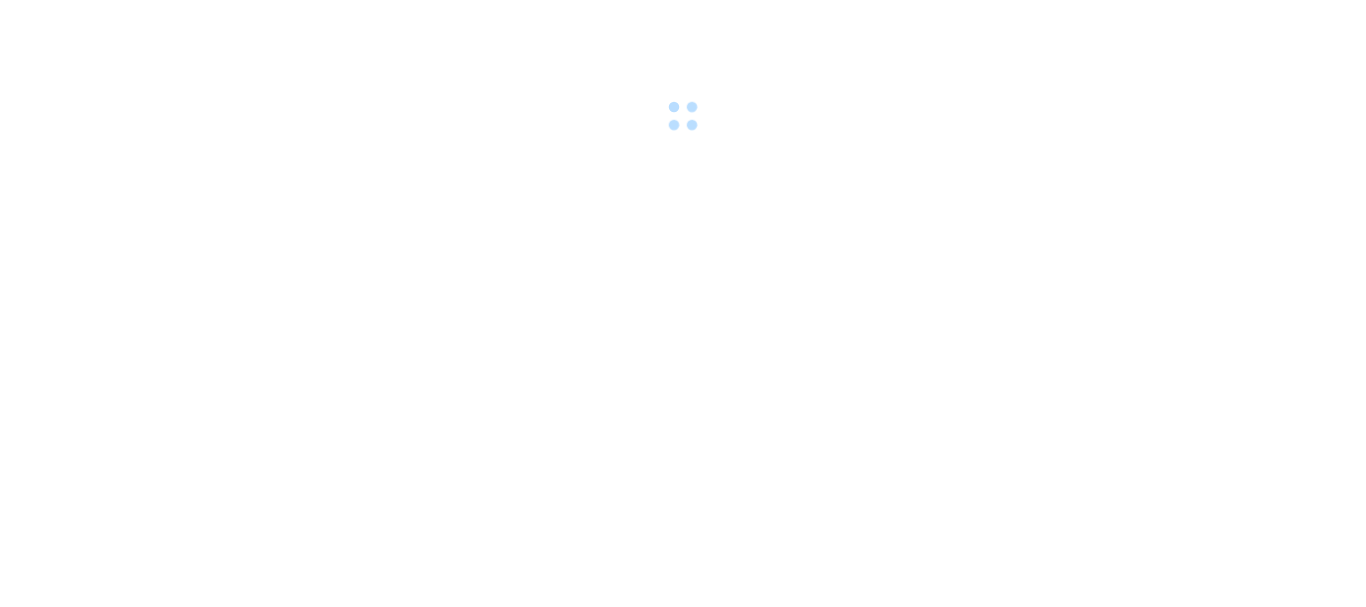 scroll, scrollTop: 0, scrollLeft: 0, axis: both 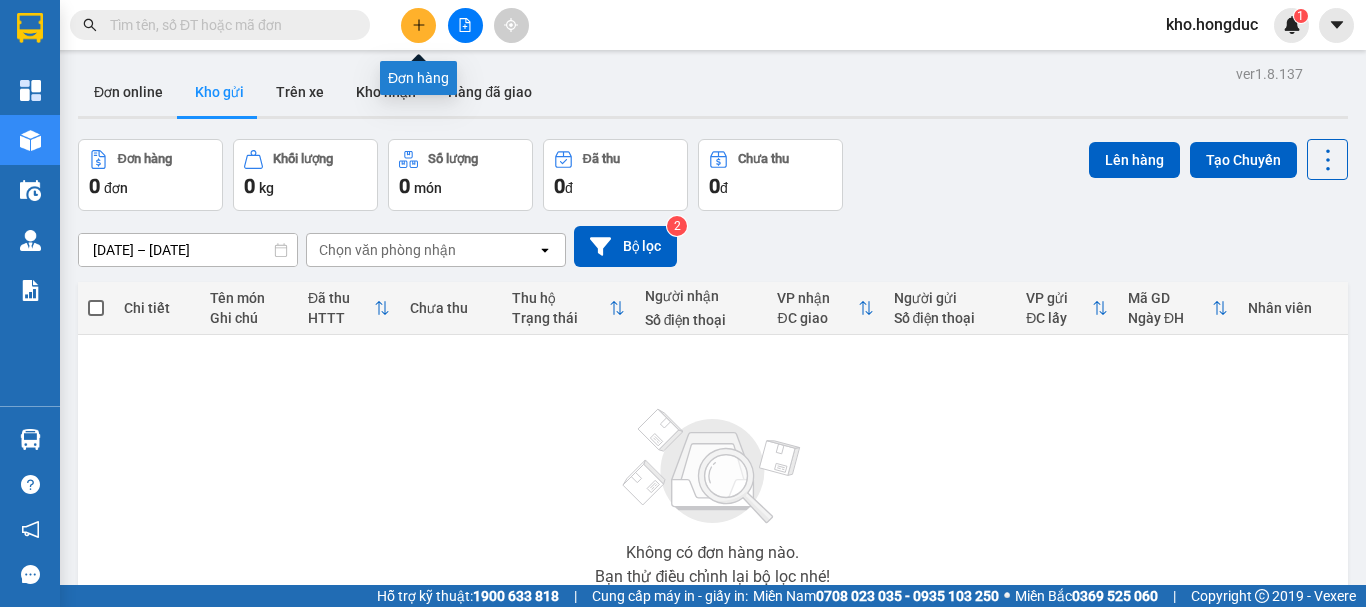 click at bounding box center [418, 25] 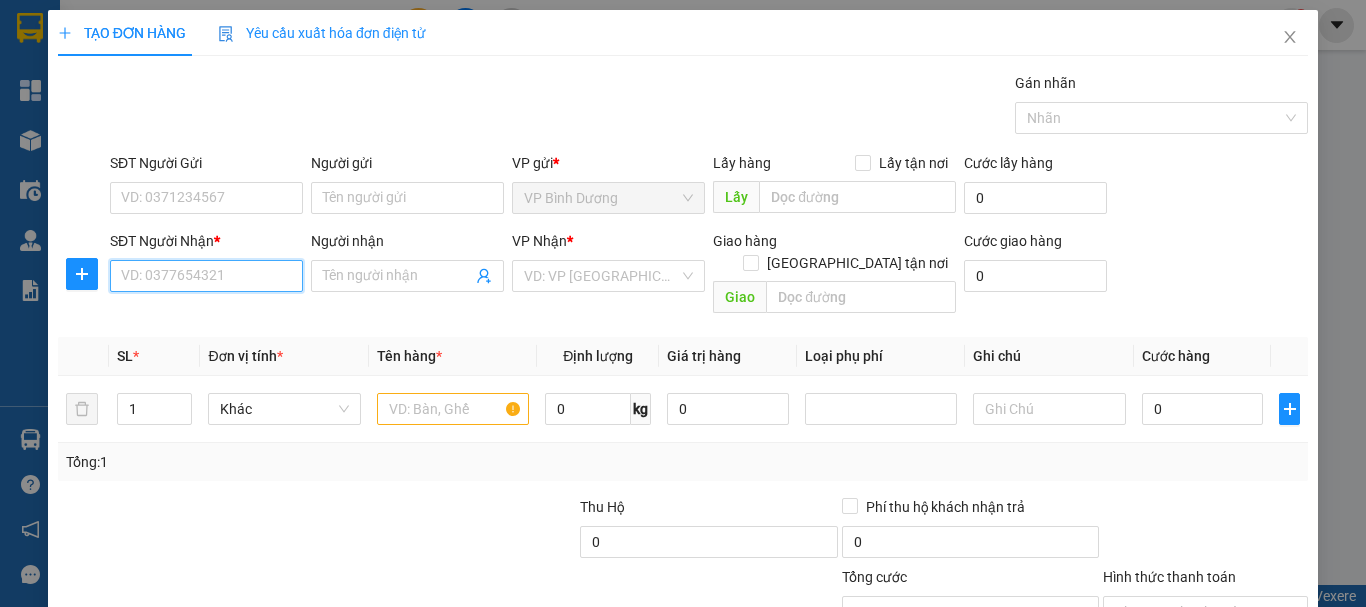 click on "SĐT Người Nhận  *" at bounding box center [206, 276] 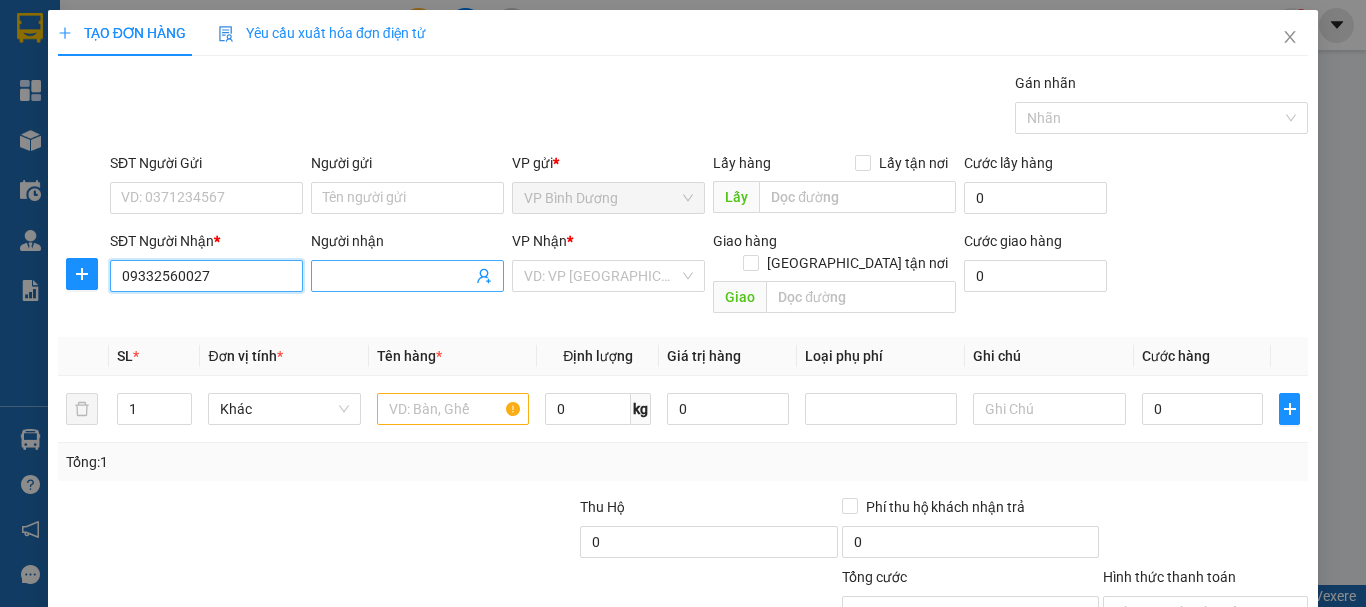 type on "09332560027" 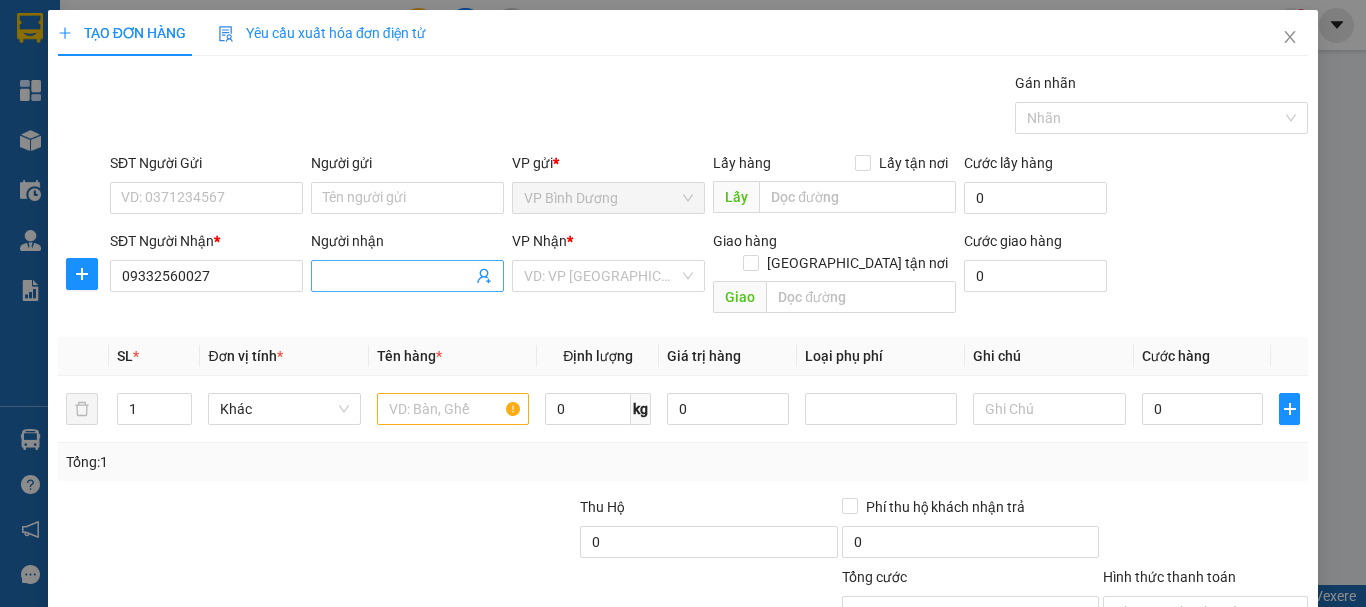click on "Người nhận" at bounding box center (397, 276) 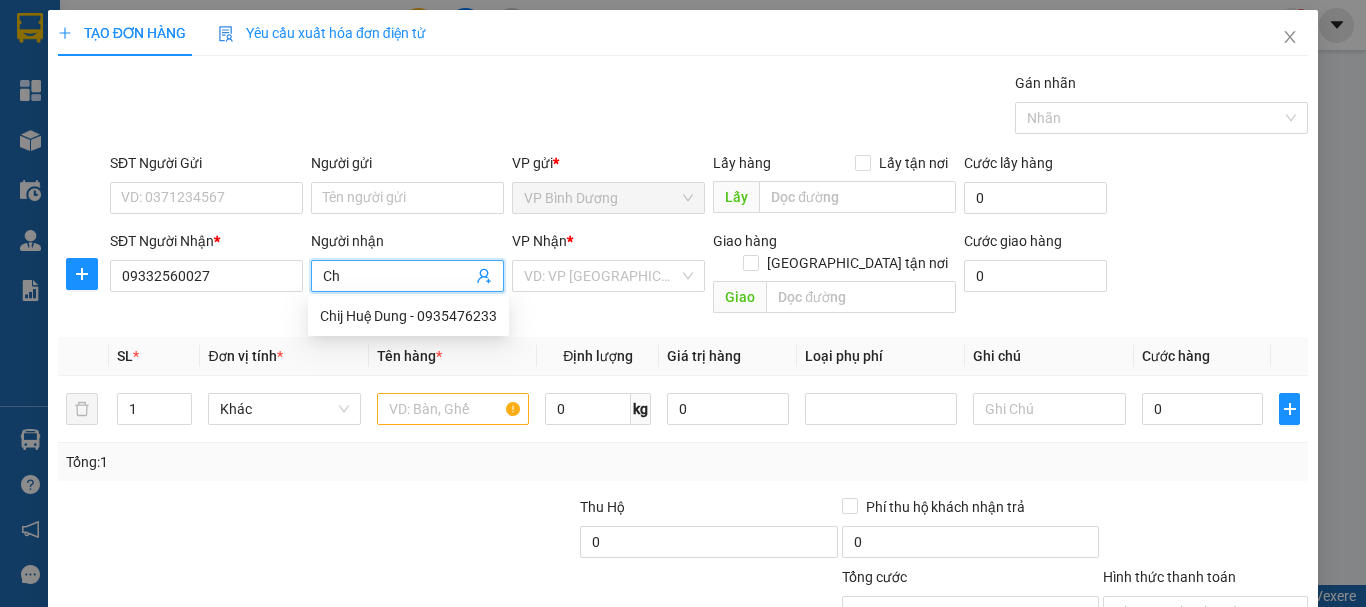 type on "C" 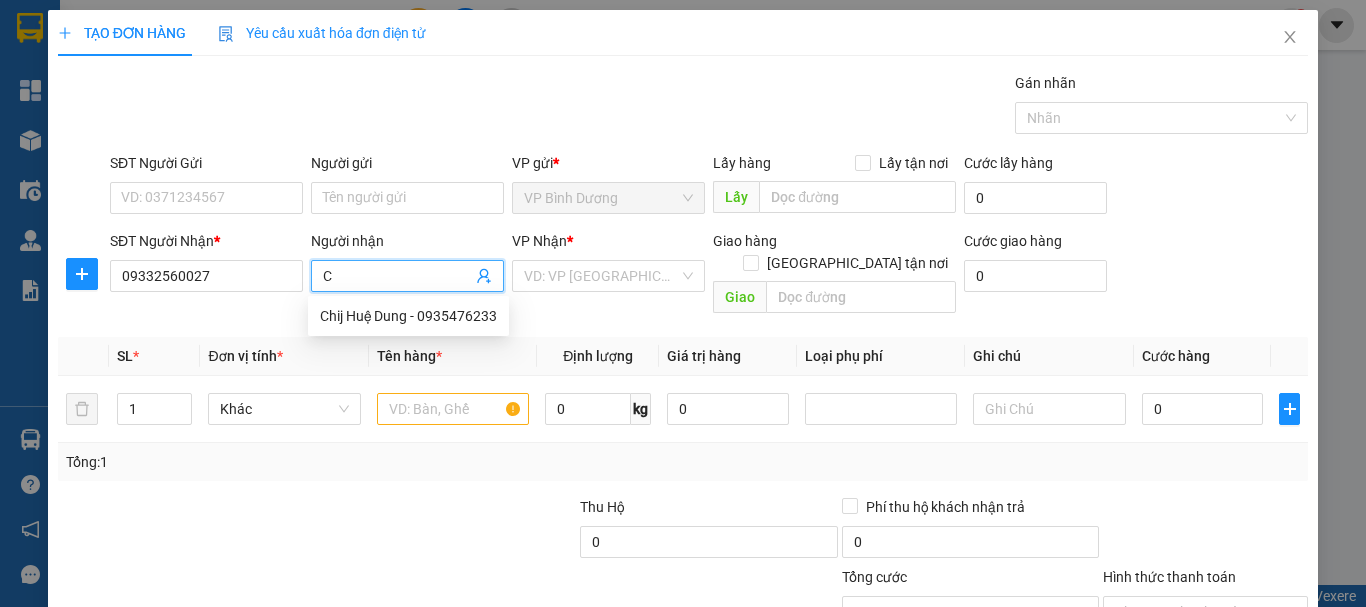 type 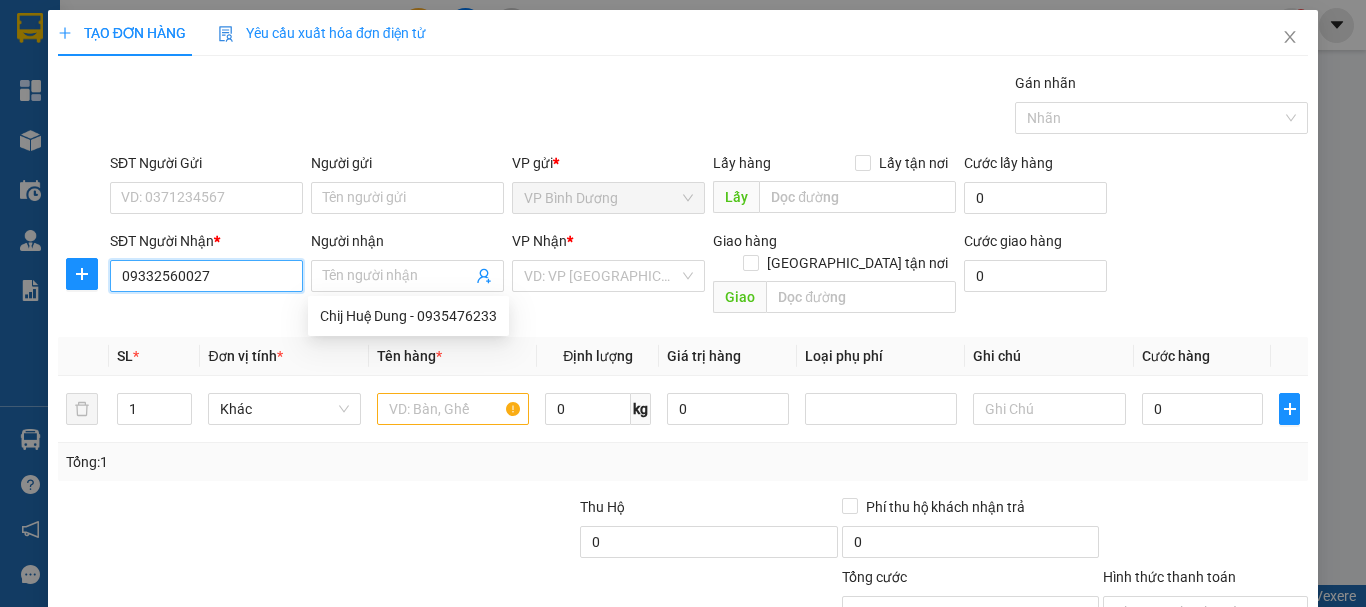click on "09332560027" at bounding box center (206, 276) 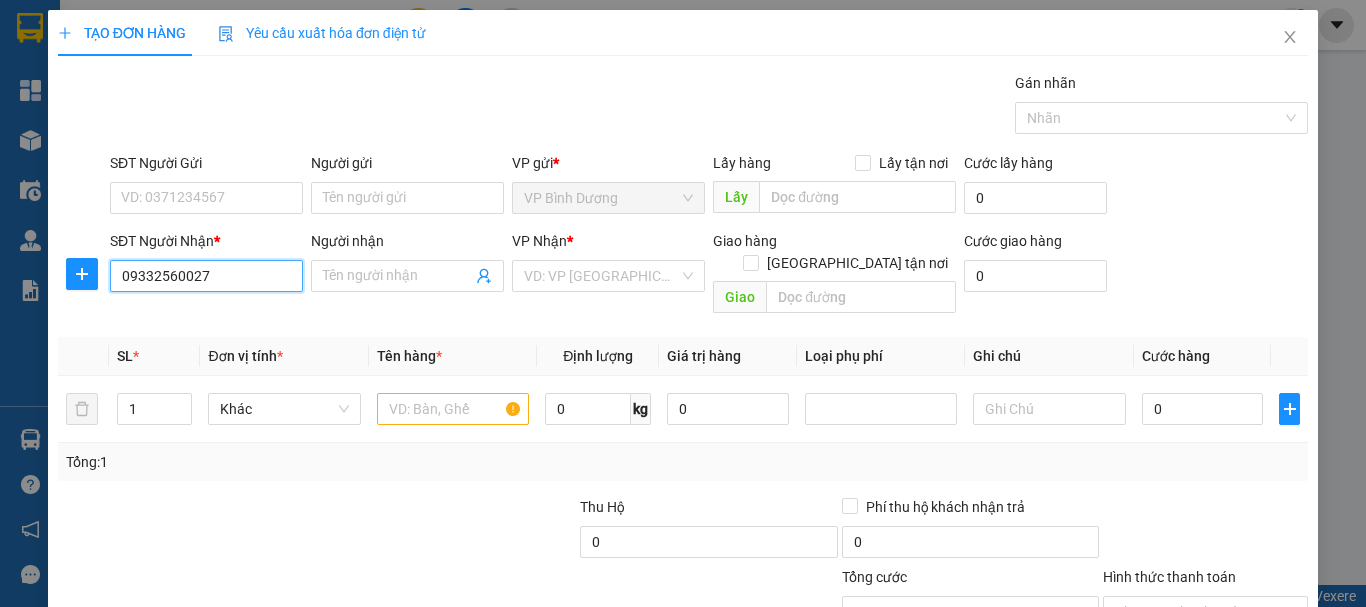click on "09332560027" at bounding box center (206, 276) 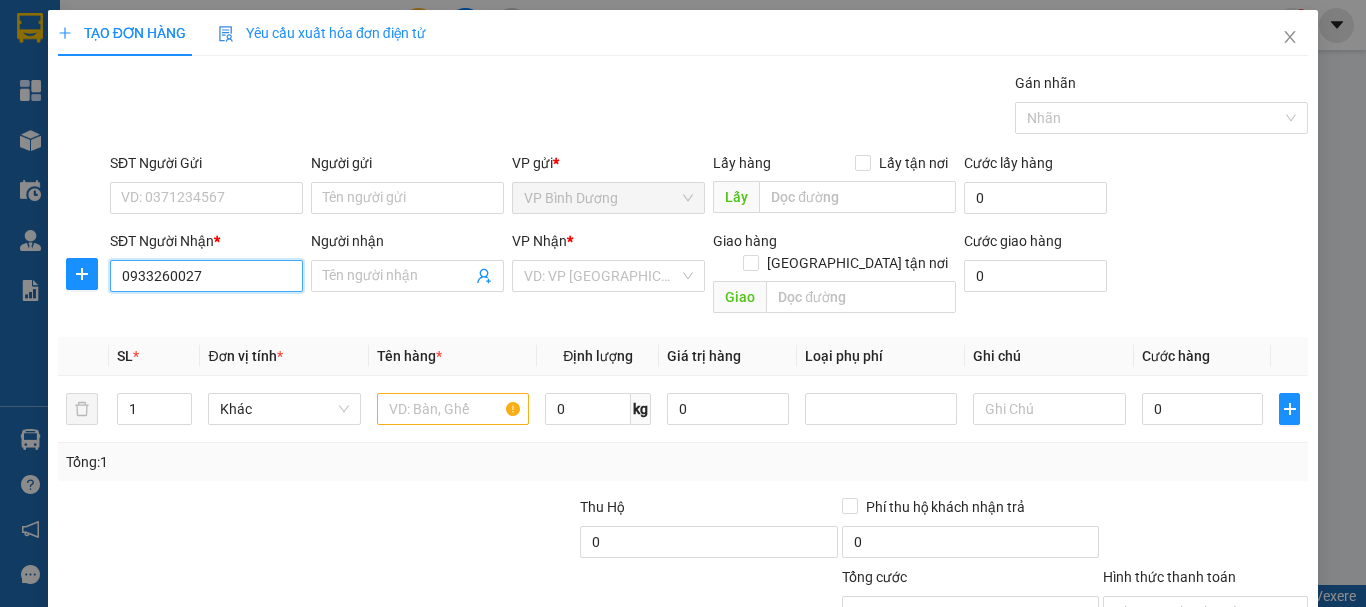 click on "0933260027" at bounding box center (206, 276) 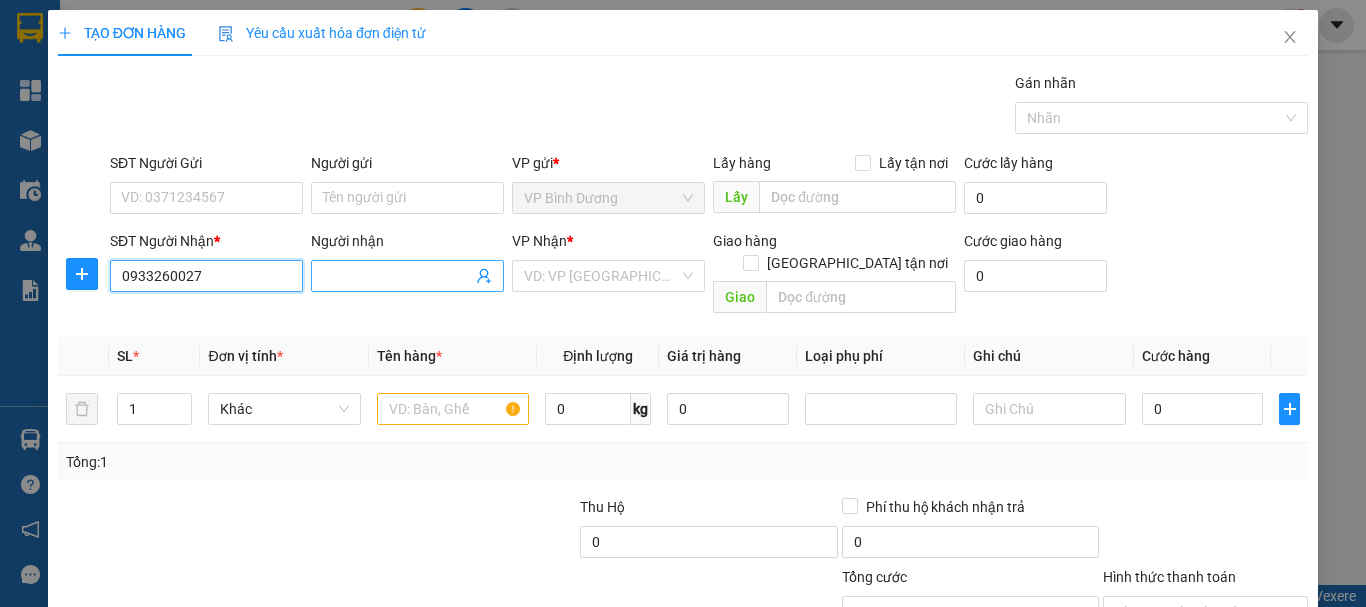 type on "0933260027" 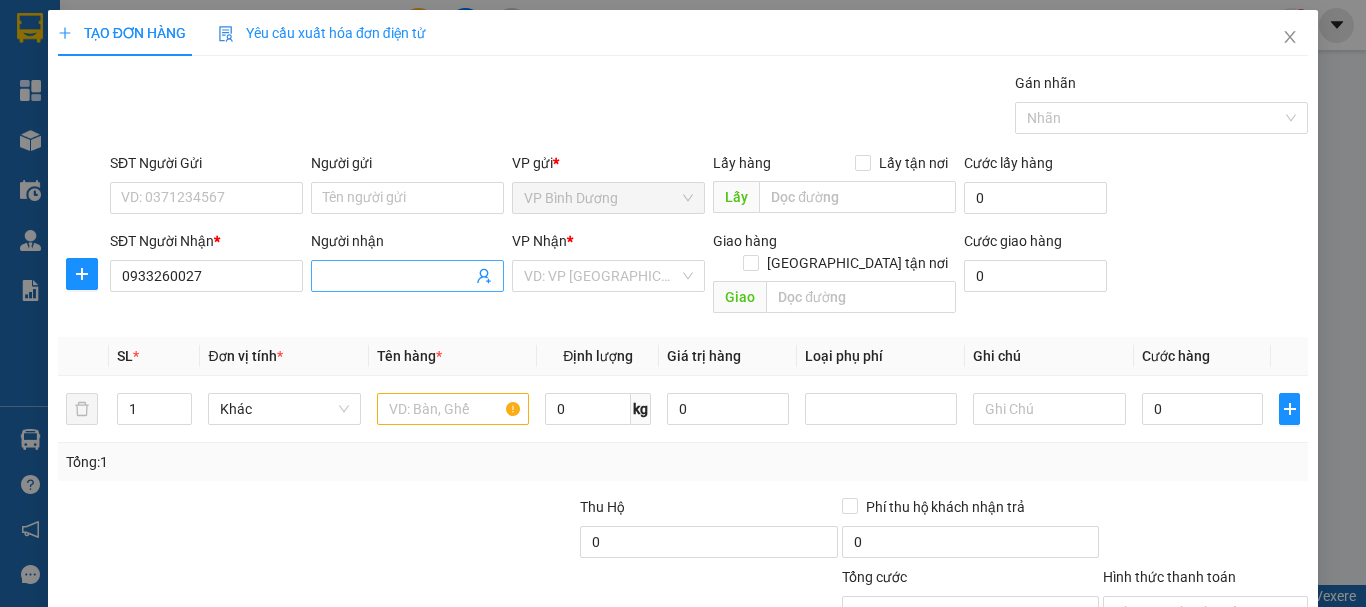 click on "Người nhận" at bounding box center [397, 276] 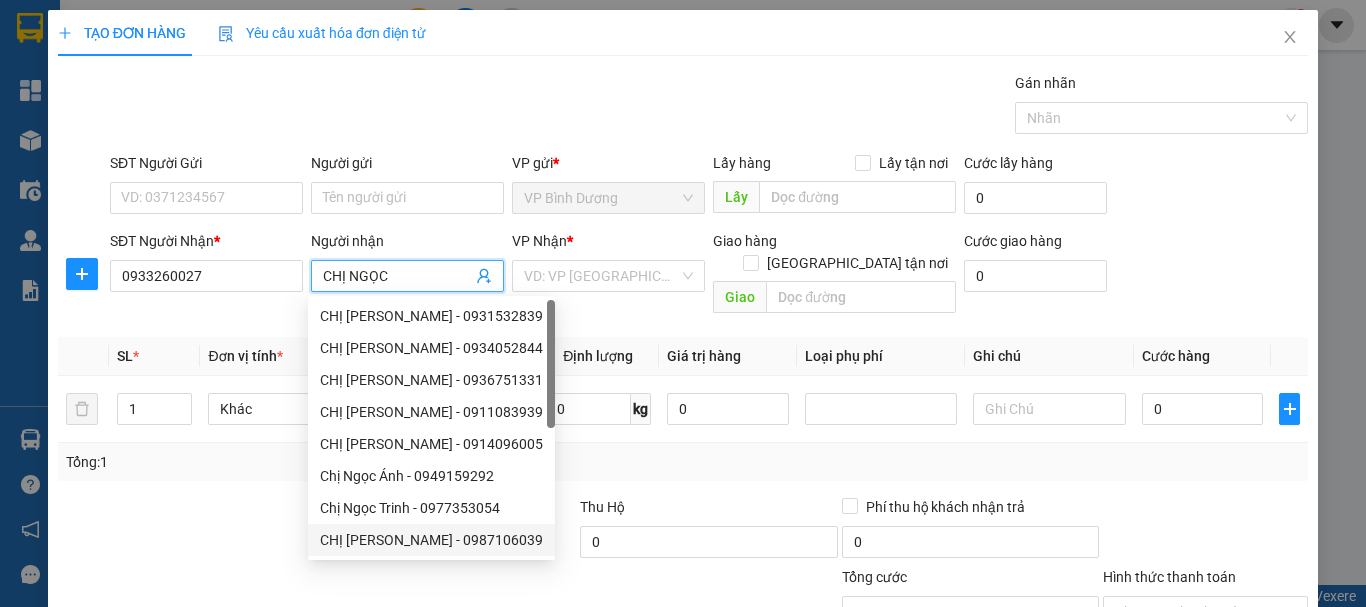 type on "CHỊ NGỌC" 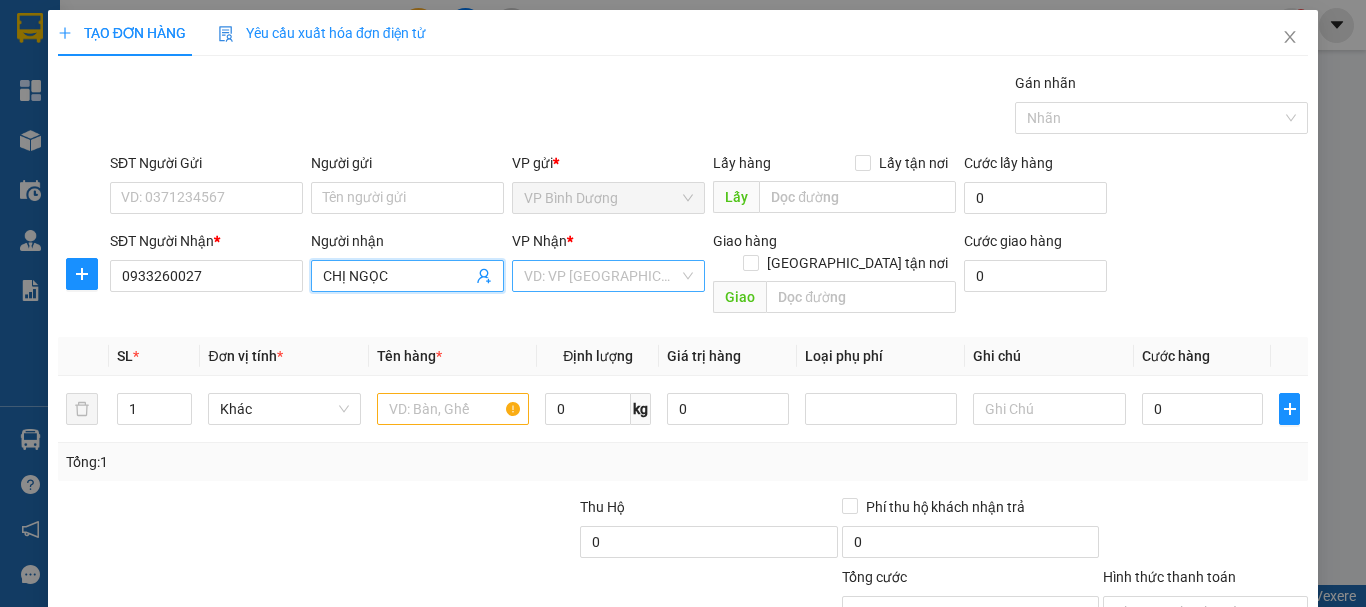click at bounding box center [601, 276] 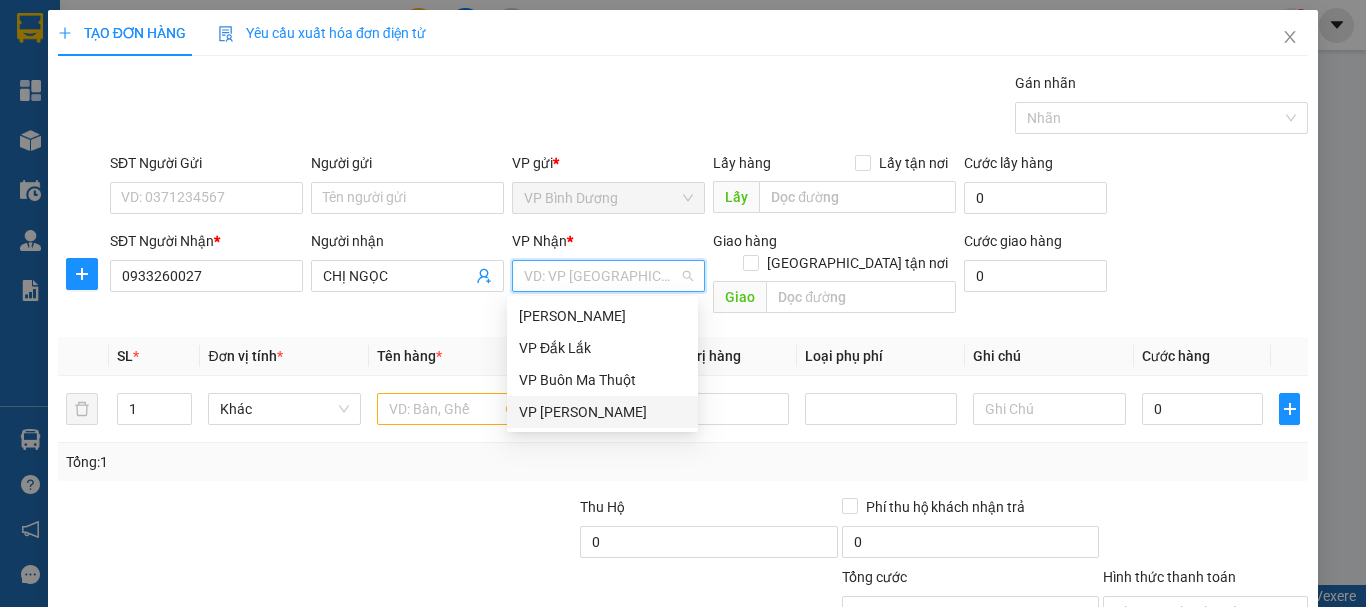 click on "VP [PERSON_NAME]" at bounding box center (602, 412) 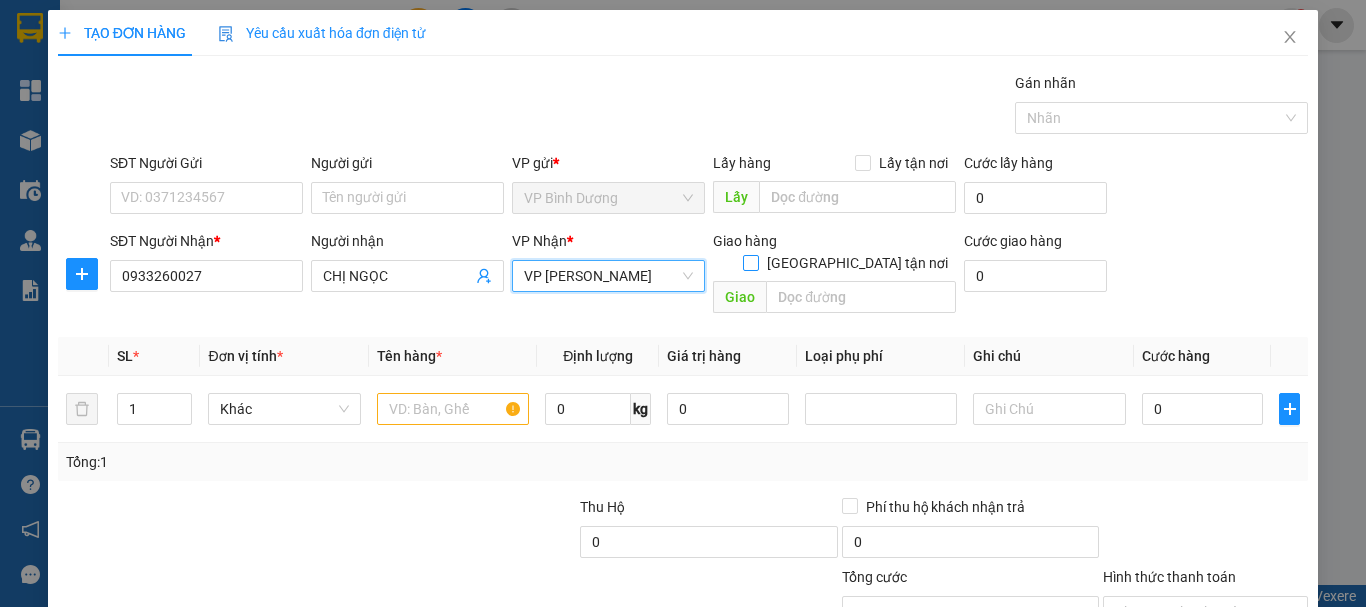 click on "[GEOGRAPHIC_DATA] tận nơi" at bounding box center (857, 263) 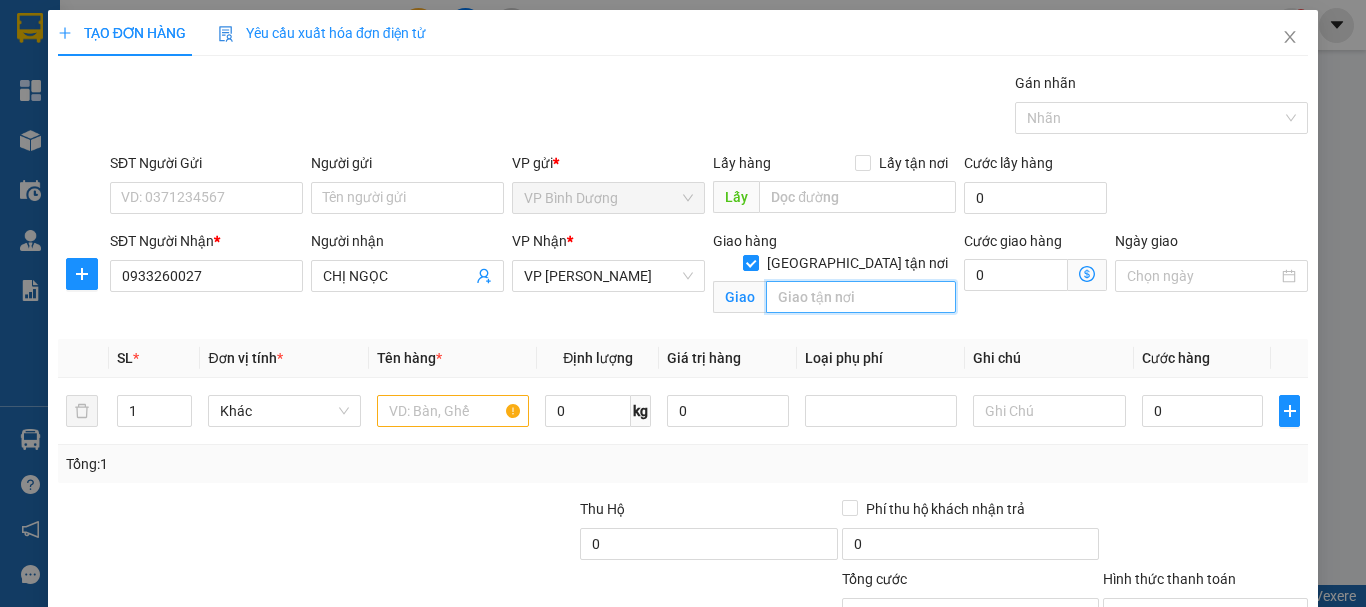 click at bounding box center [861, 297] 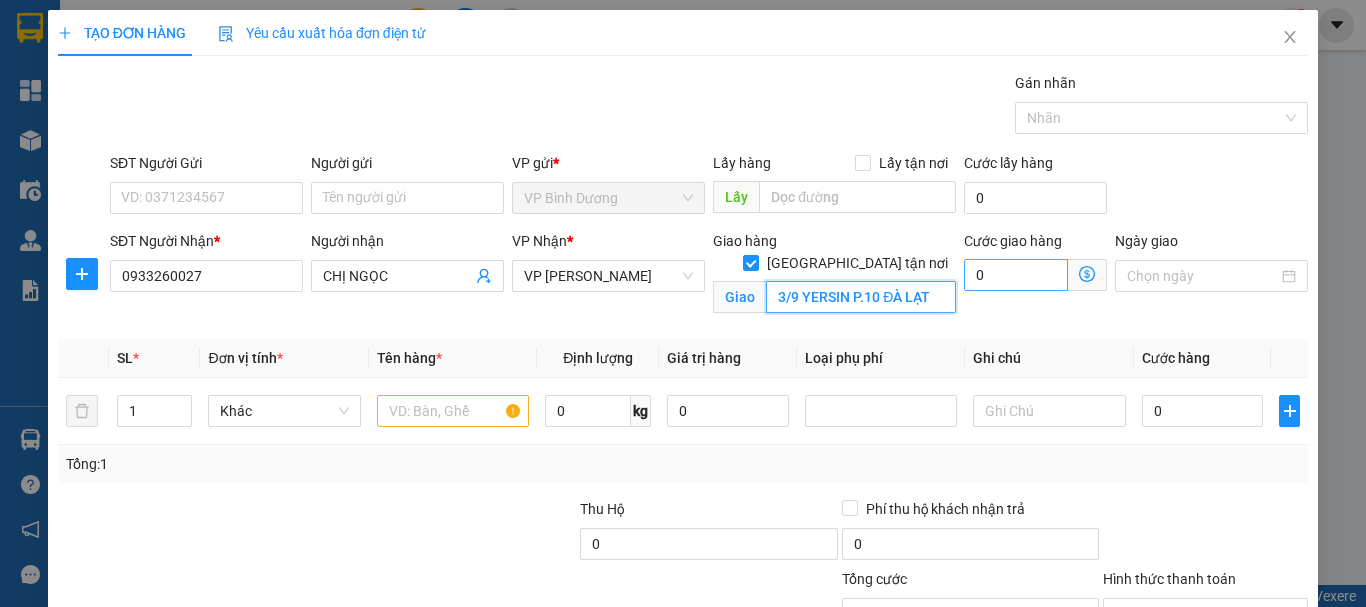 type on "3/9 YERSIN P.10 ĐÀ LẠT" 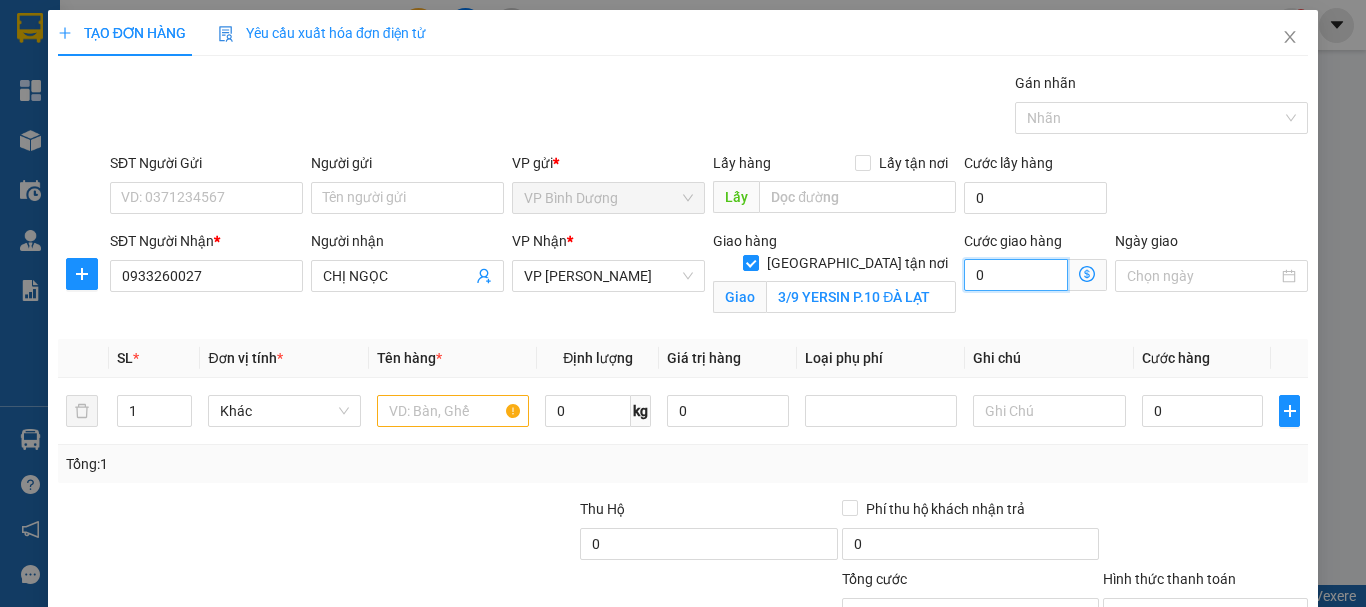 click on "0" at bounding box center (1016, 275) 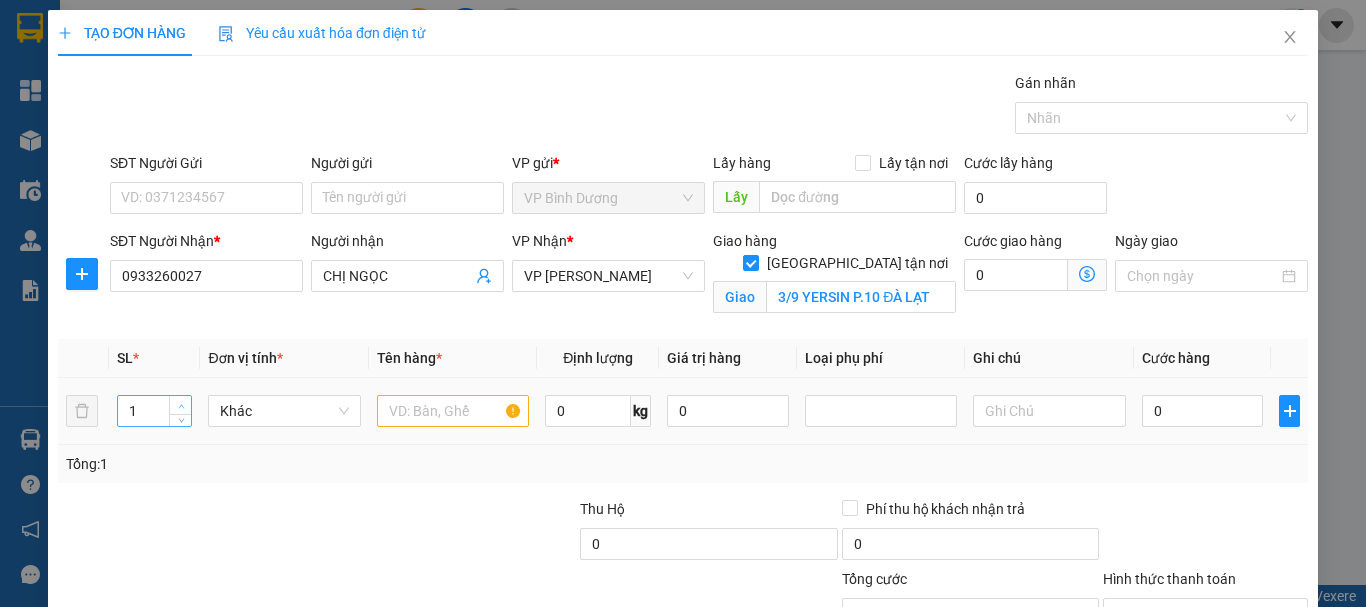 type on "2" 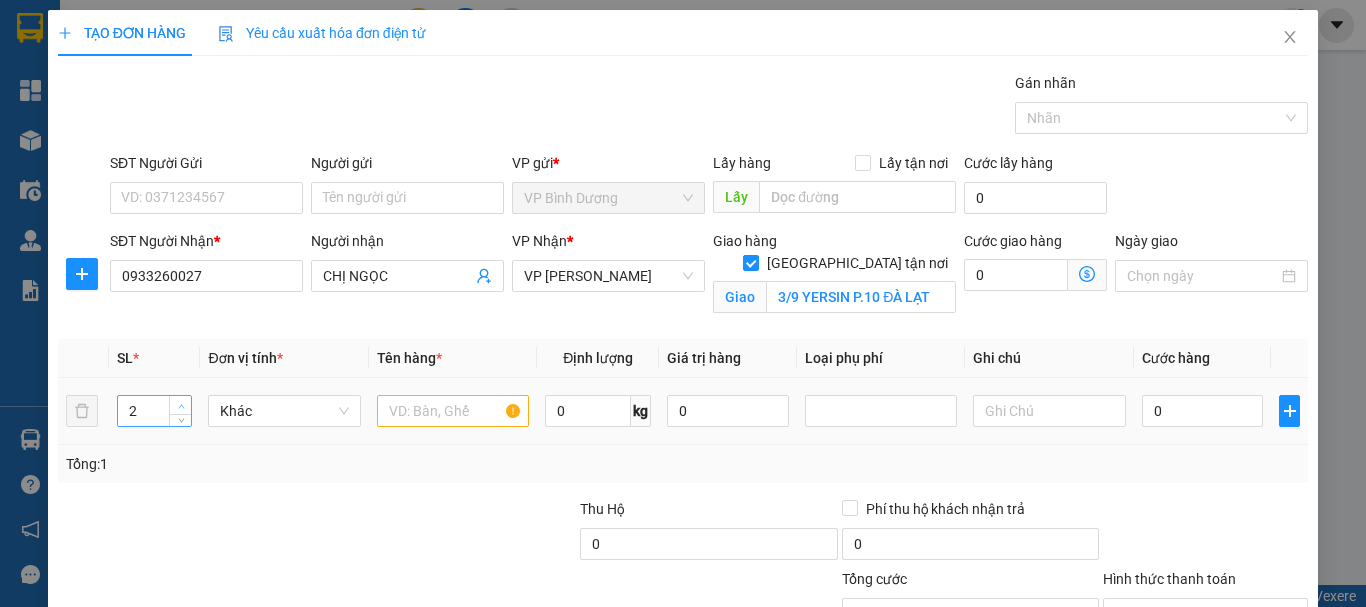 click 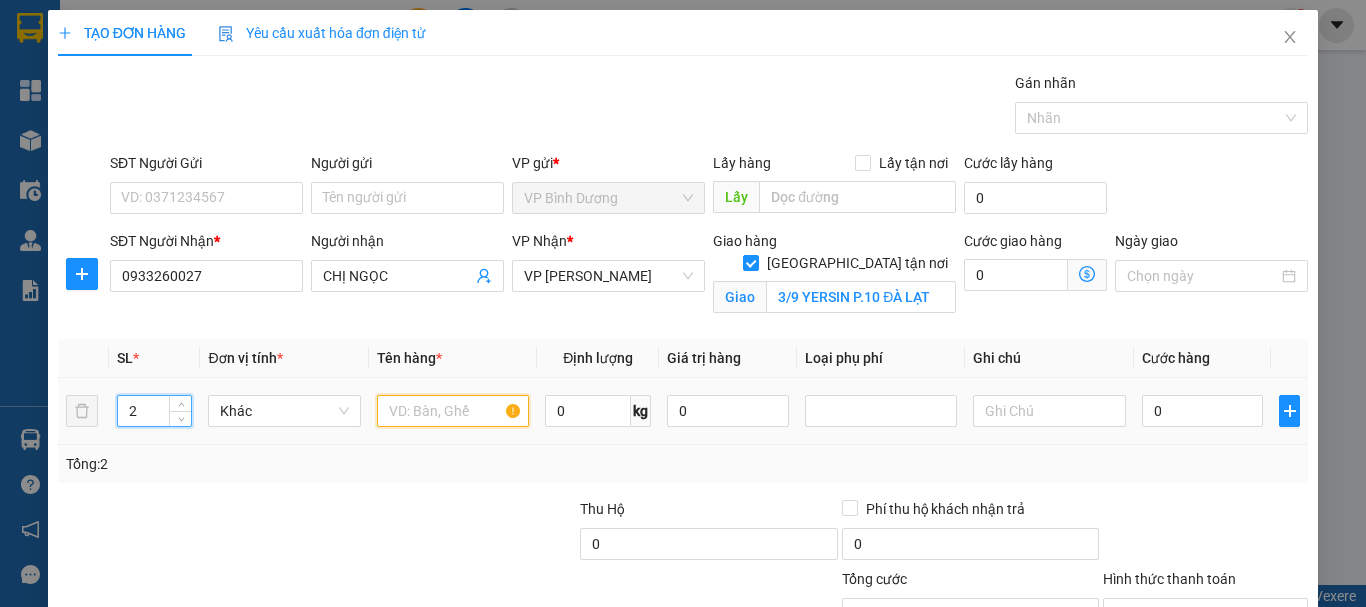 click at bounding box center (453, 411) 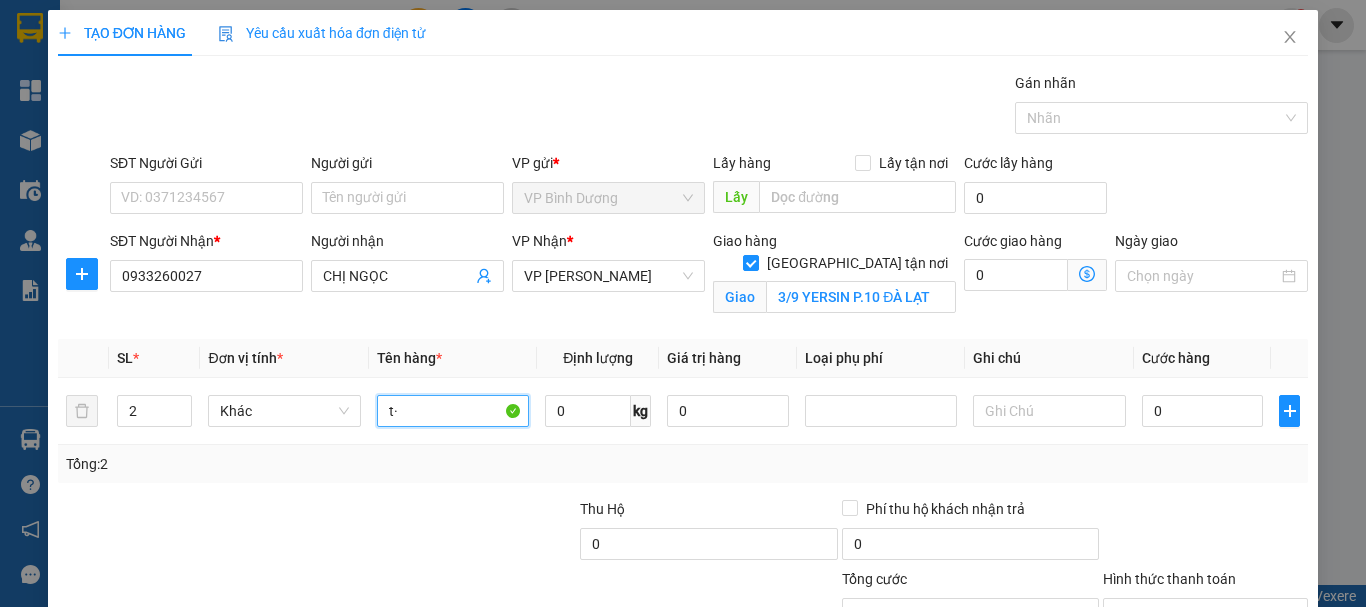 type on "t" 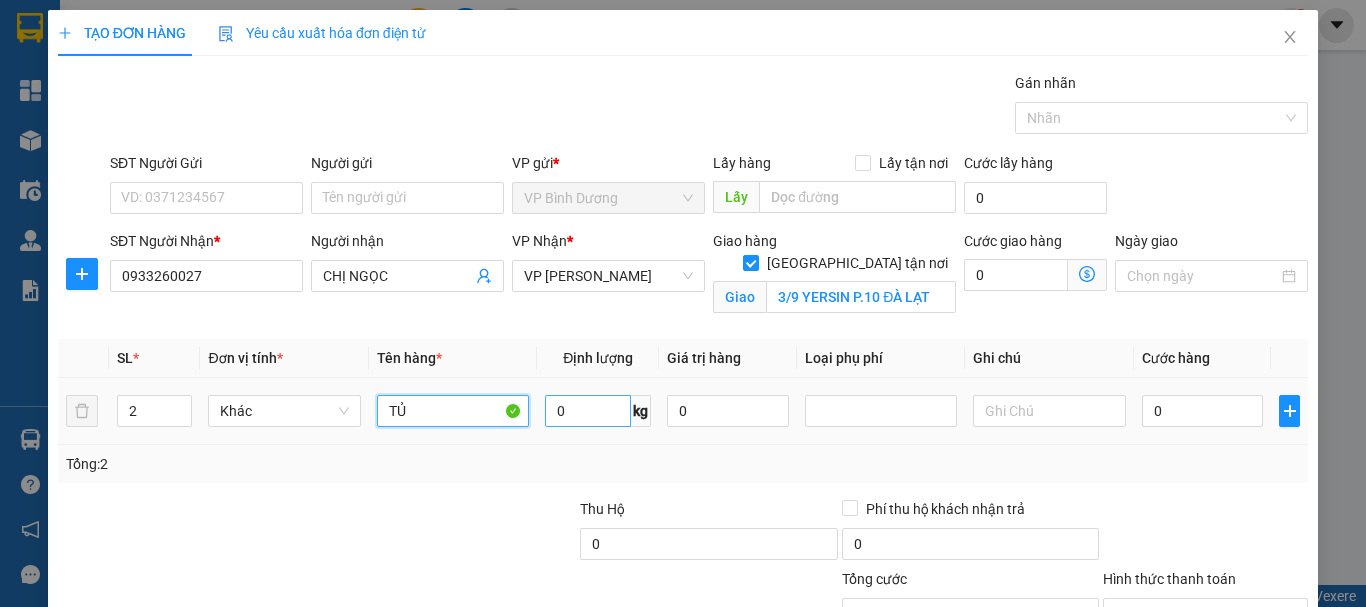 type on "TỦ" 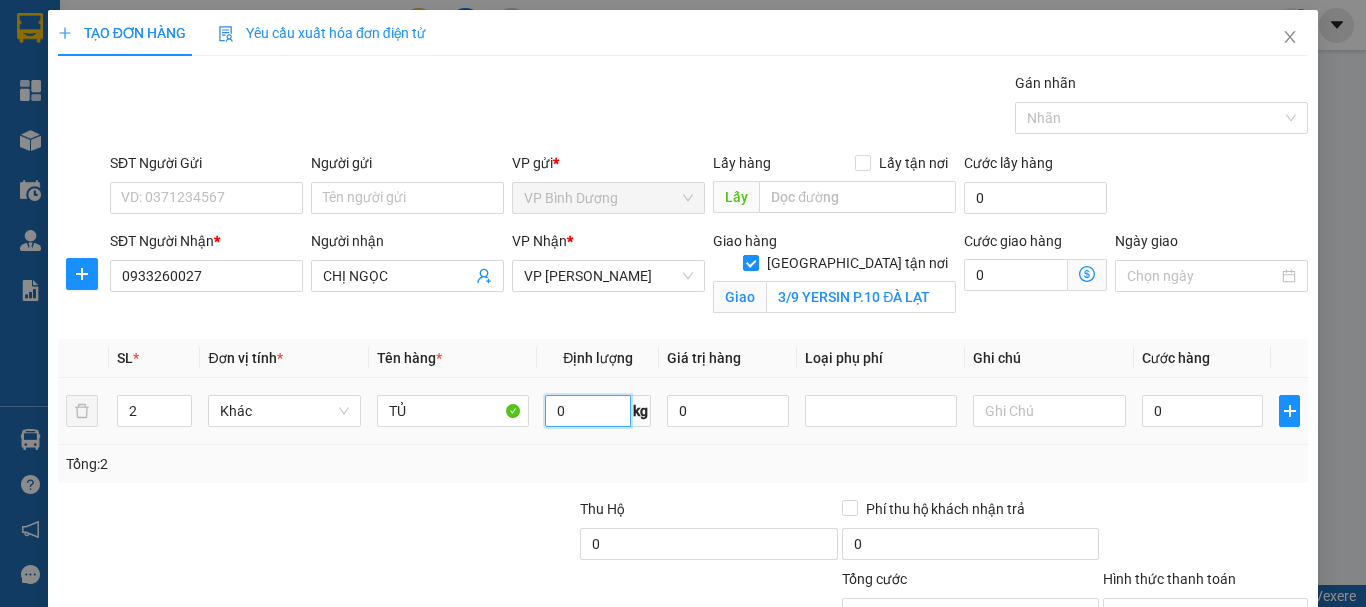 click on "0" at bounding box center (588, 411) 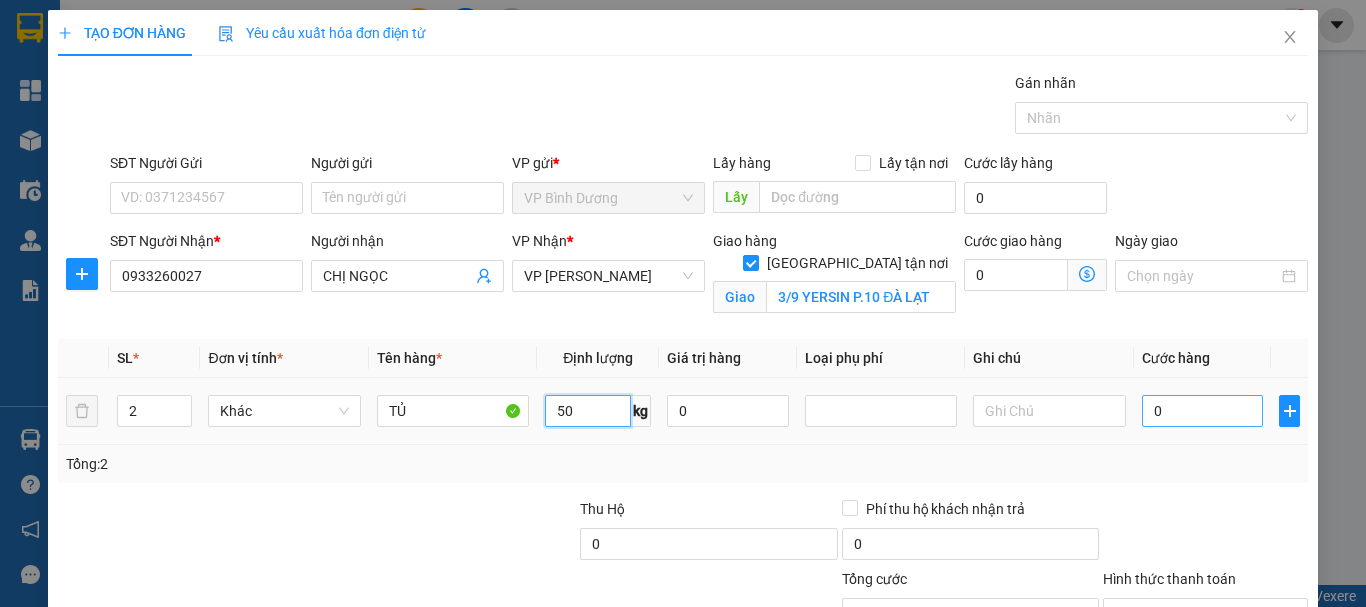 type on "50" 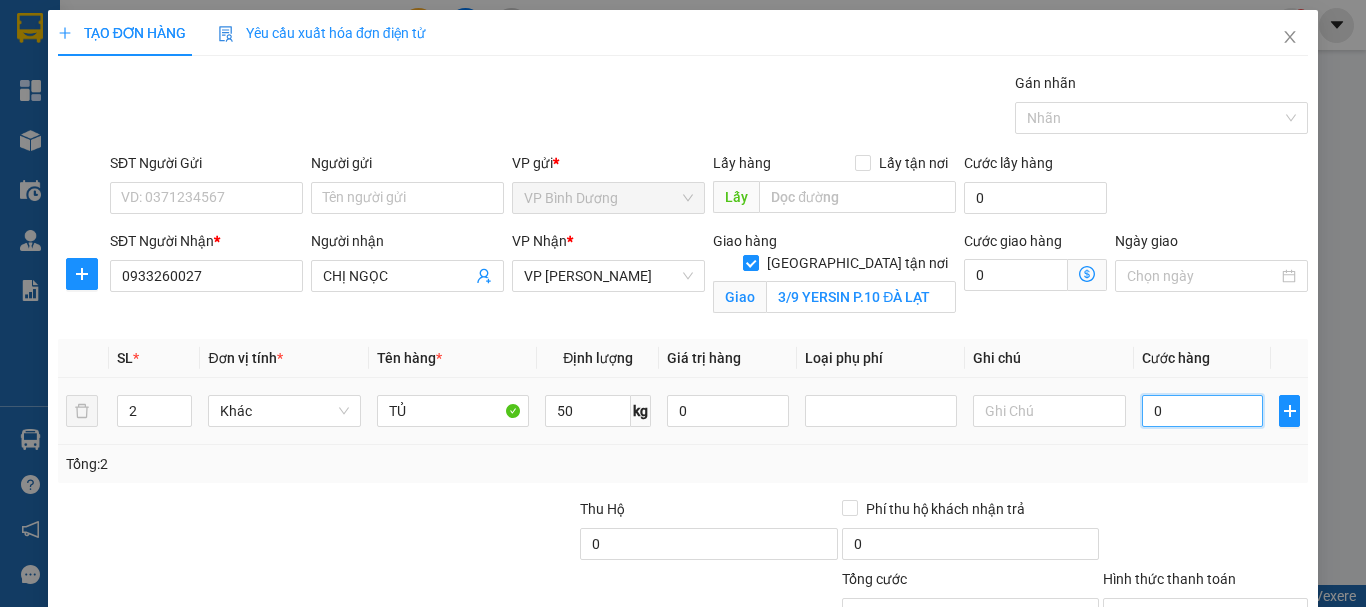 click on "0" at bounding box center [1203, 411] 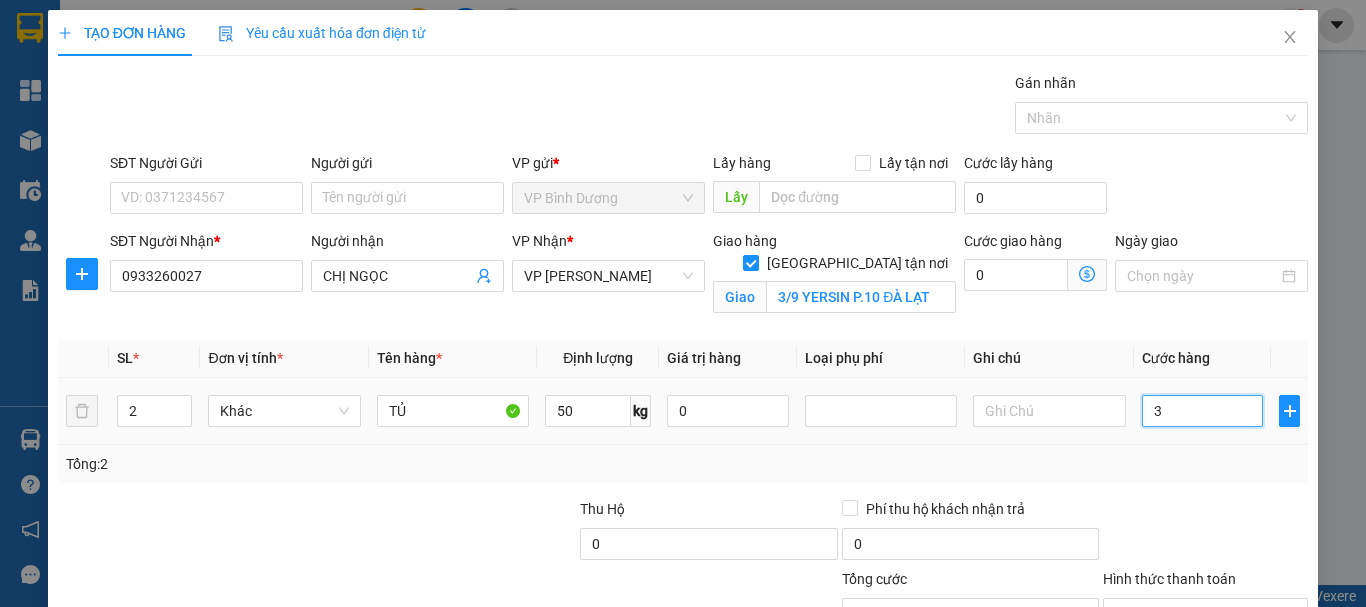 type on "3" 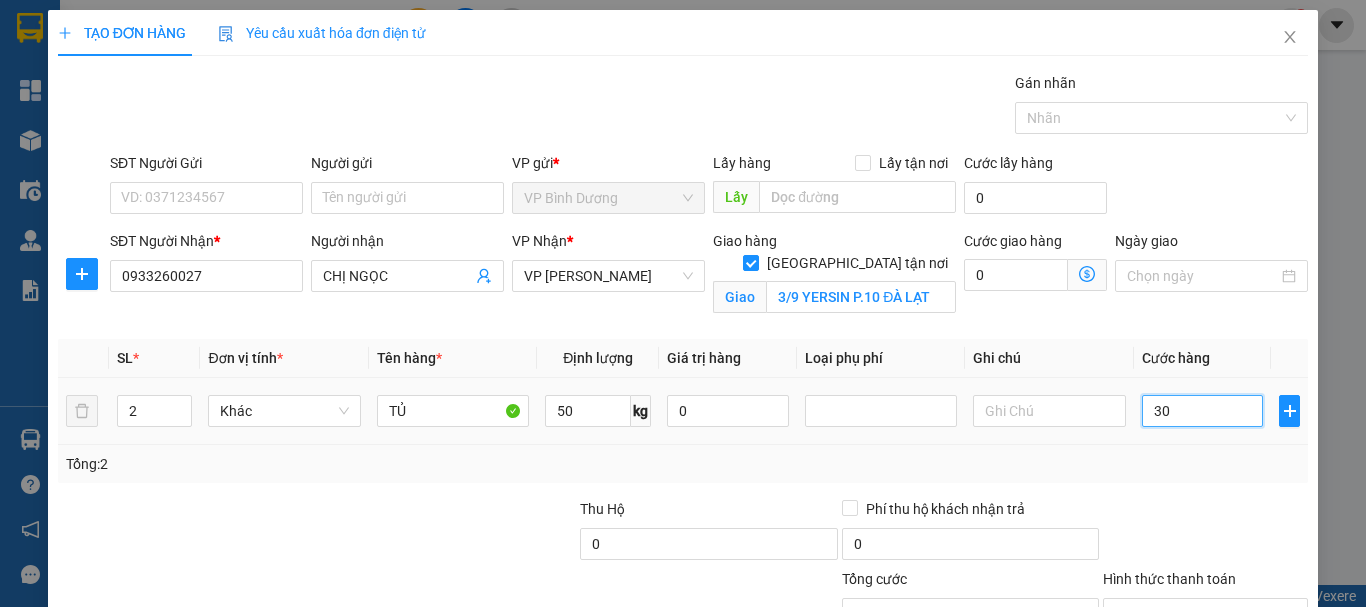 type on "30" 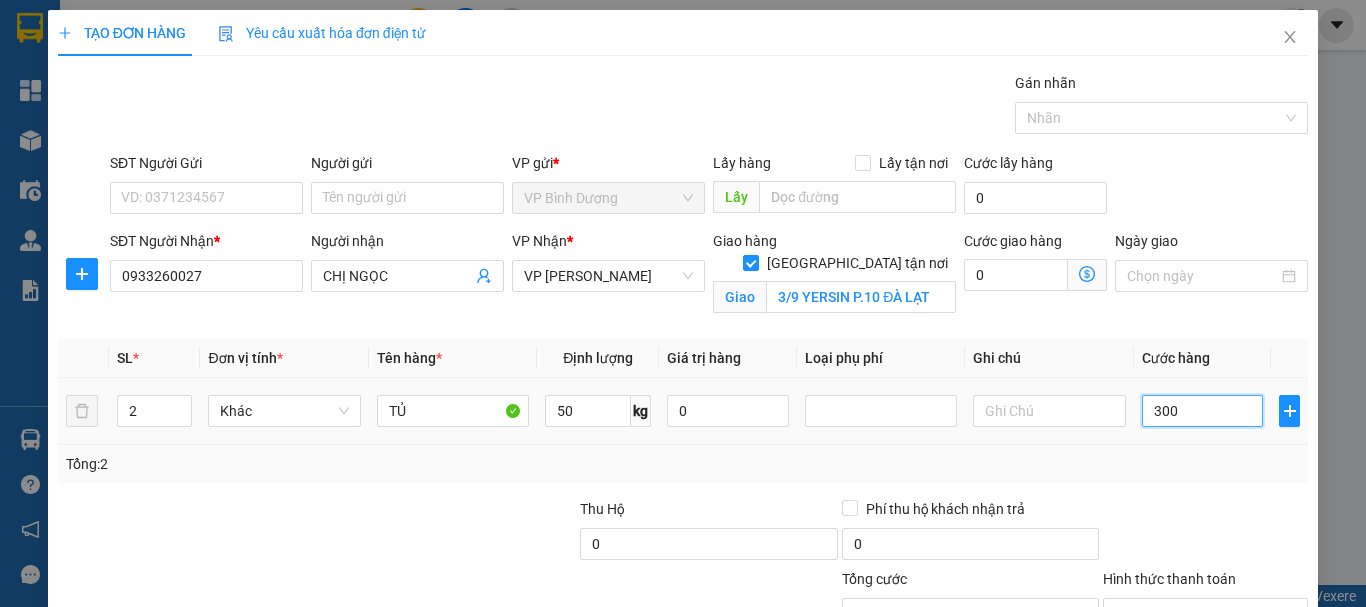 type on "300" 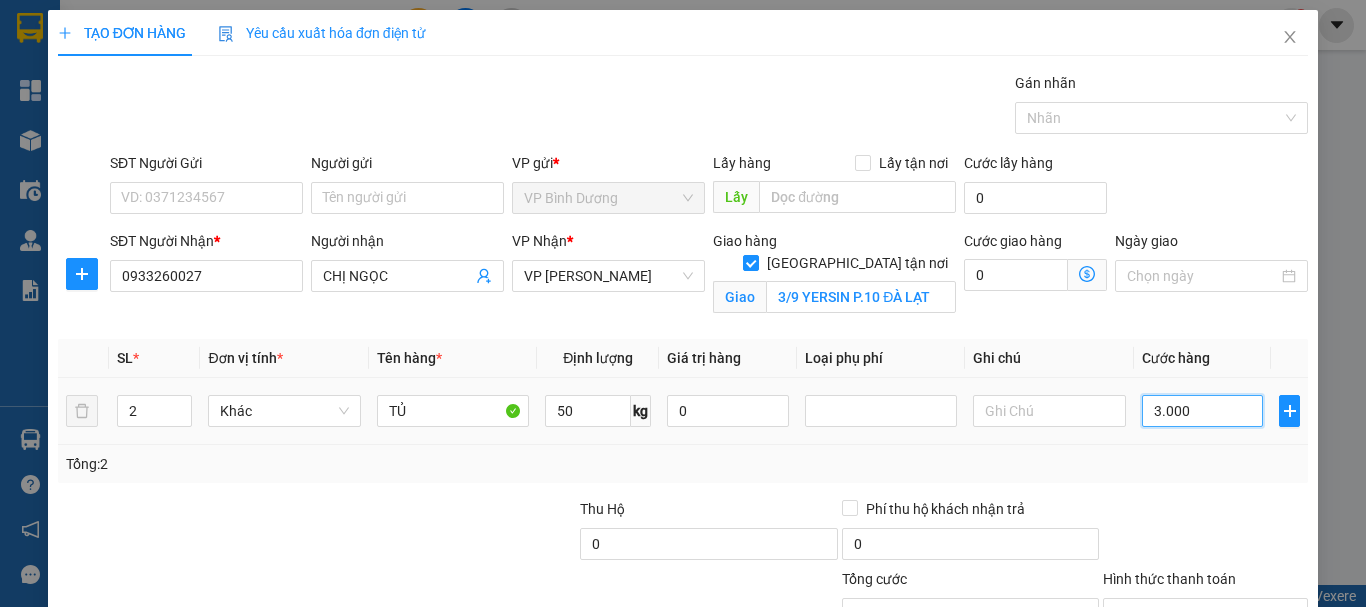 type on "30.000" 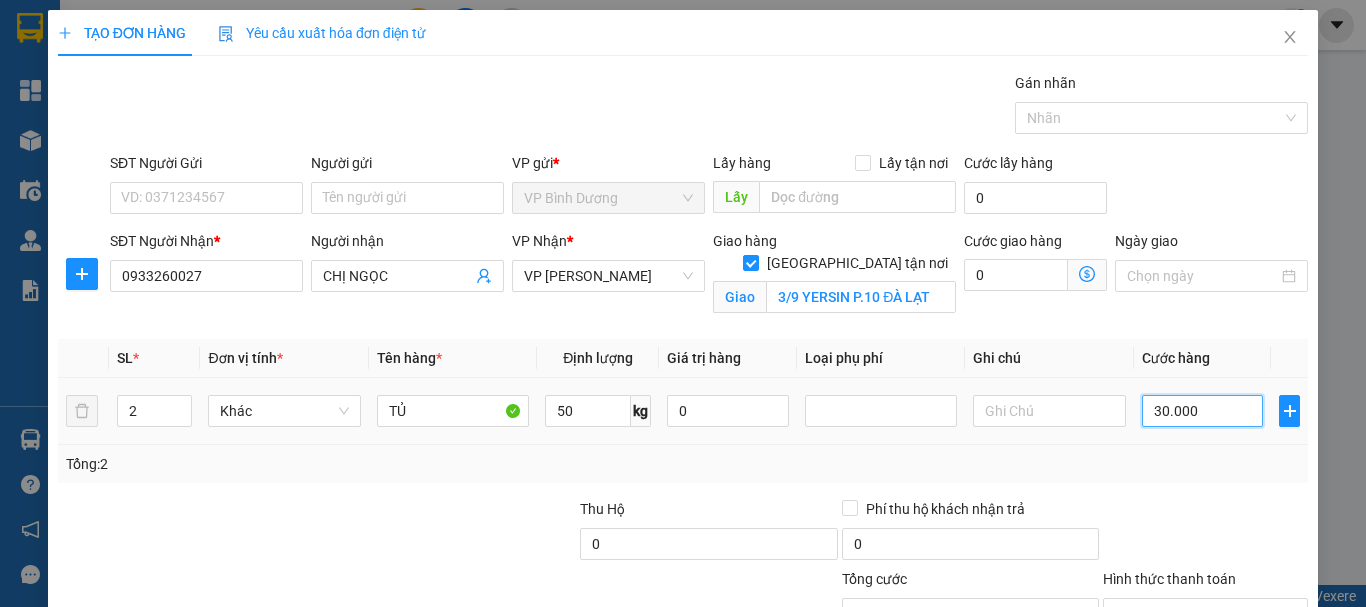 type on "30.000" 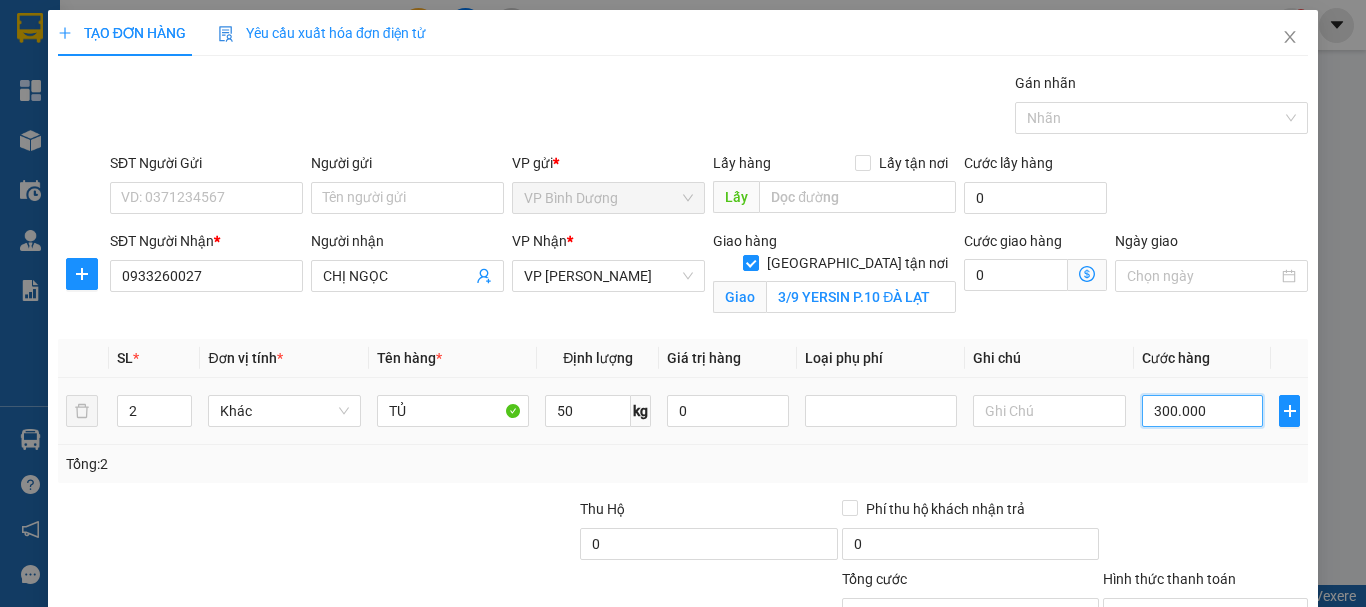 type on "300.000" 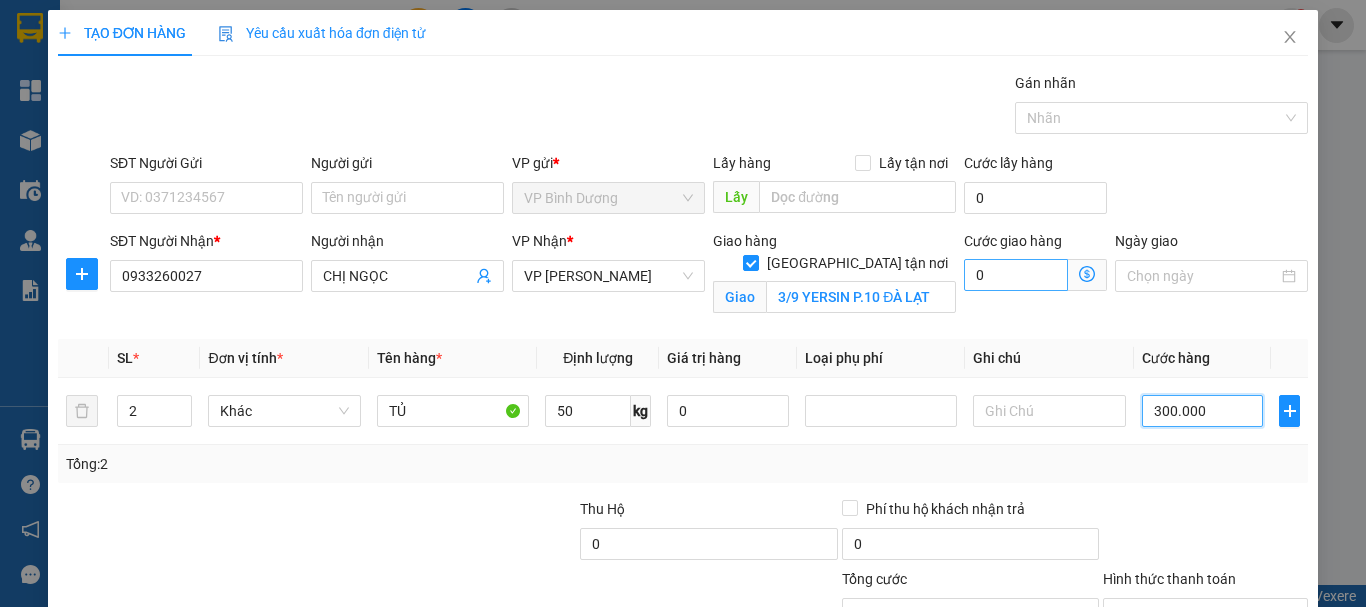 type on "300.000" 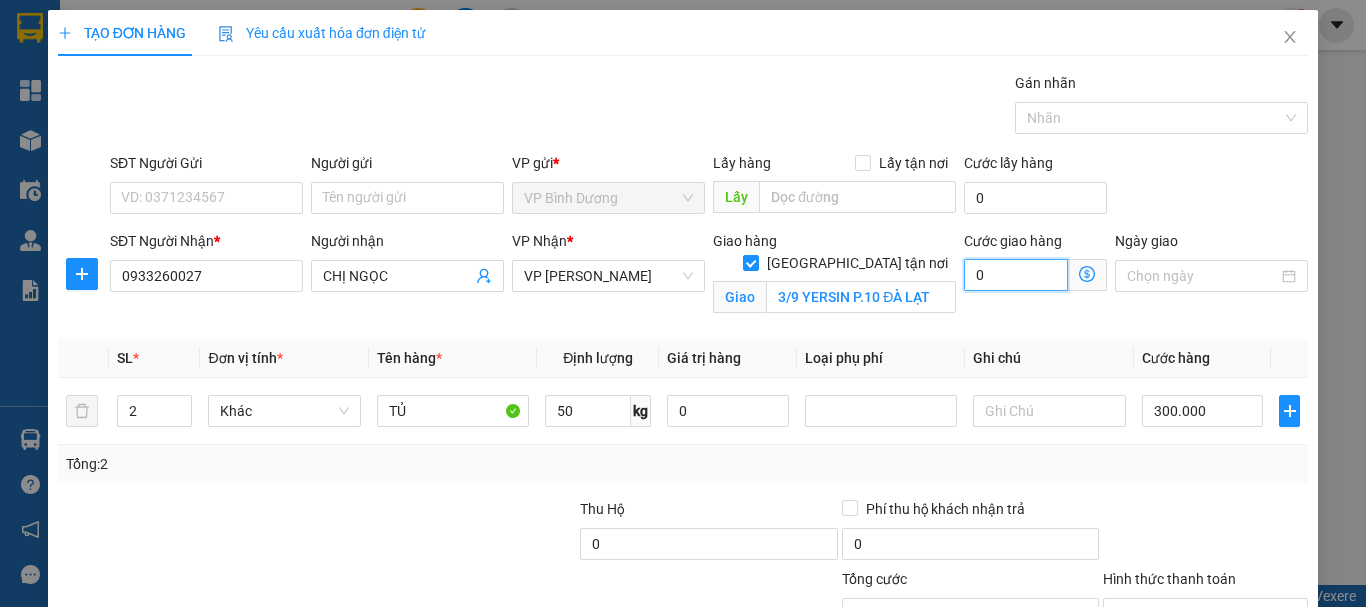 click on "0" at bounding box center [1016, 275] 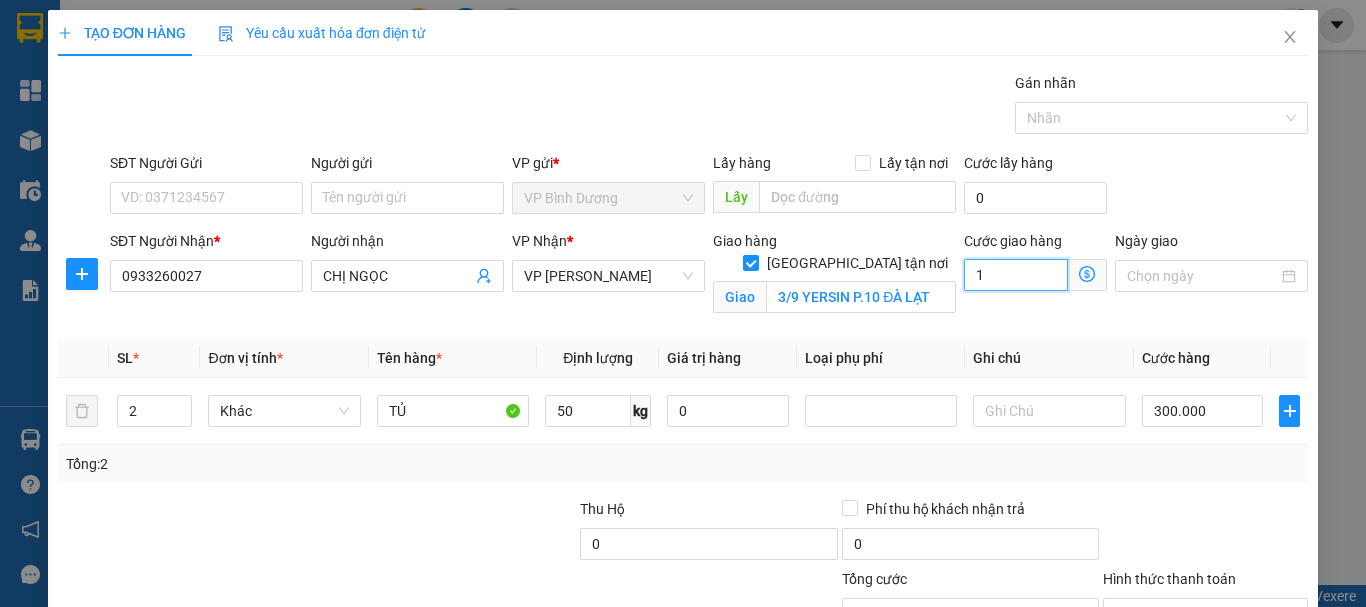 type on "300.001" 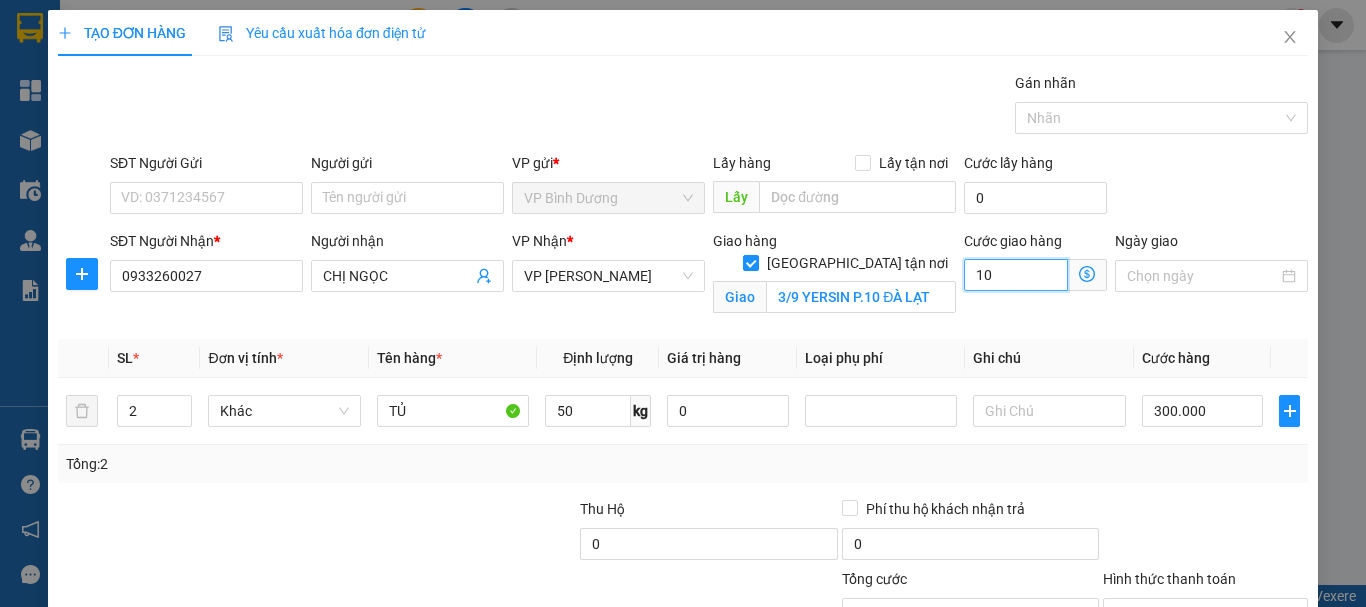 type on "100" 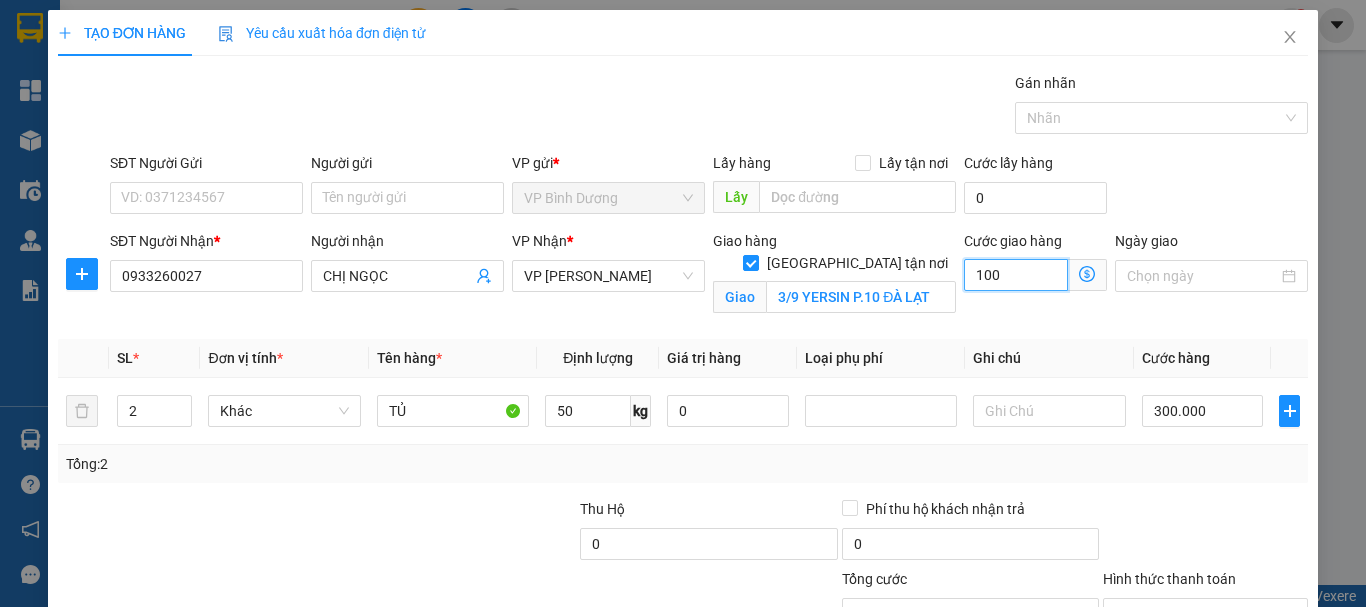 type on "300.100" 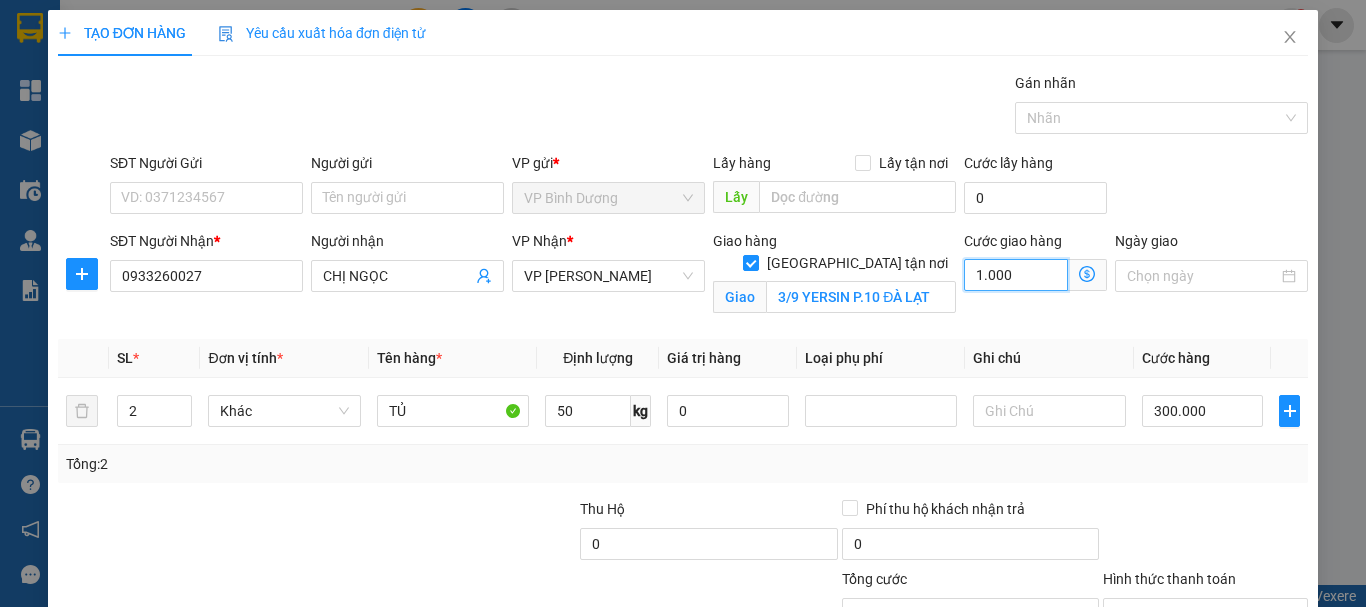 type on "301.000" 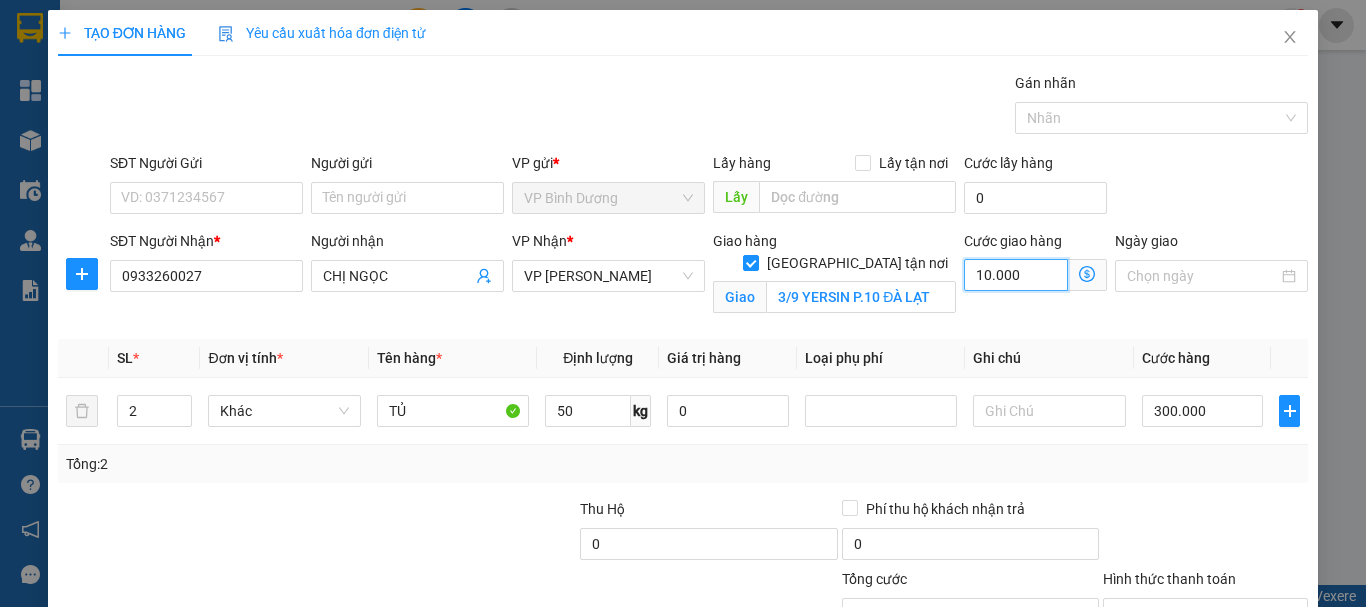 type on "310.000" 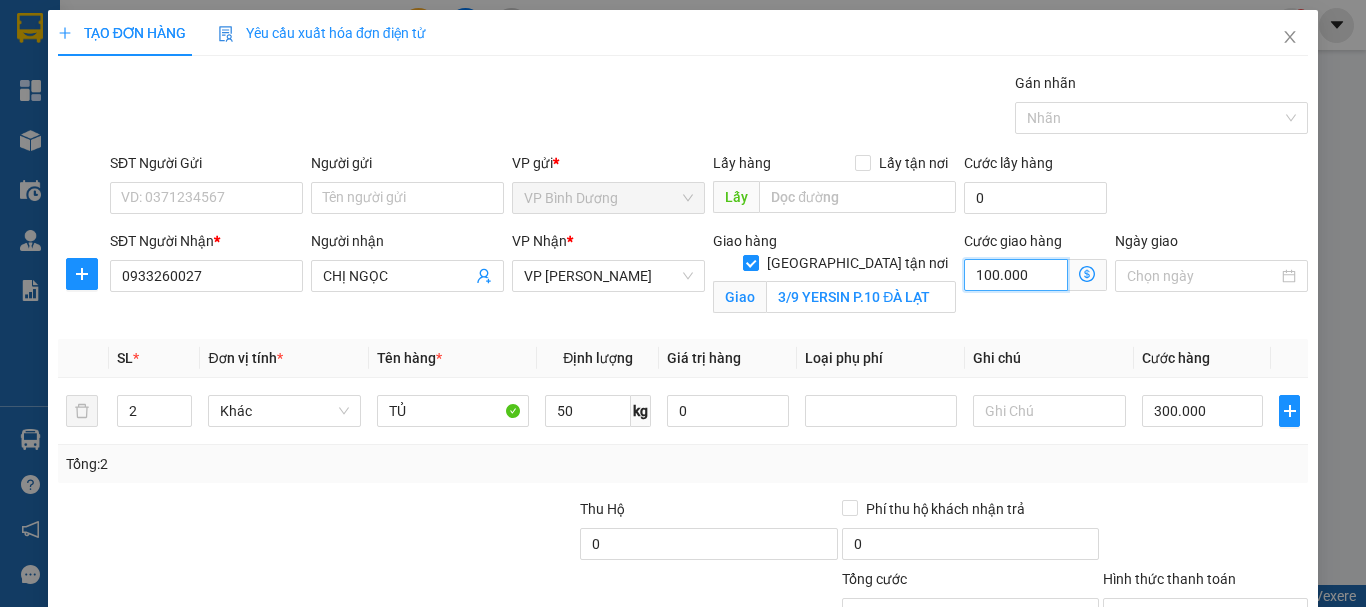 type on "400.000" 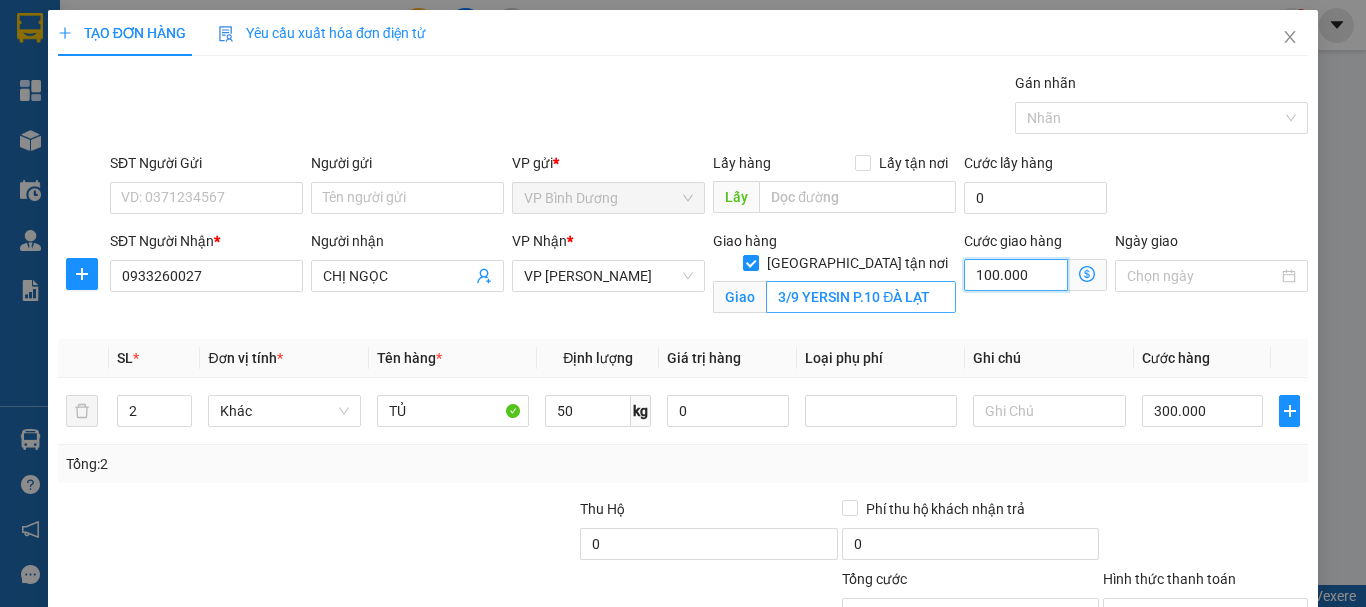 type on "0" 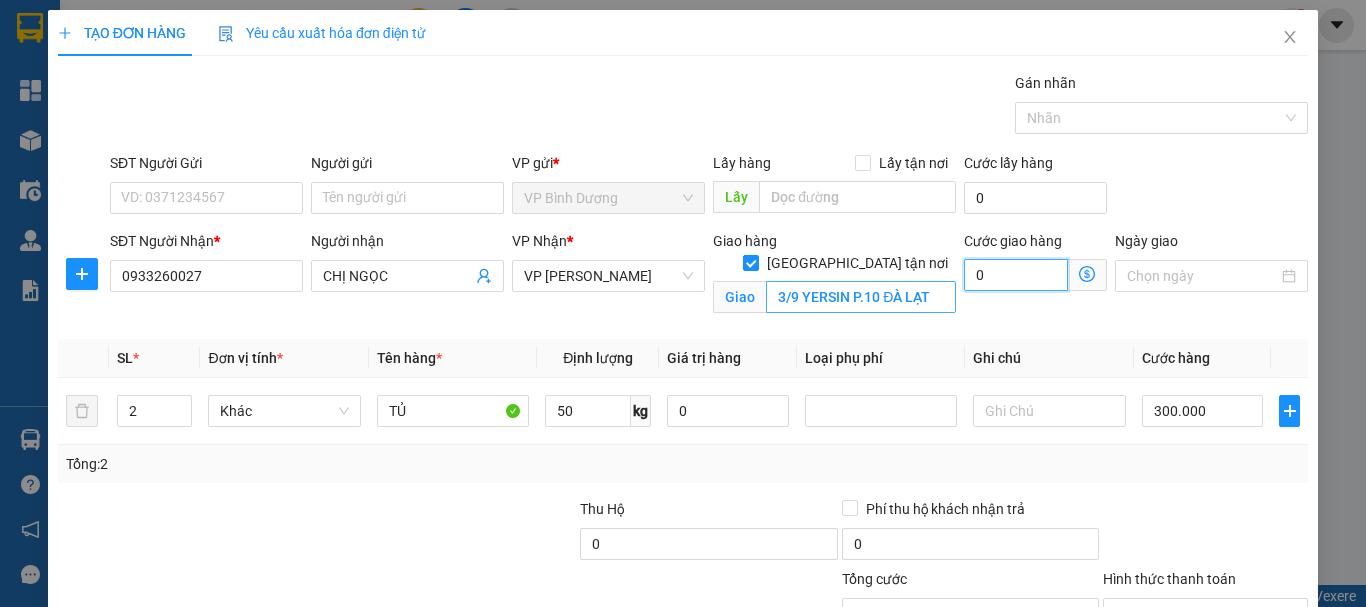 type on "300.000" 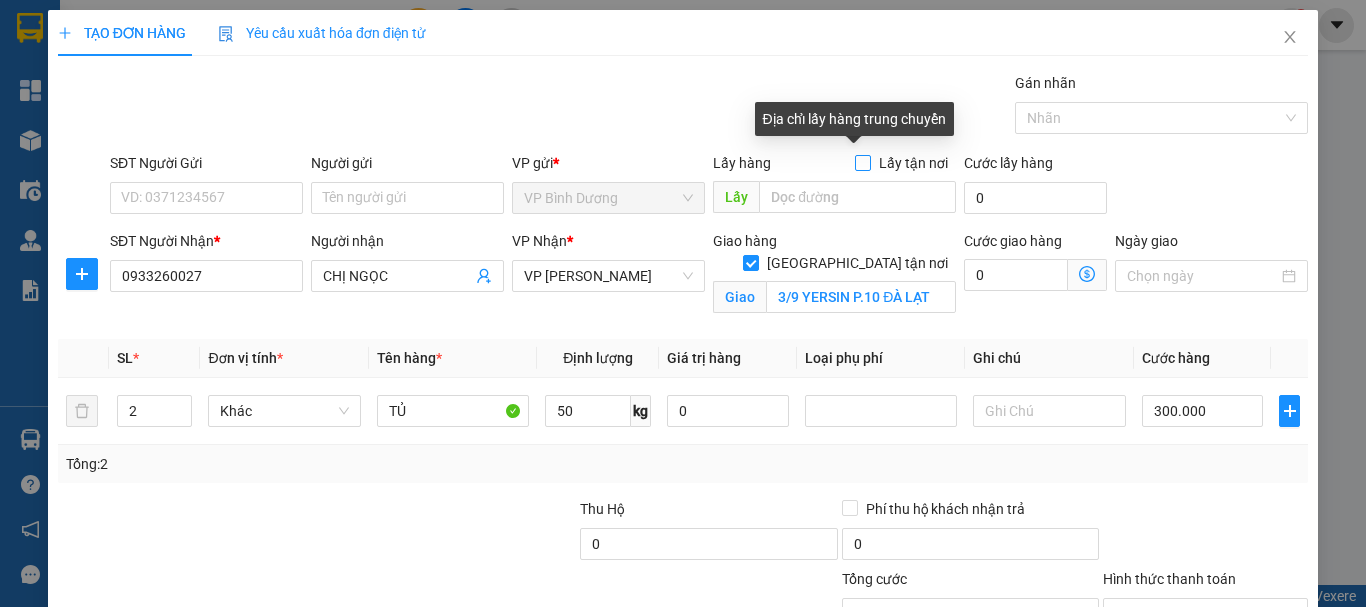 click on "Lấy tận nơi" at bounding box center (913, 163) 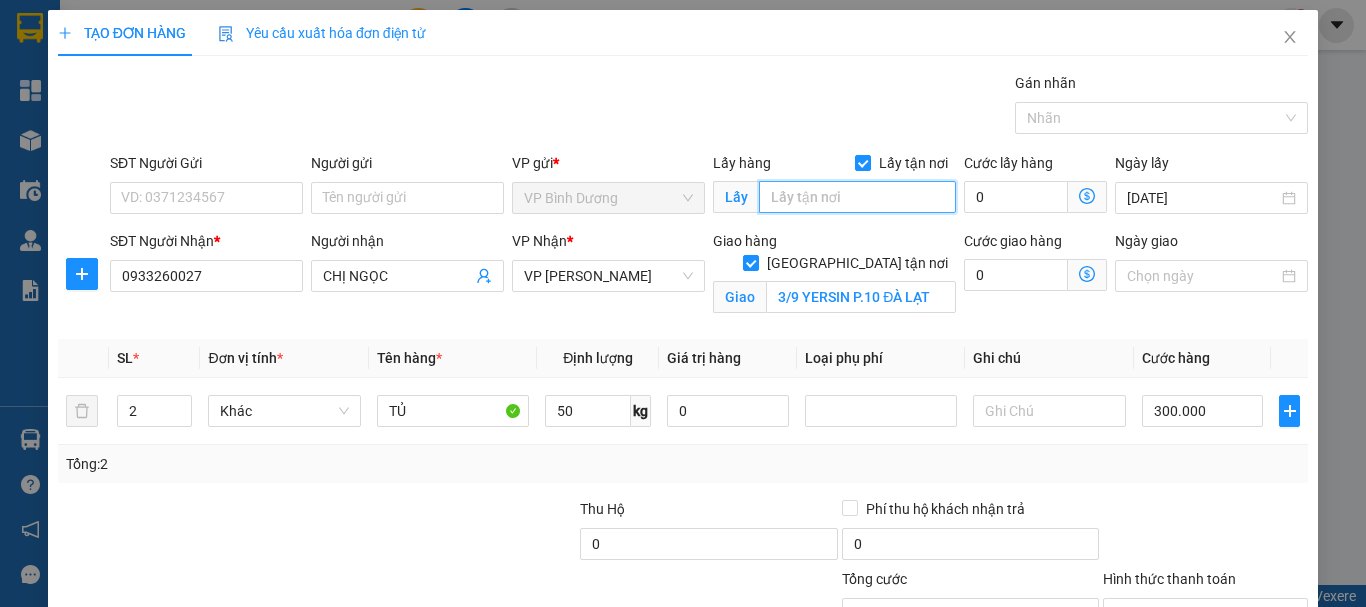 click at bounding box center [857, 197] 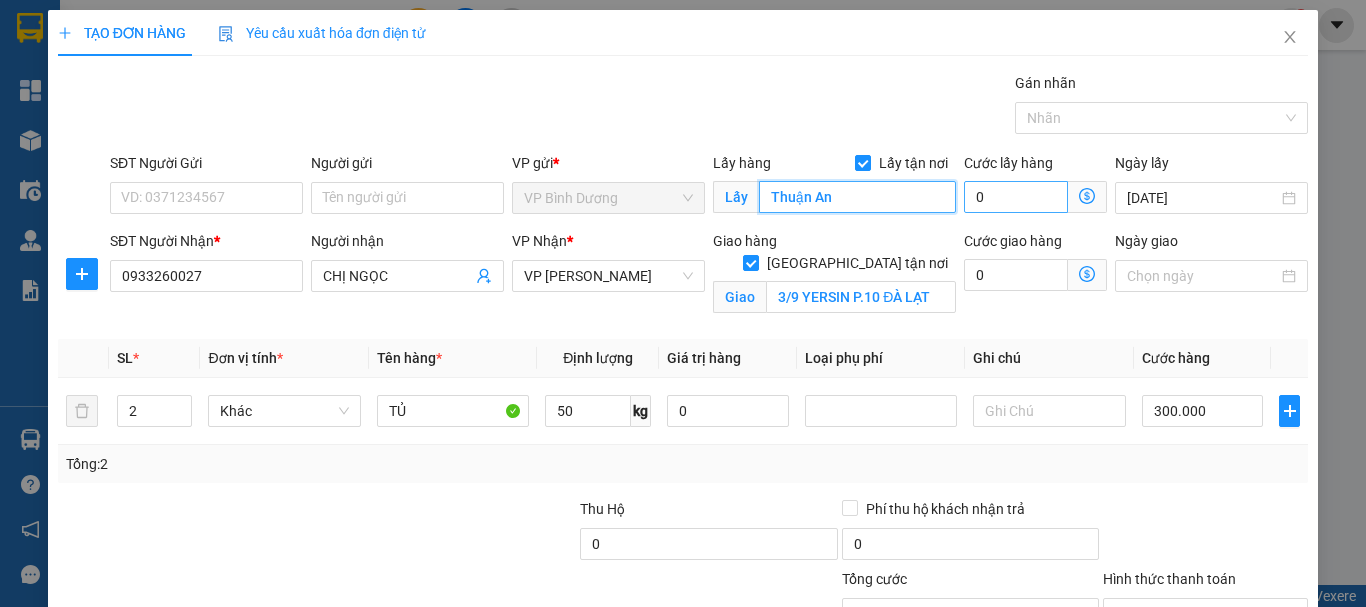 type on "Thuận An" 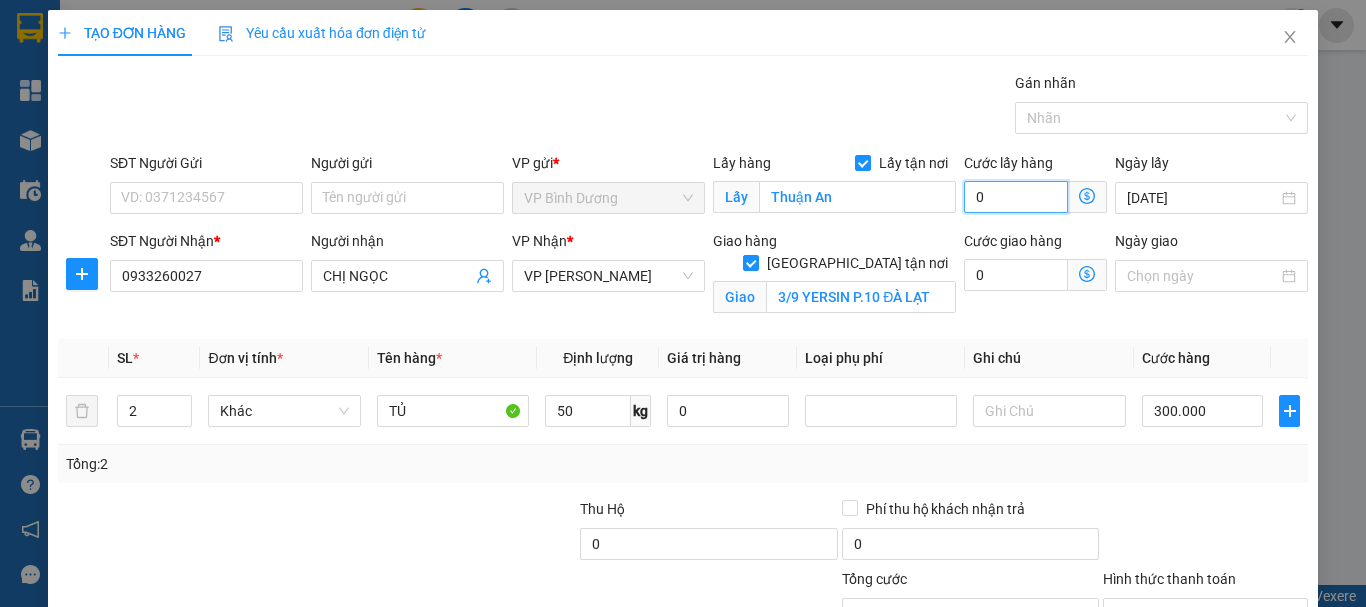 click on "0" at bounding box center [1016, 197] 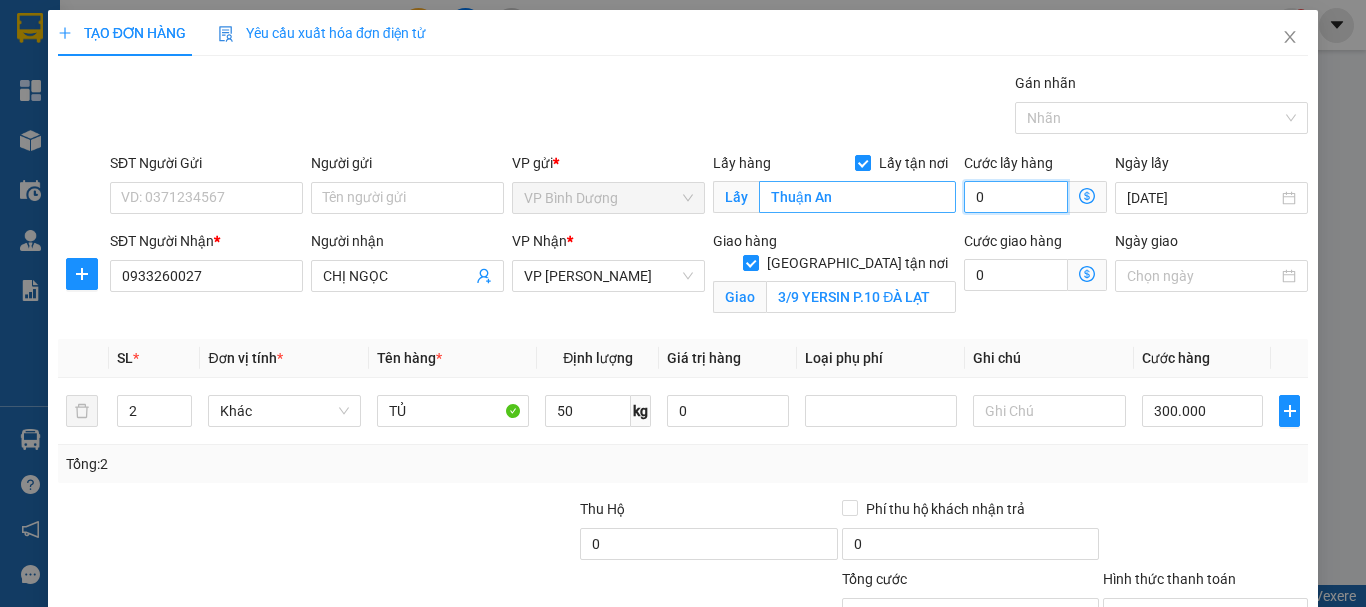 type on "6" 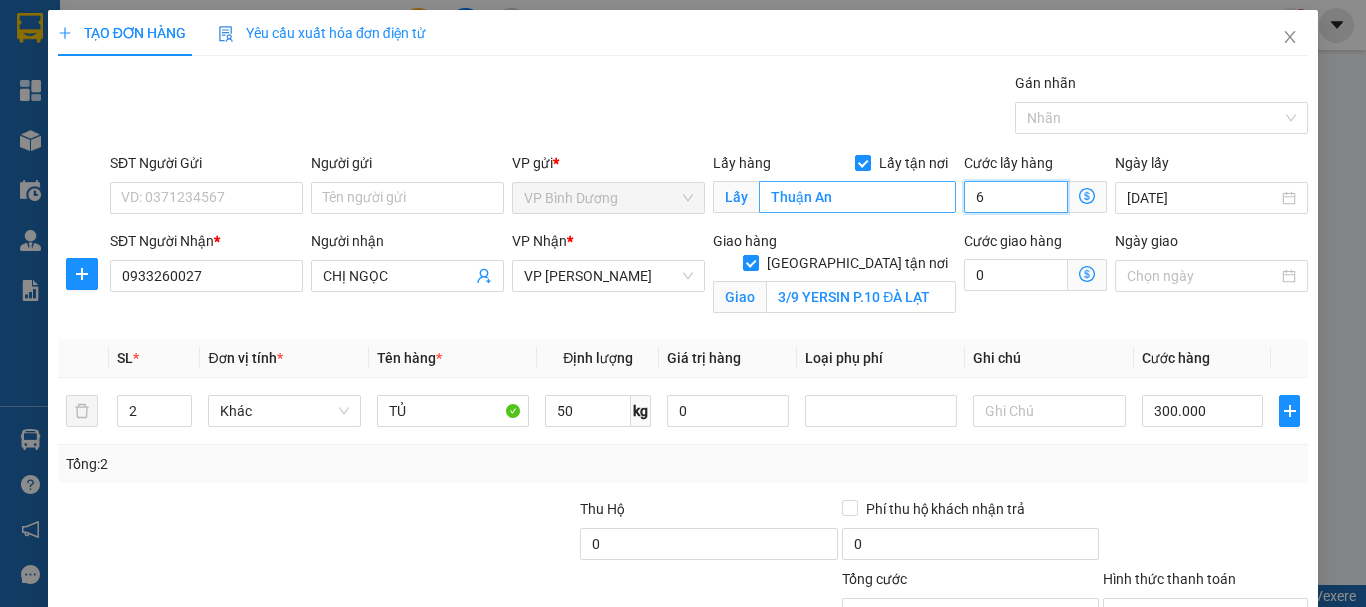 type on "300.006" 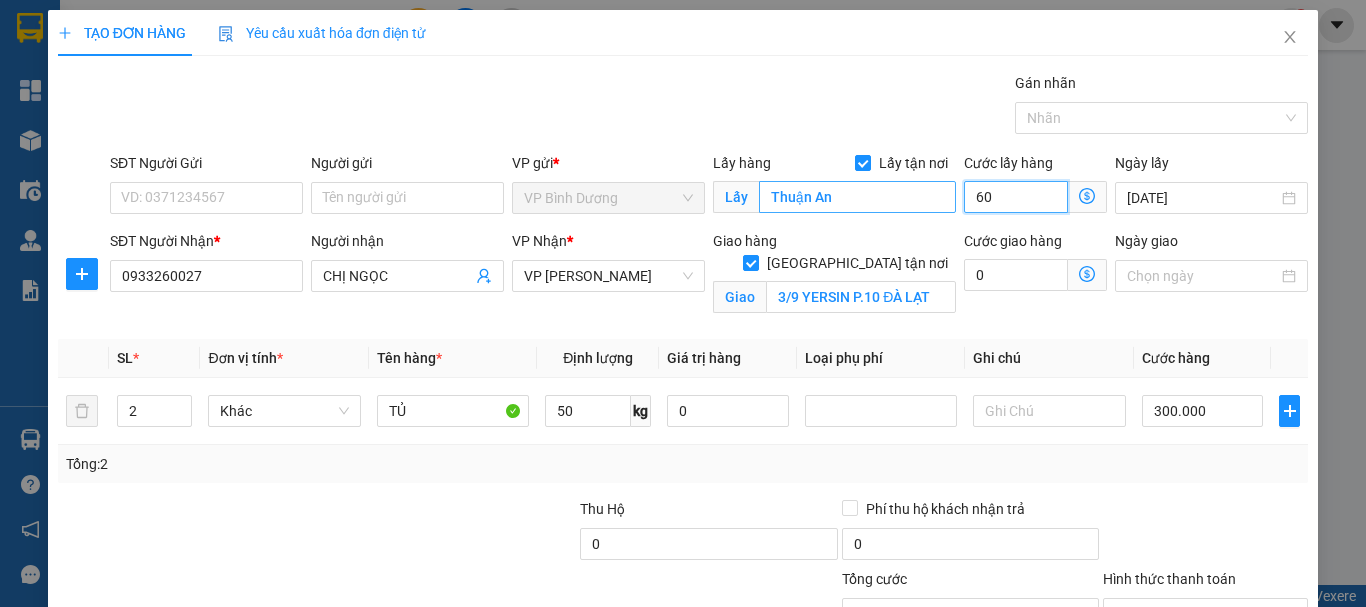 type on "300.060" 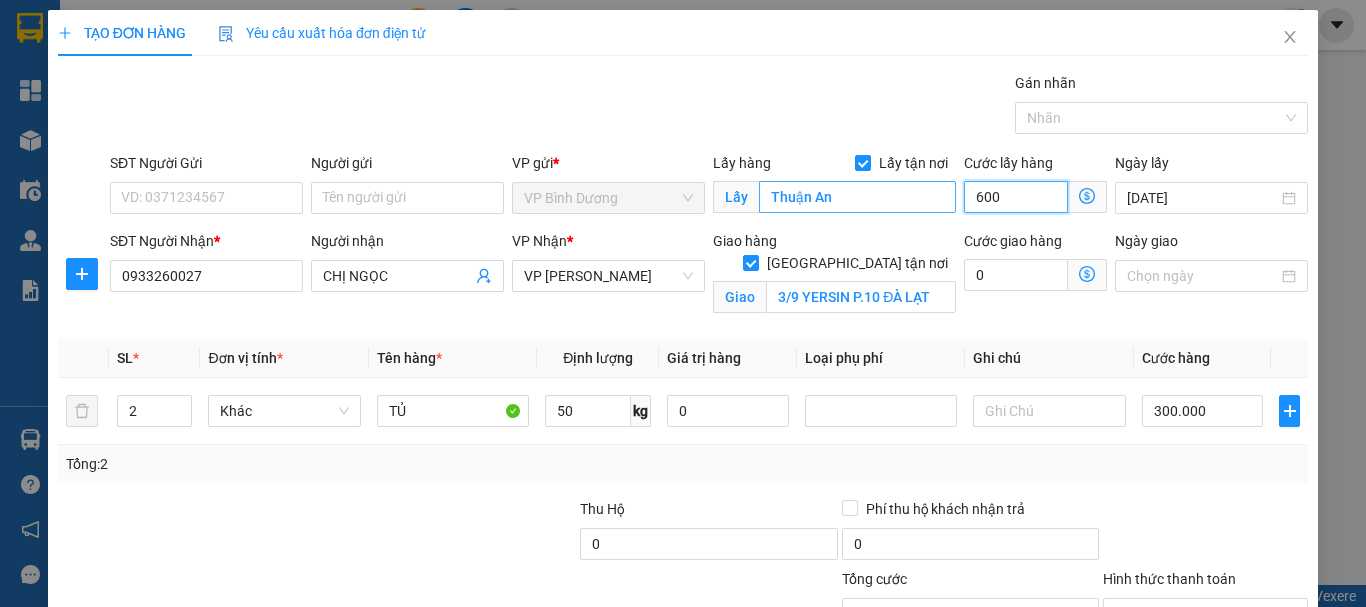 type on "300.600" 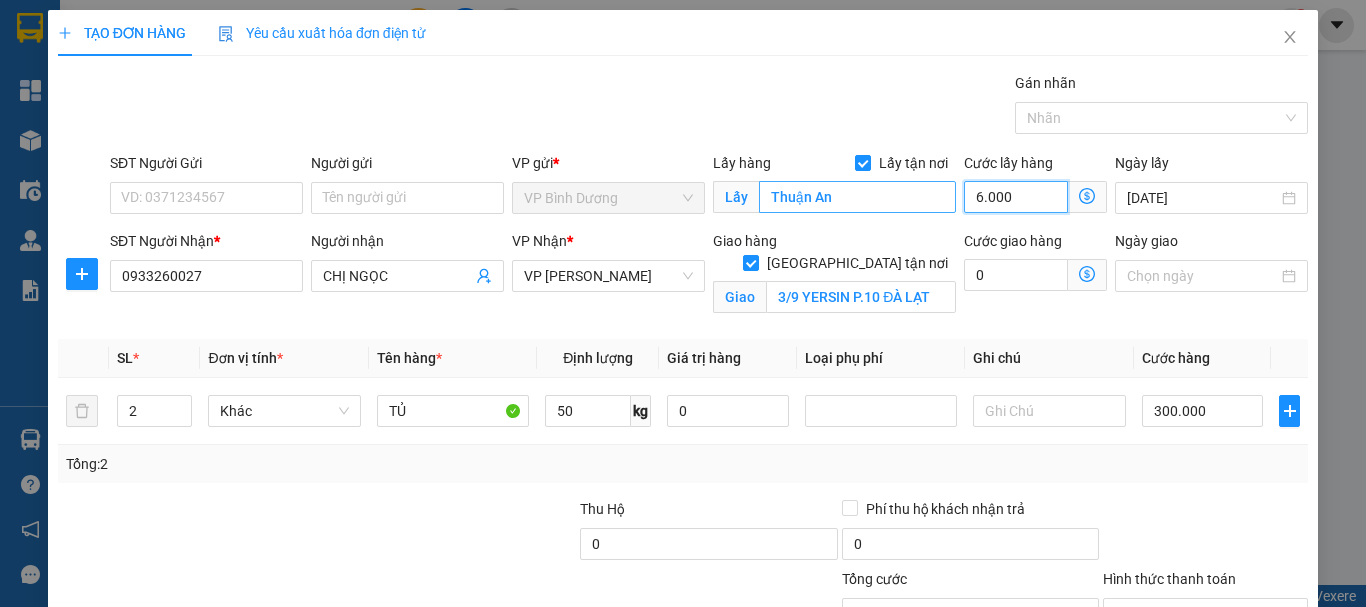 type on "306.000" 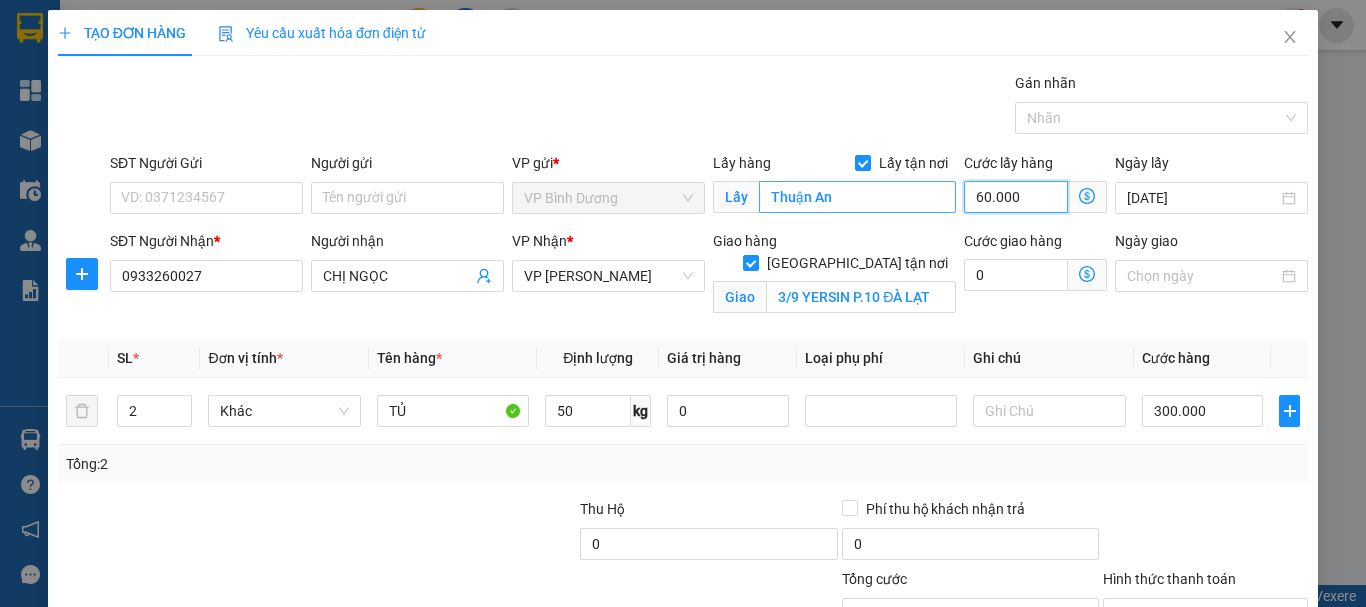 type on "360.000" 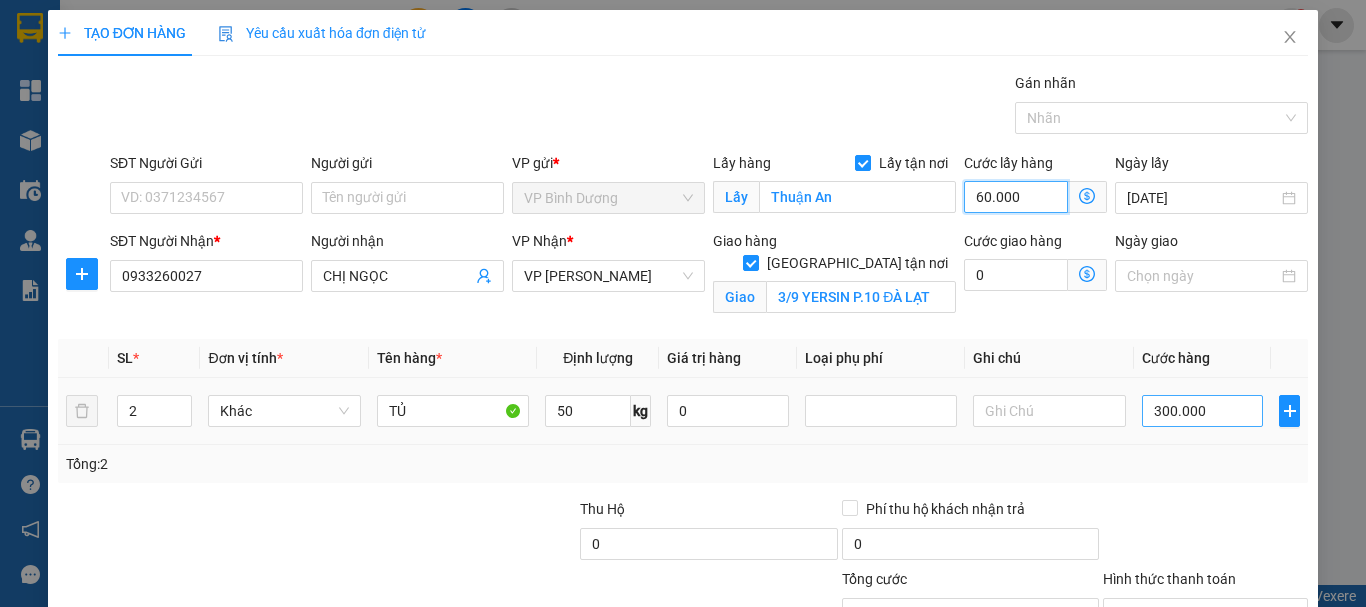 type on "60.000" 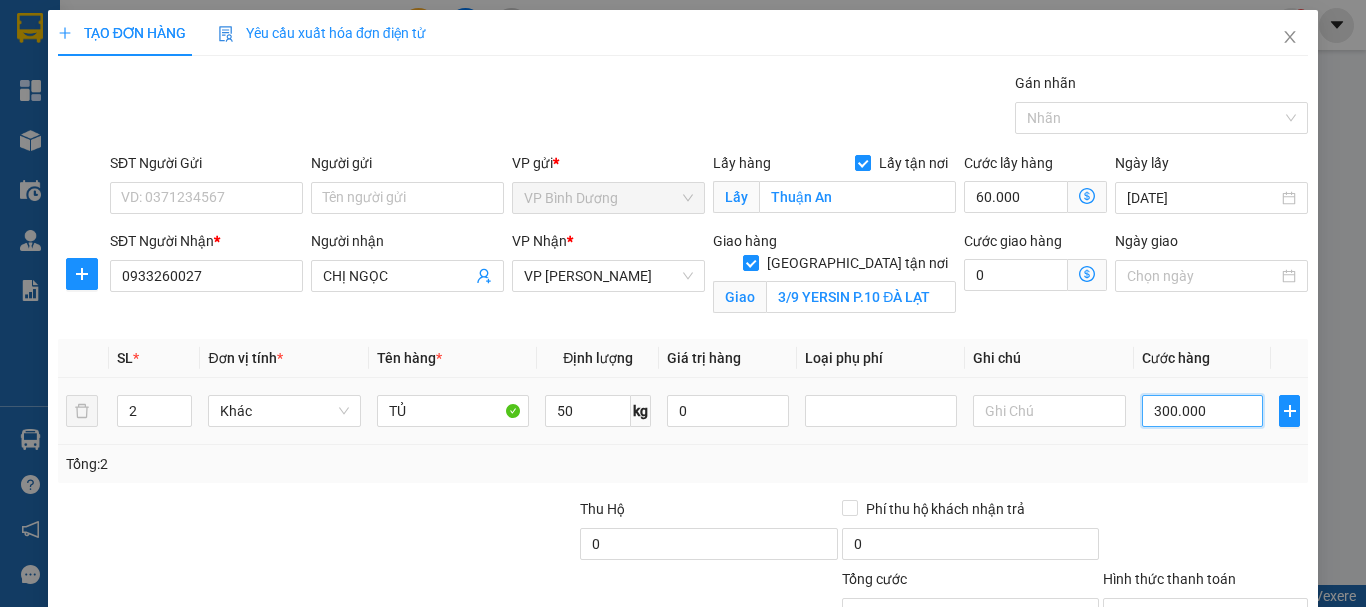 click on "300.000" at bounding box center [1203, 411] 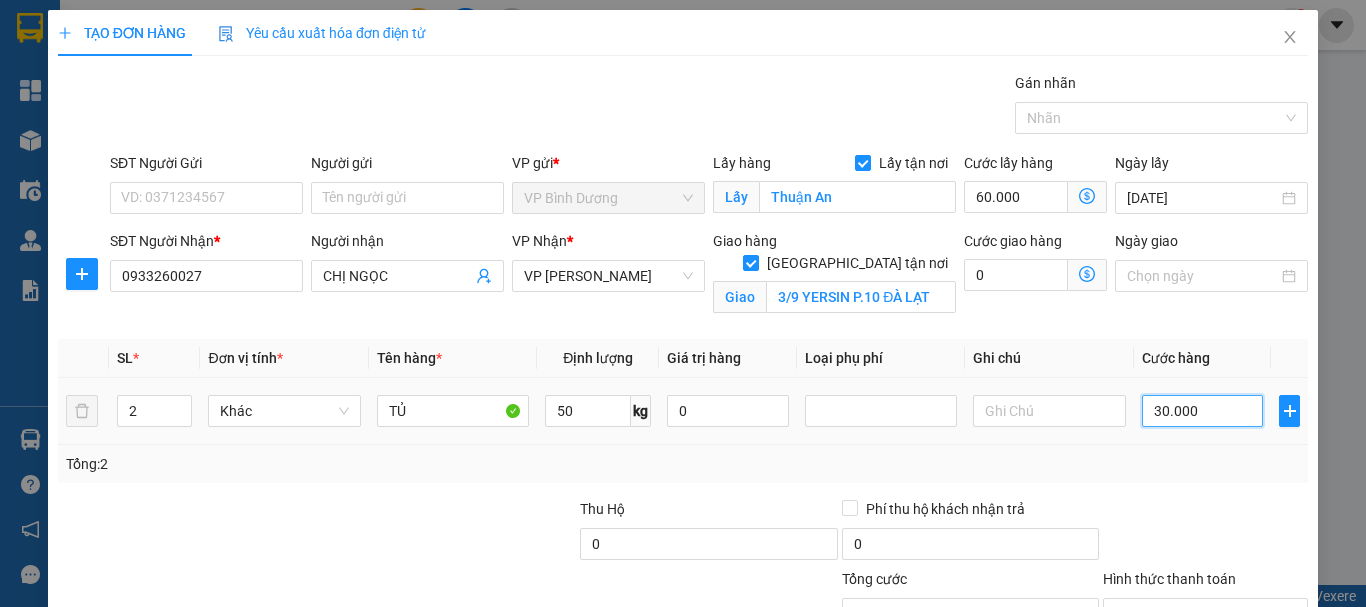 type on "90.000" 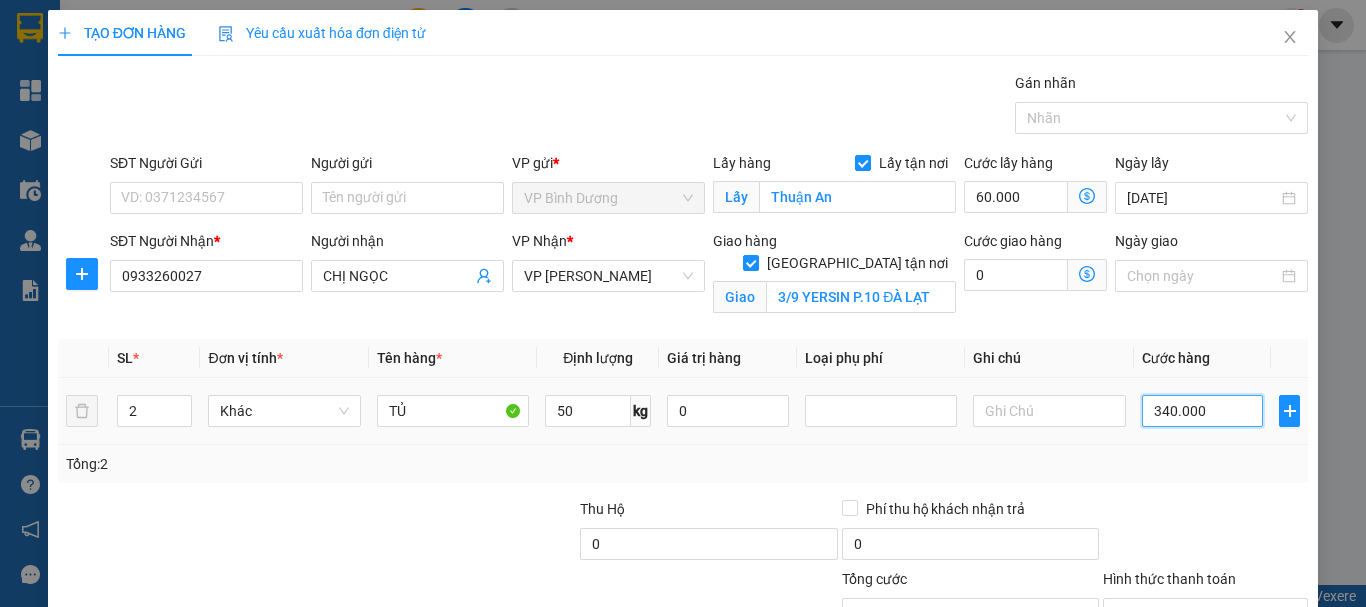 type on "400.000" 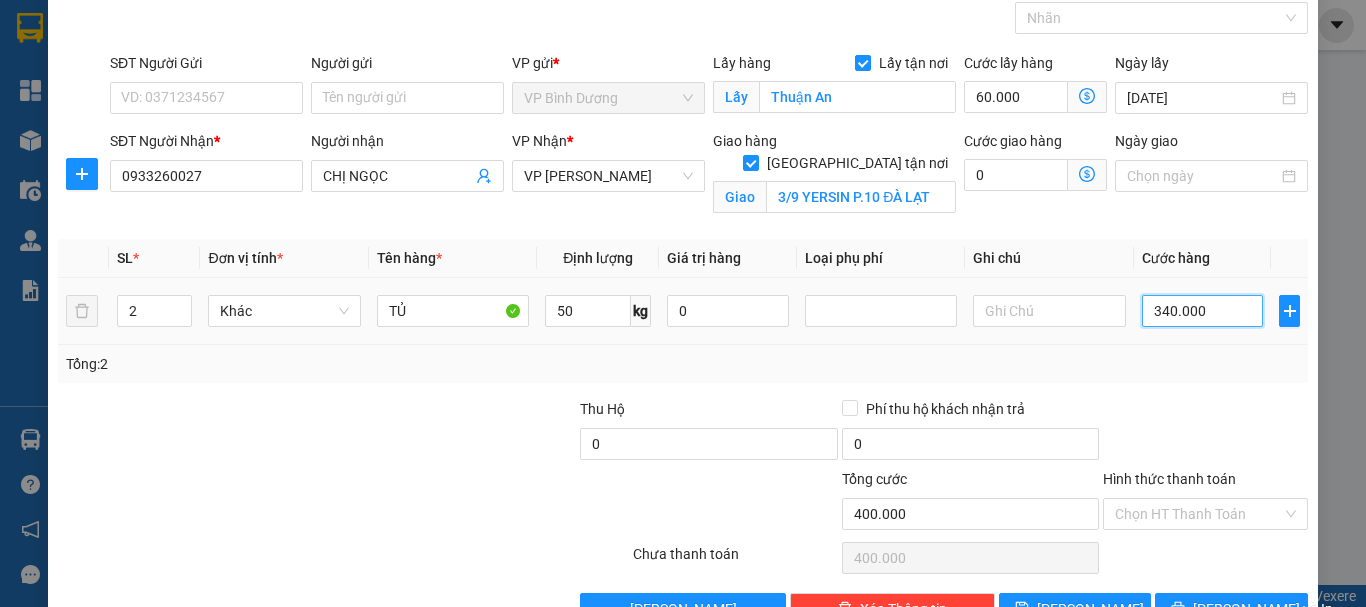 scroll, scrollTop: 157, scrollLeft: 0, axis: vertical 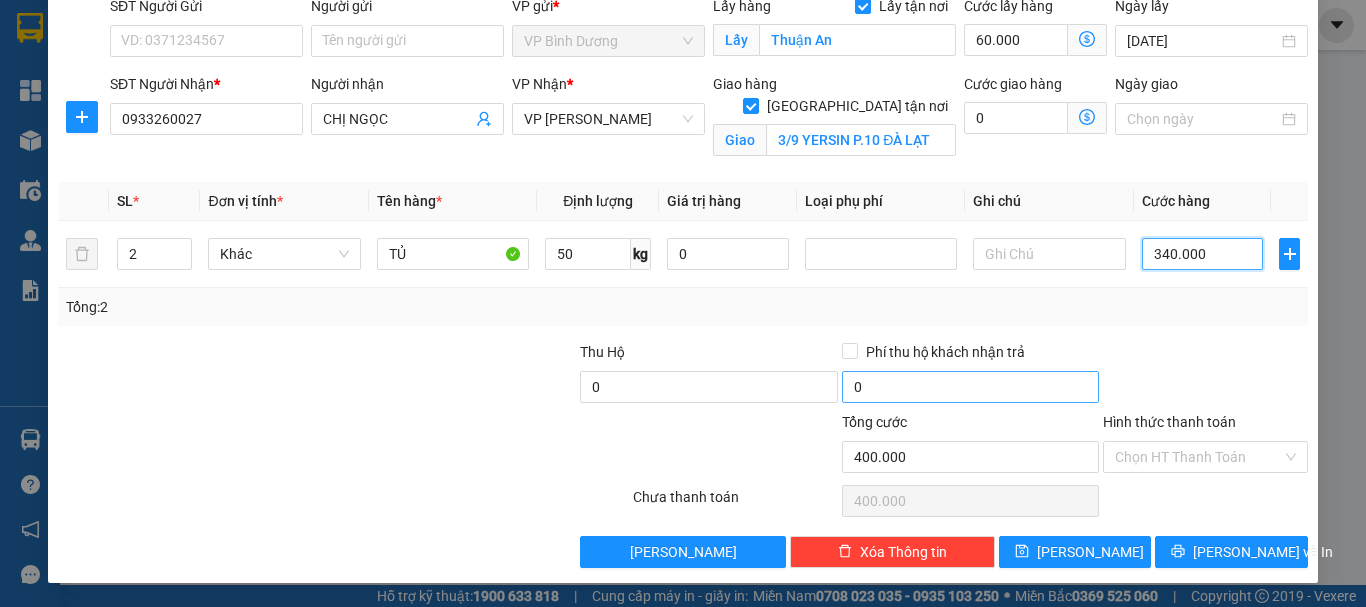 type on "340.000" 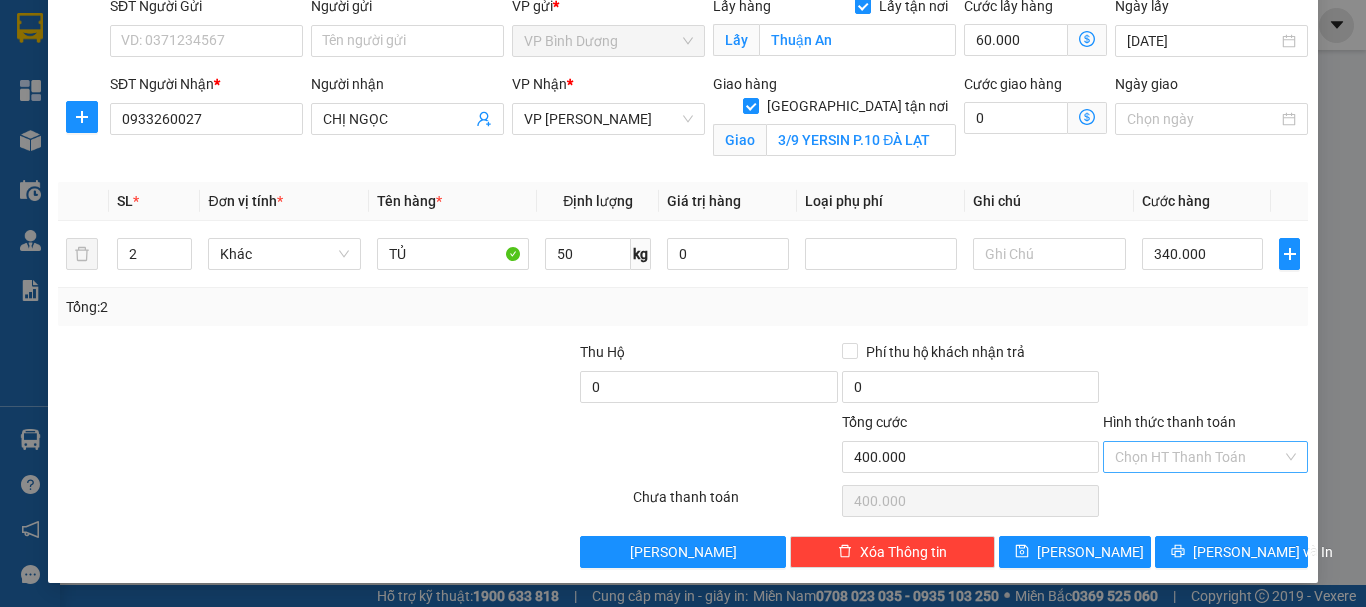 click on "Hình thức thanh toán" at bounding box center [1198, 457] 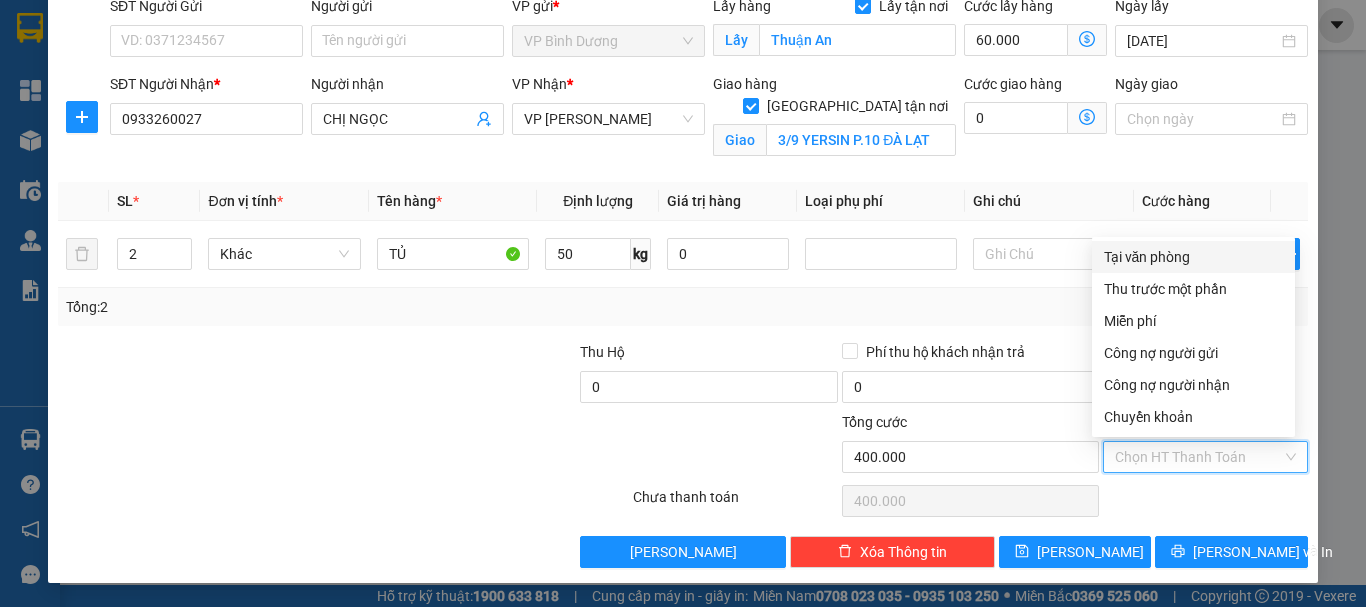 click on "Tại văn phòng" at bounding box center [1193, 257] 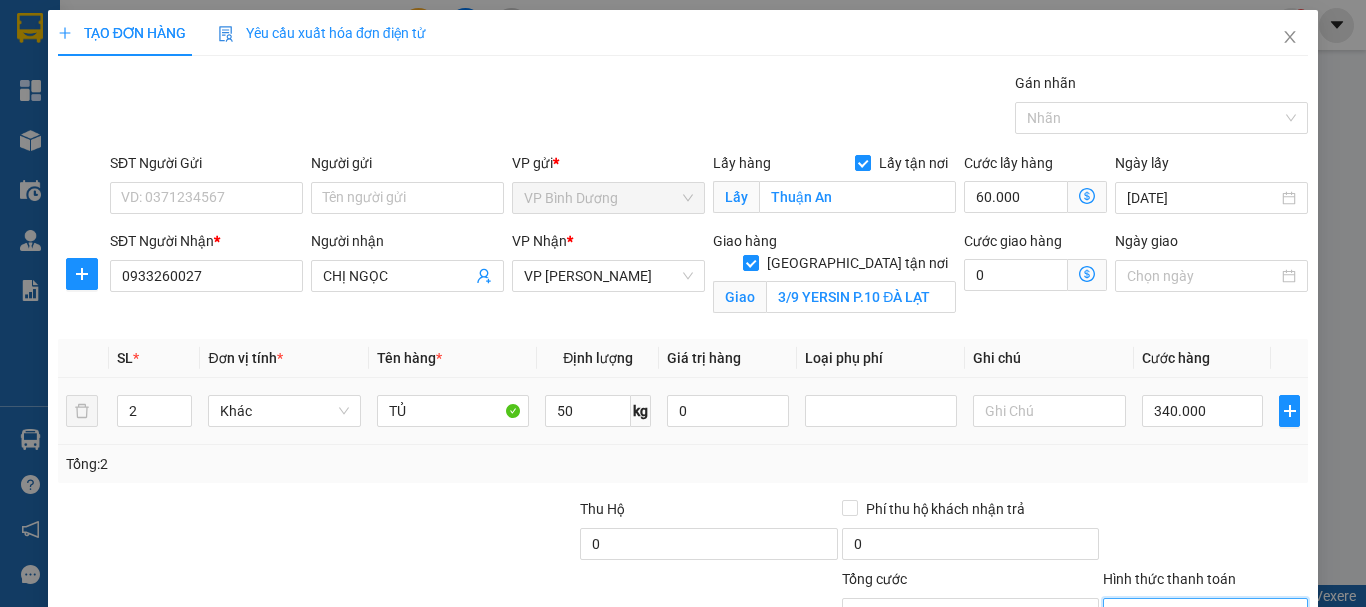 scroll, scrollTop: 157, scrollLeft: 0, axis: vertical 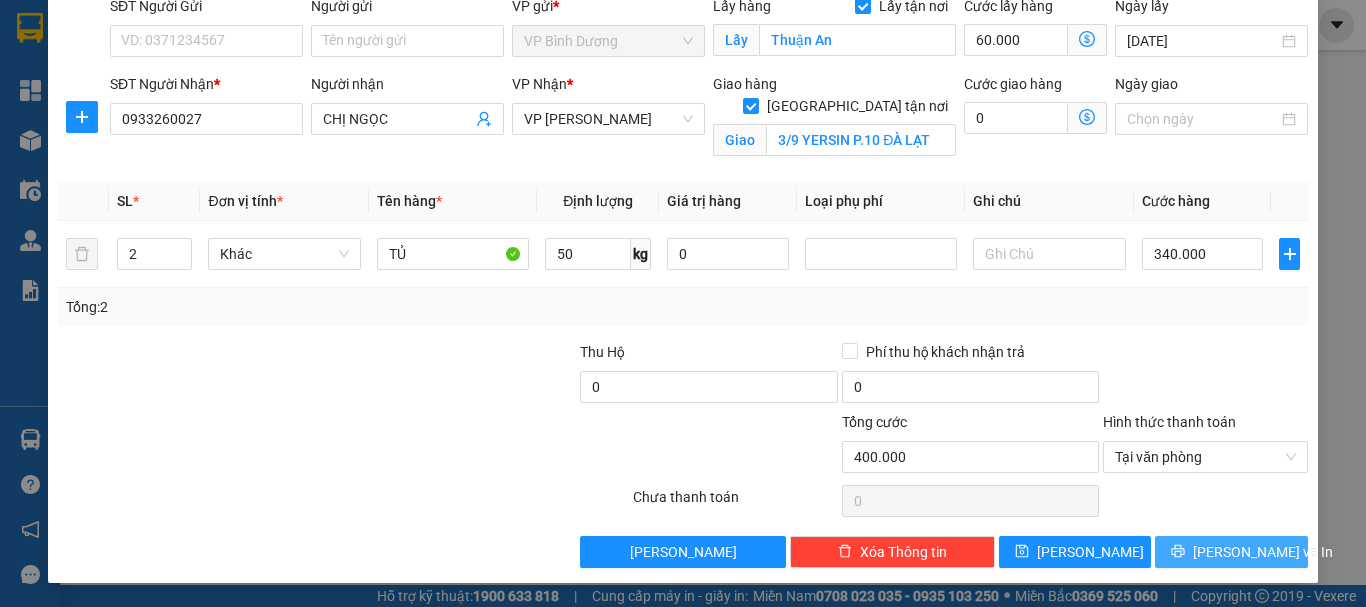 click on "[PERSON_NAME] và In" at bounding box center [1263, 552] 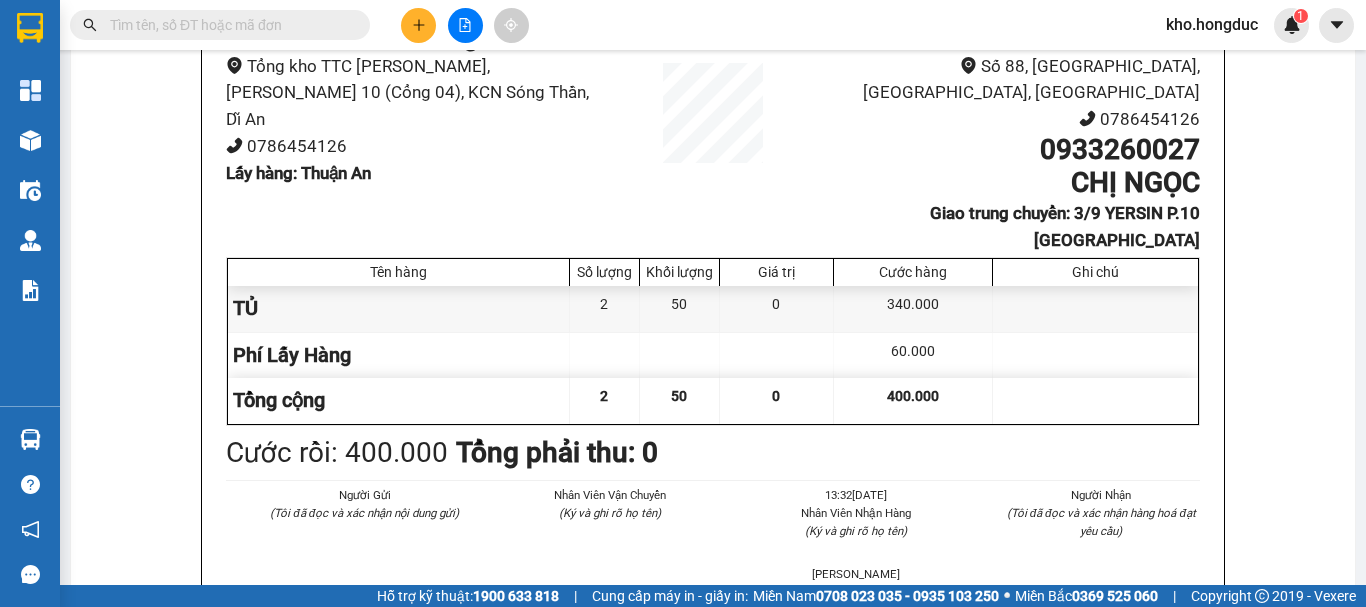 scroll, scrollTop: 0, scrollLeft: 0, axis: both 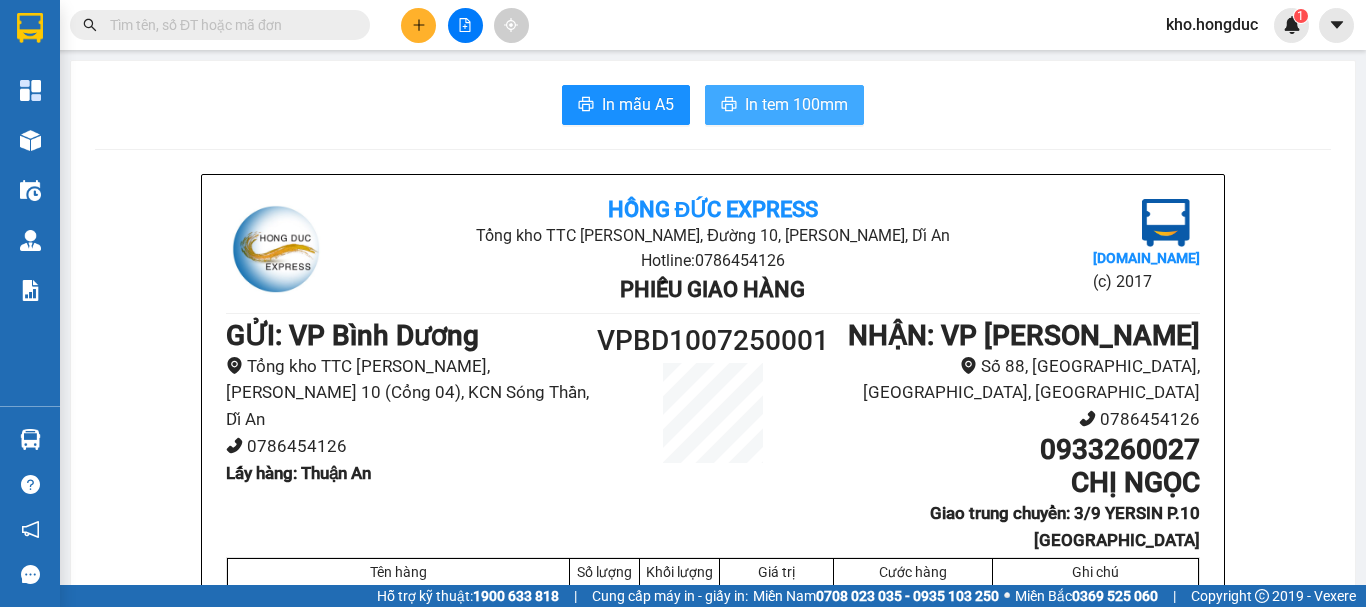 click on "In tem 100mm" at bounding box center [796, 104] 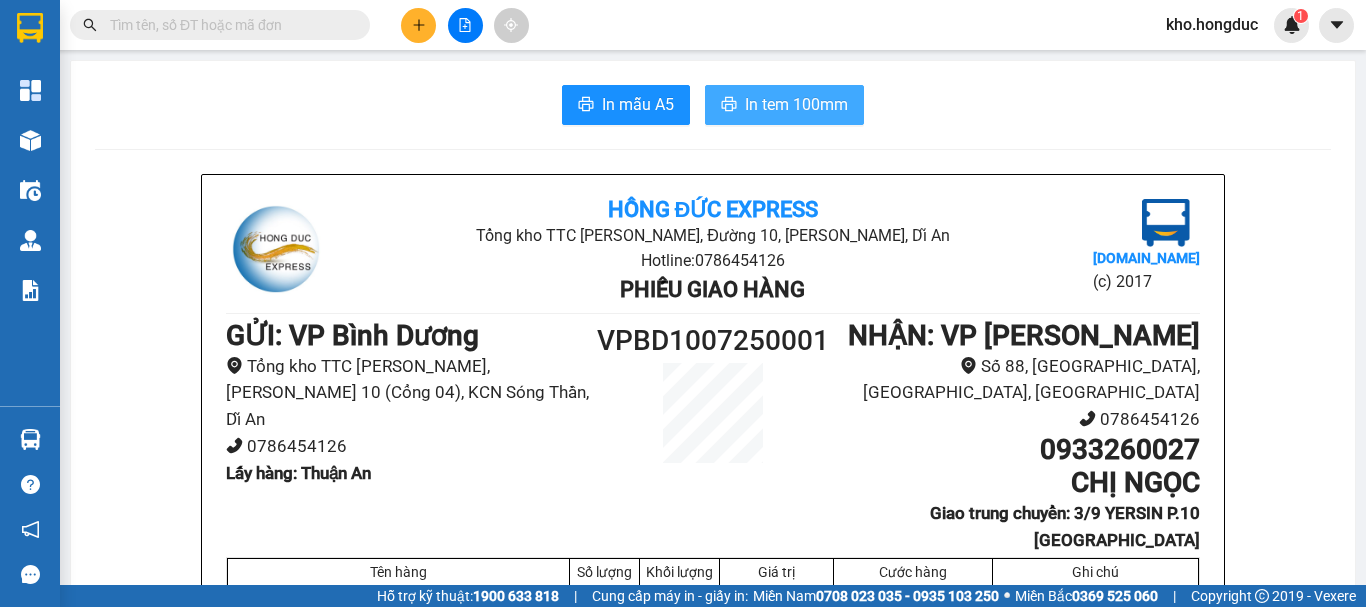 scroll, scrollTop: 0, scrollLeft: 0, axis: both 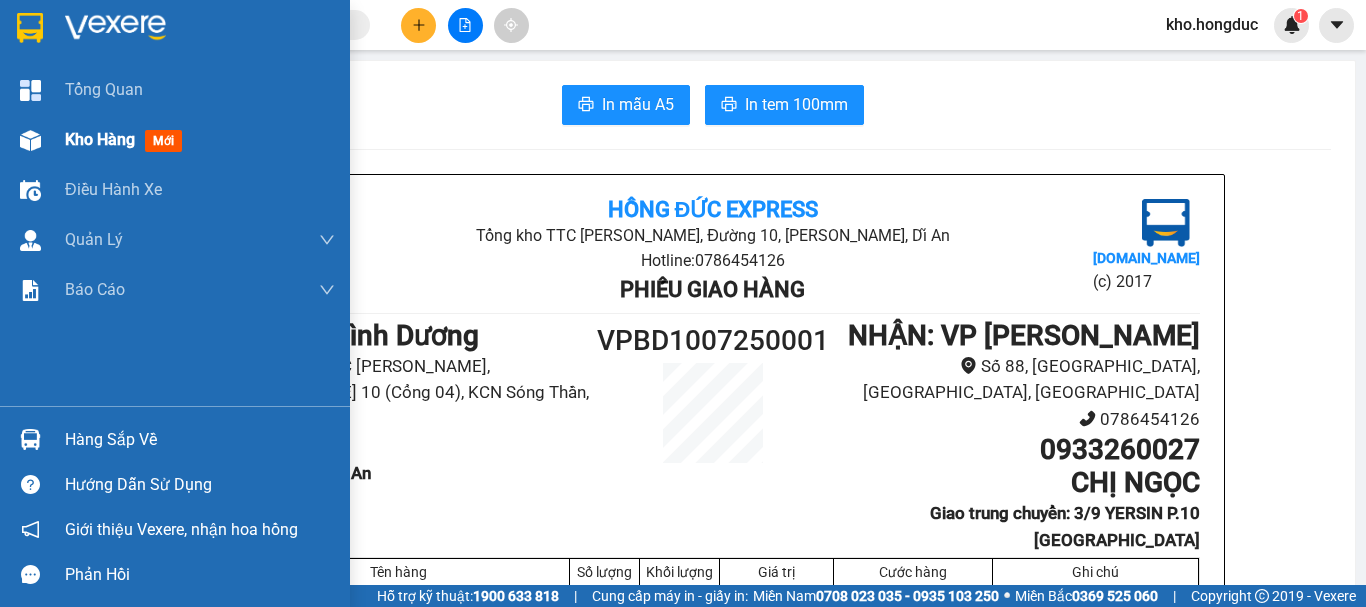 click on "Kho hàng mới" at bounding box center [200, 140] 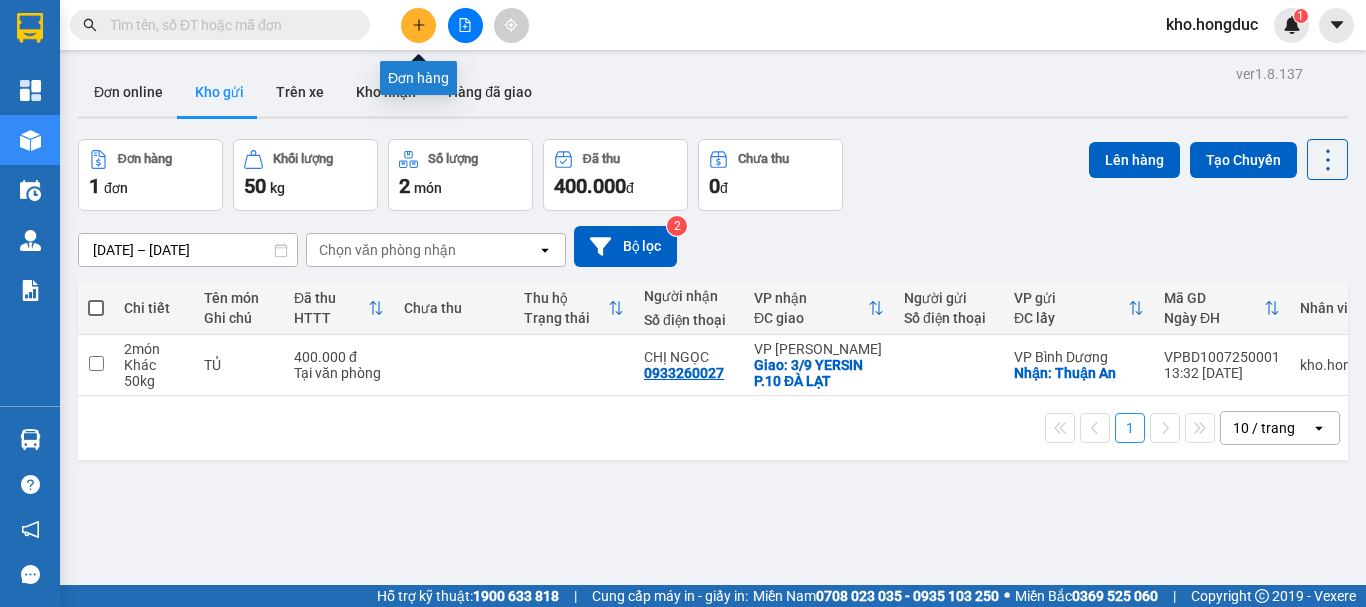 click 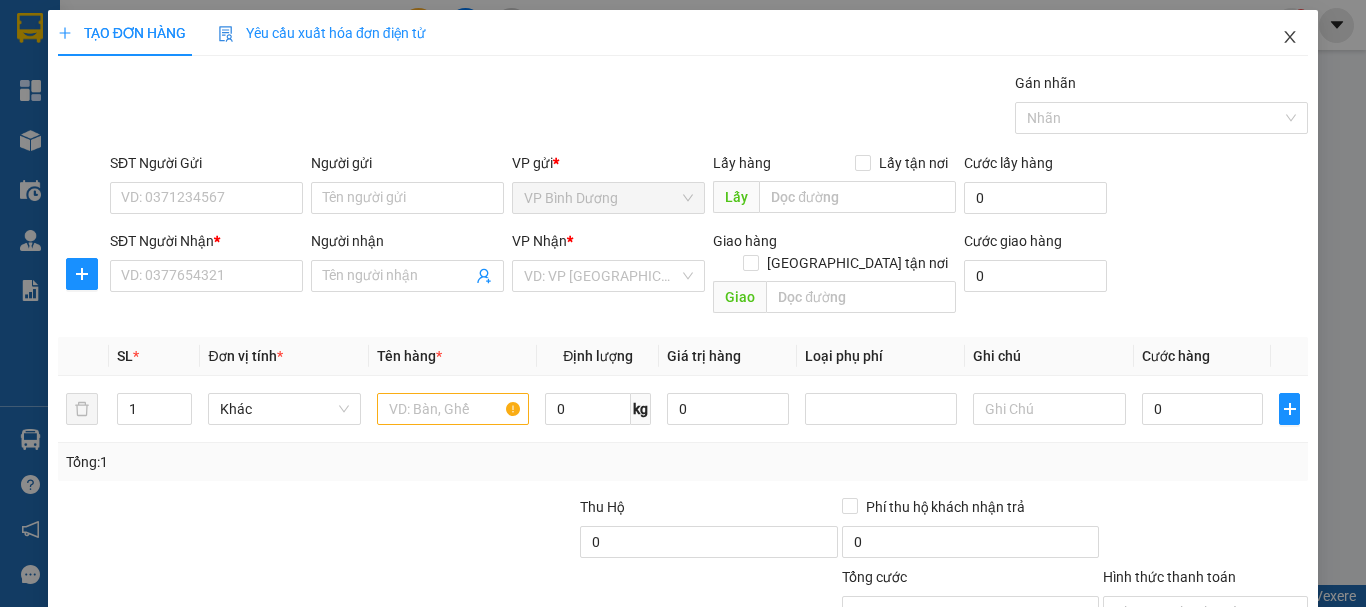 drag, startPoint x: 1272, startPoint y: 16, endPoint x: 1274, endPoint y: 32, distance: 16.124516 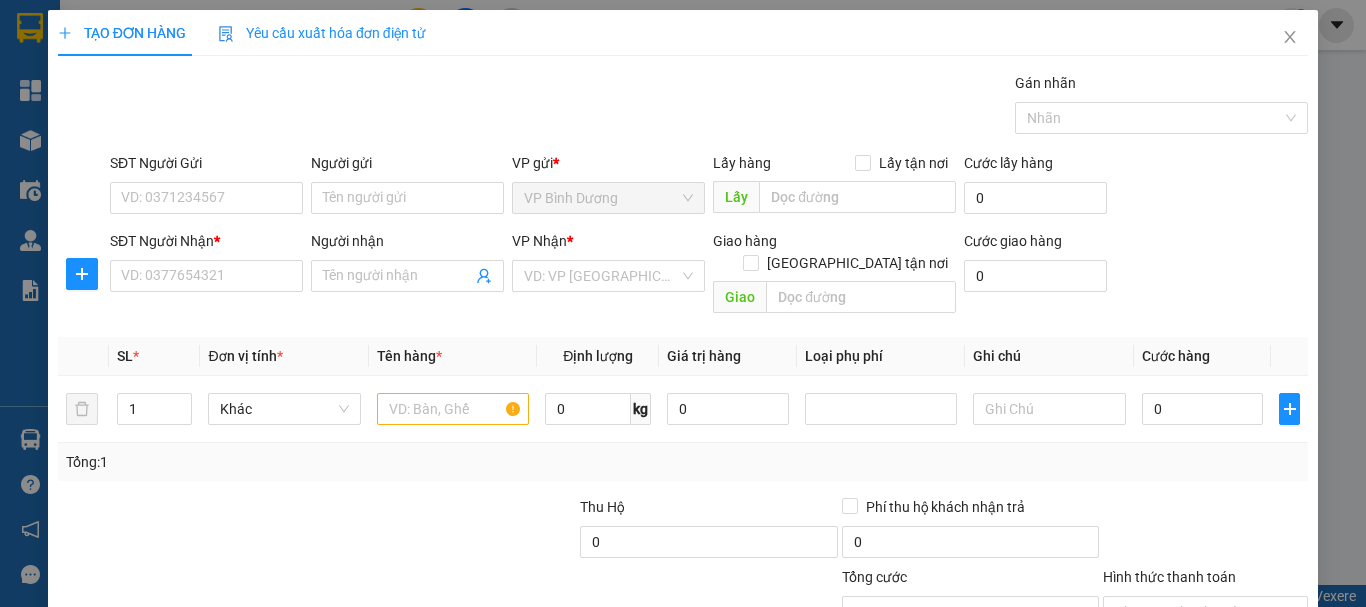 click on "kho.hongduc 1" at bounding box center [1229, 25] 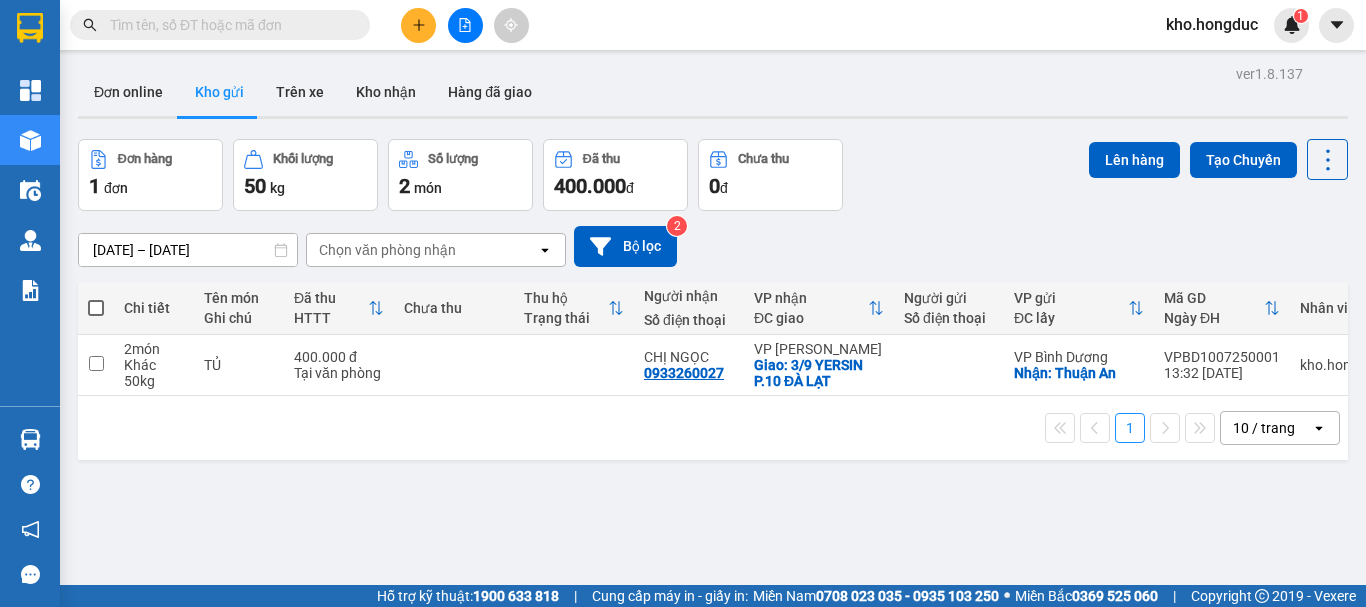 click at bounding box center (228, 25) 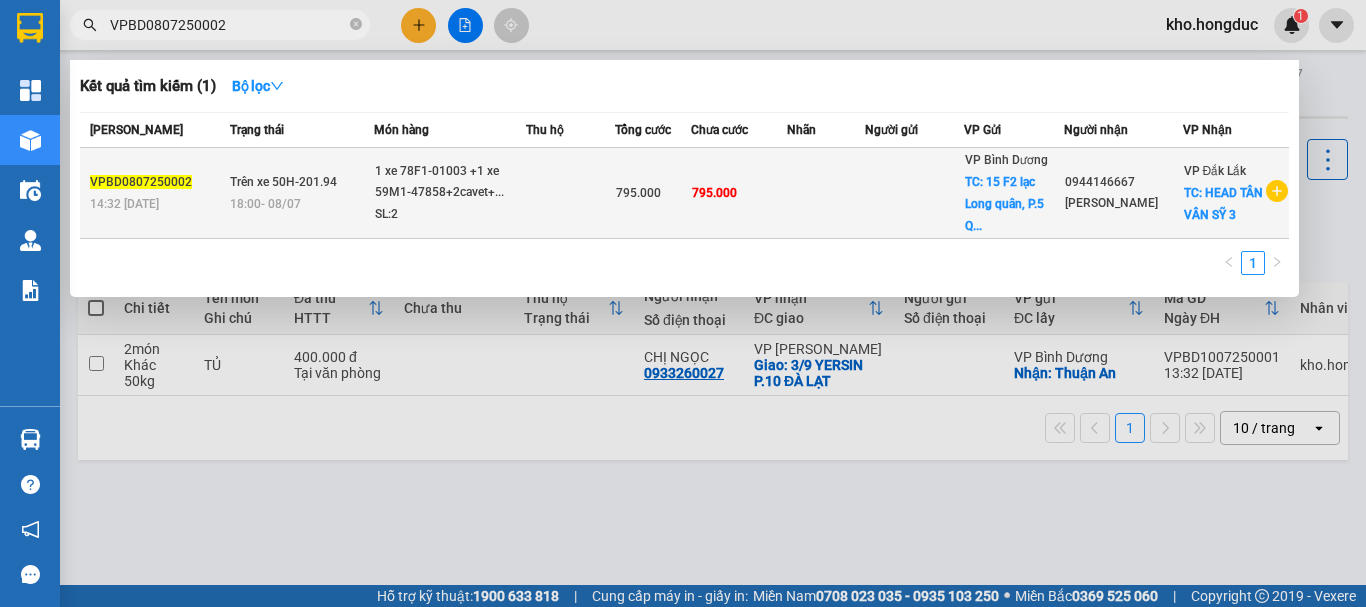 type on "VPBD0807250002" 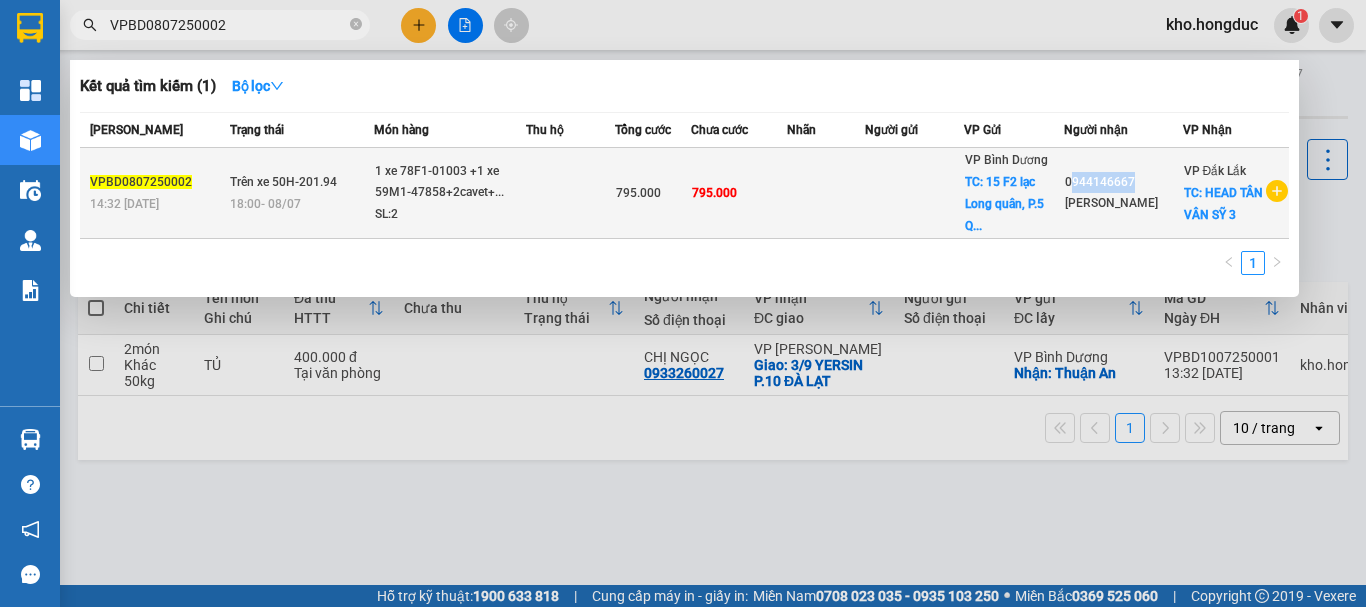 drag, startPoint x: 1076, startPoint y: 165, endPoint x: 1139, endPoint y: 172, distance: 63.387695 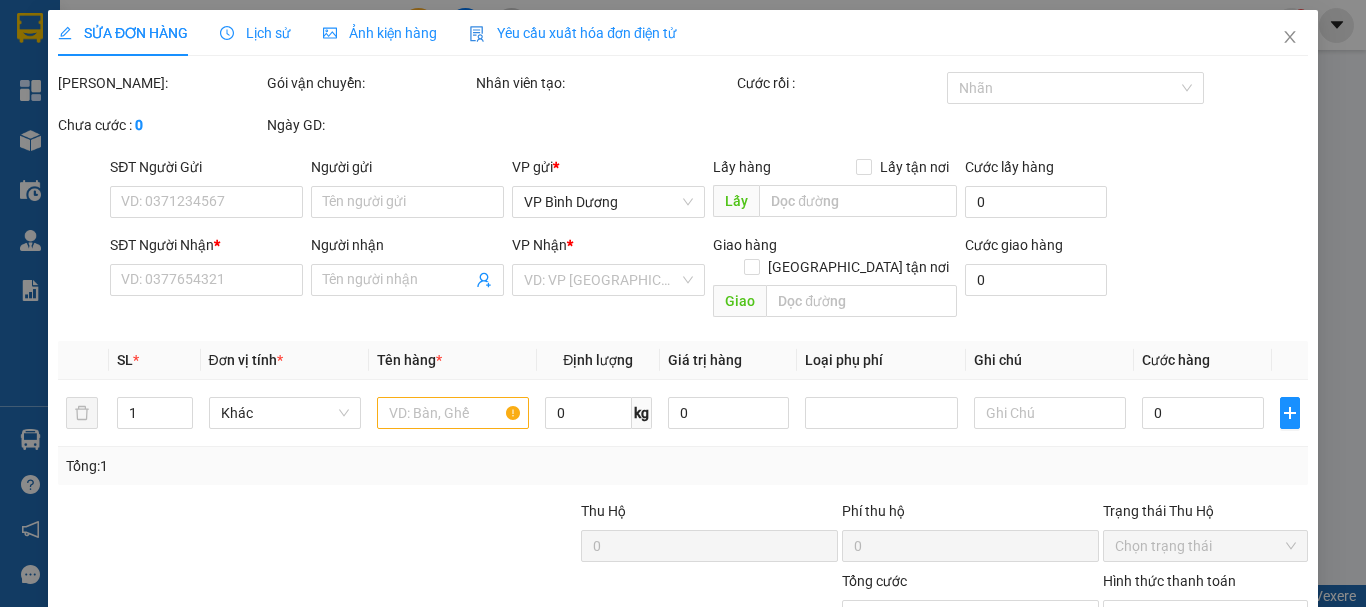 checkbox on "true" 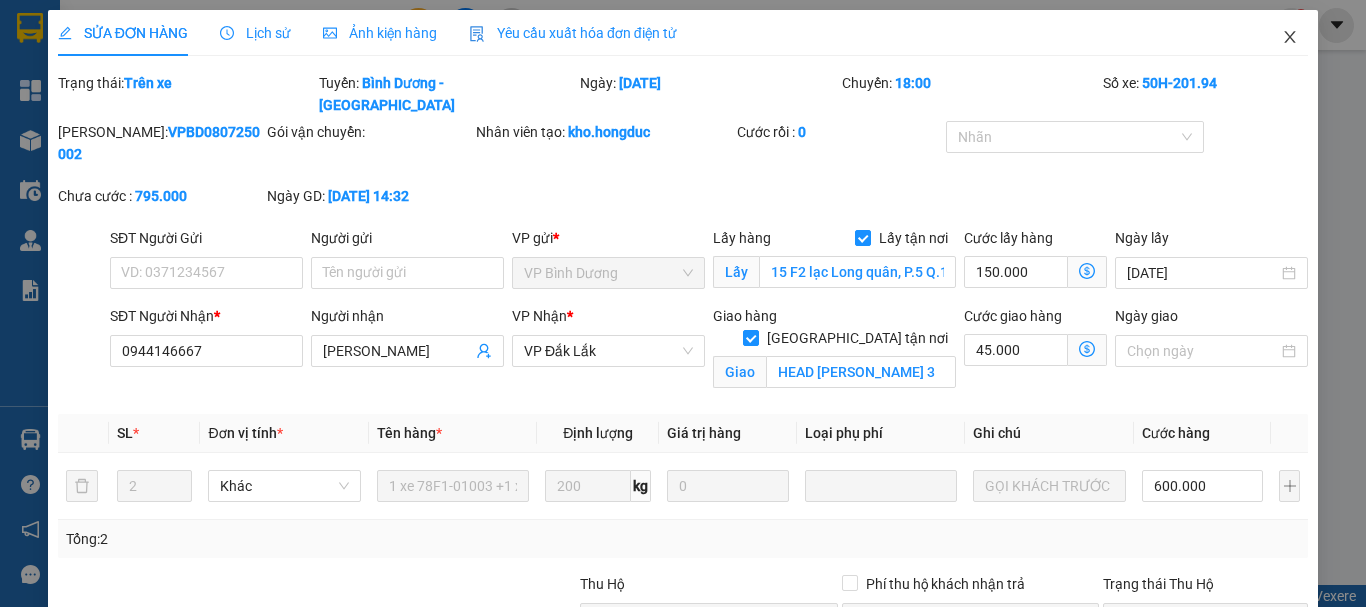 click 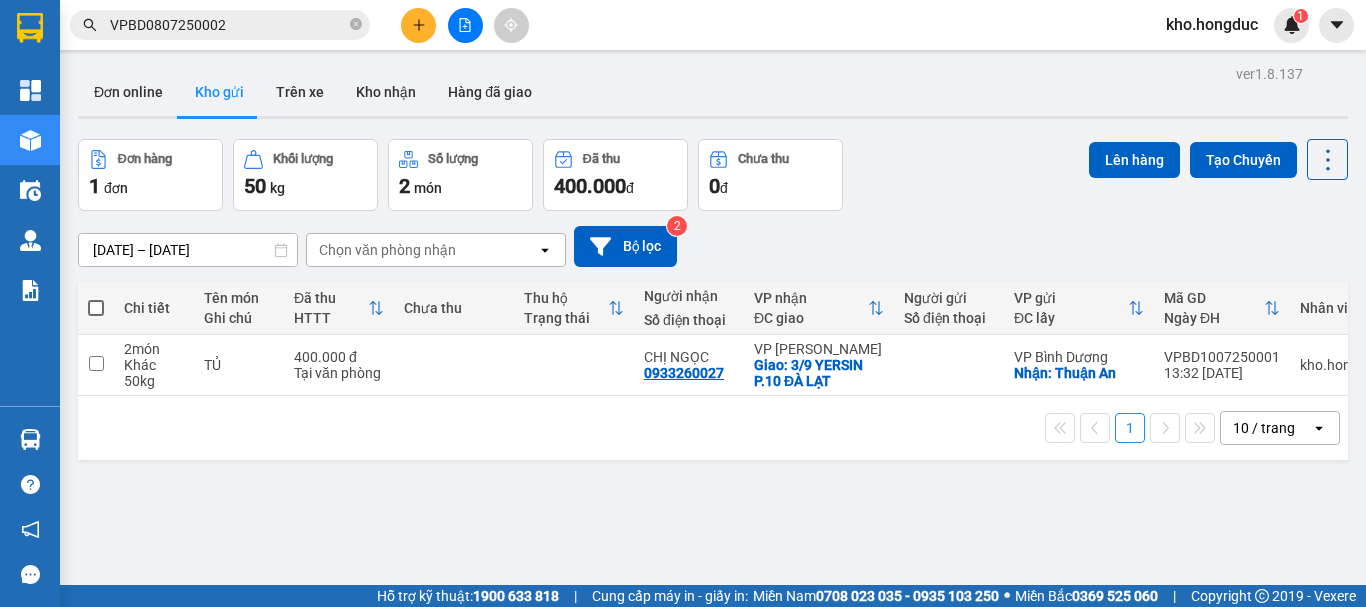 click on "VPBD0807250002" at bounding box center [228, 25] 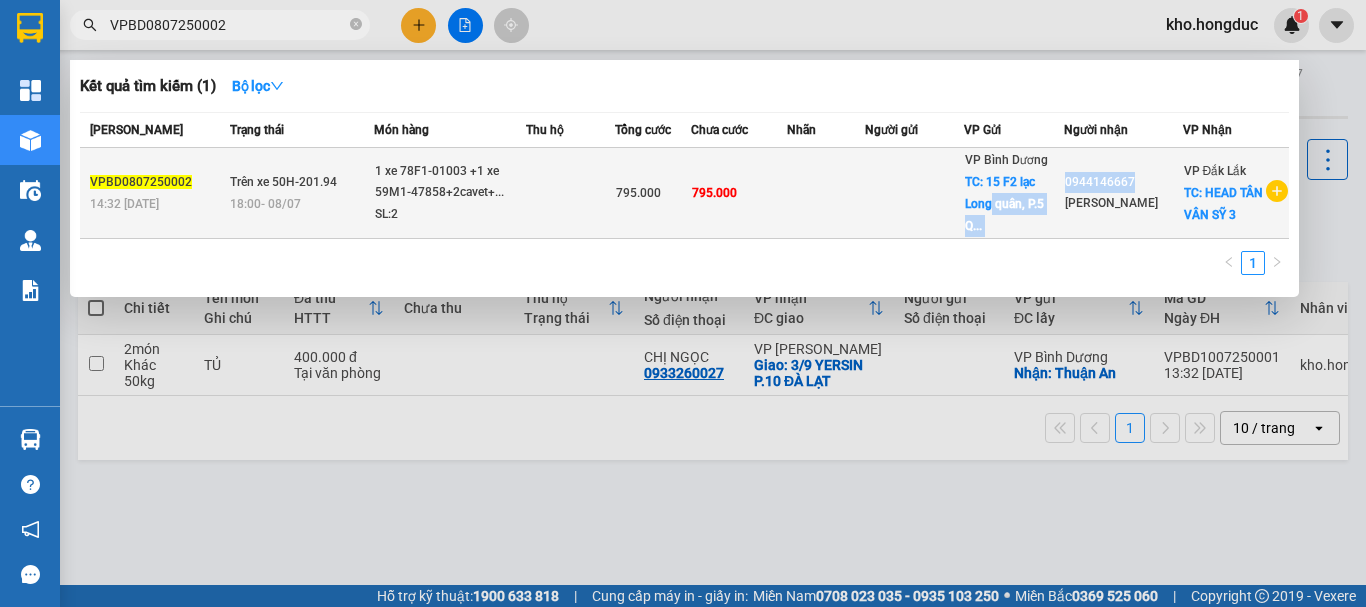 drag, startPoint x: 1152, startPoint y: 176, endPoint x: 1065, endPoint y: 175, distance: 87.005745 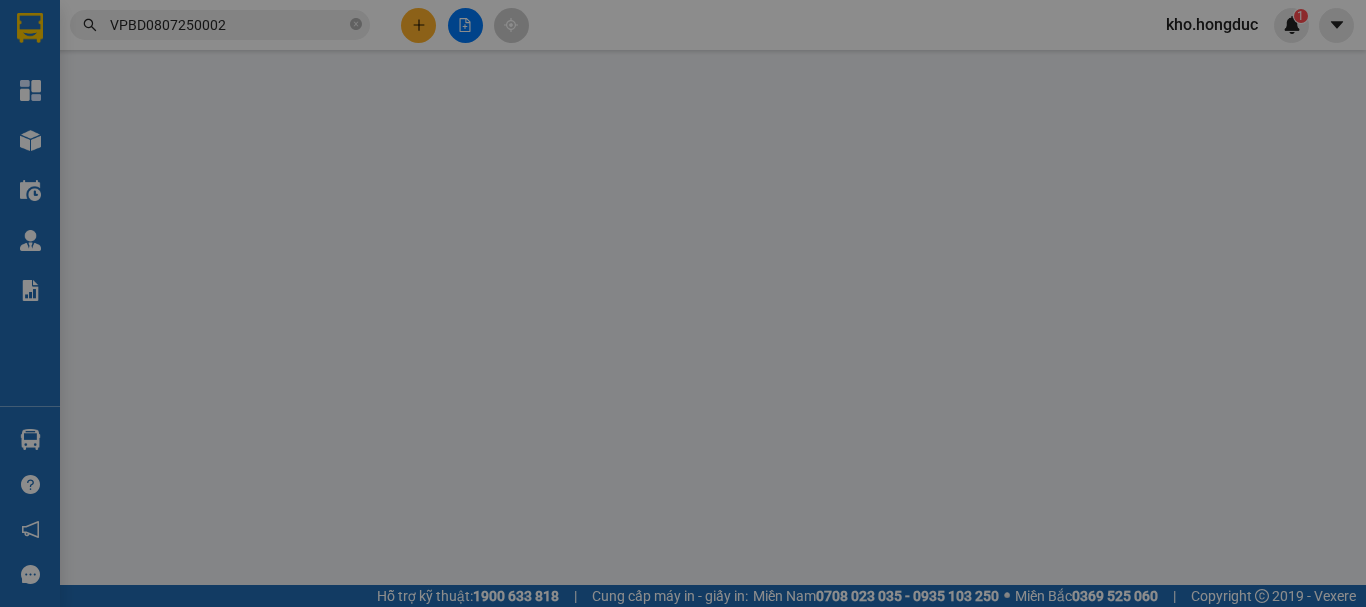 checkbox on "true" 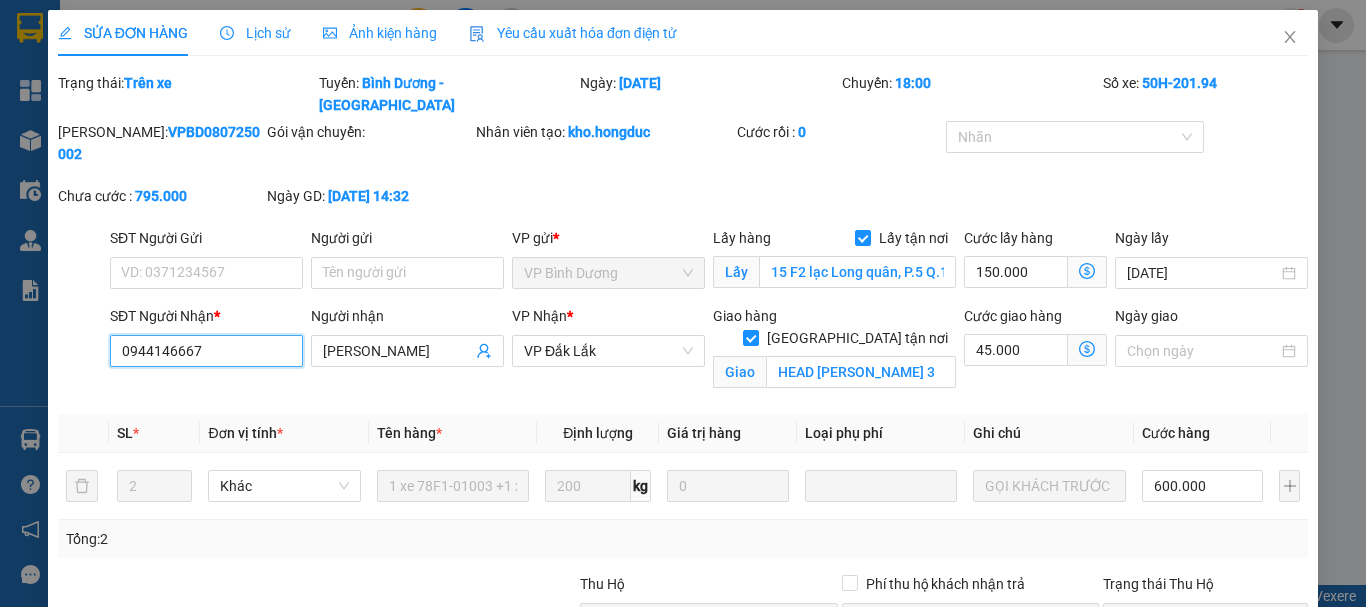 drag, startPoint x: 230, startPoint y: 301, endPoint x: 0, endPoint y: 304, distance: 230.01956 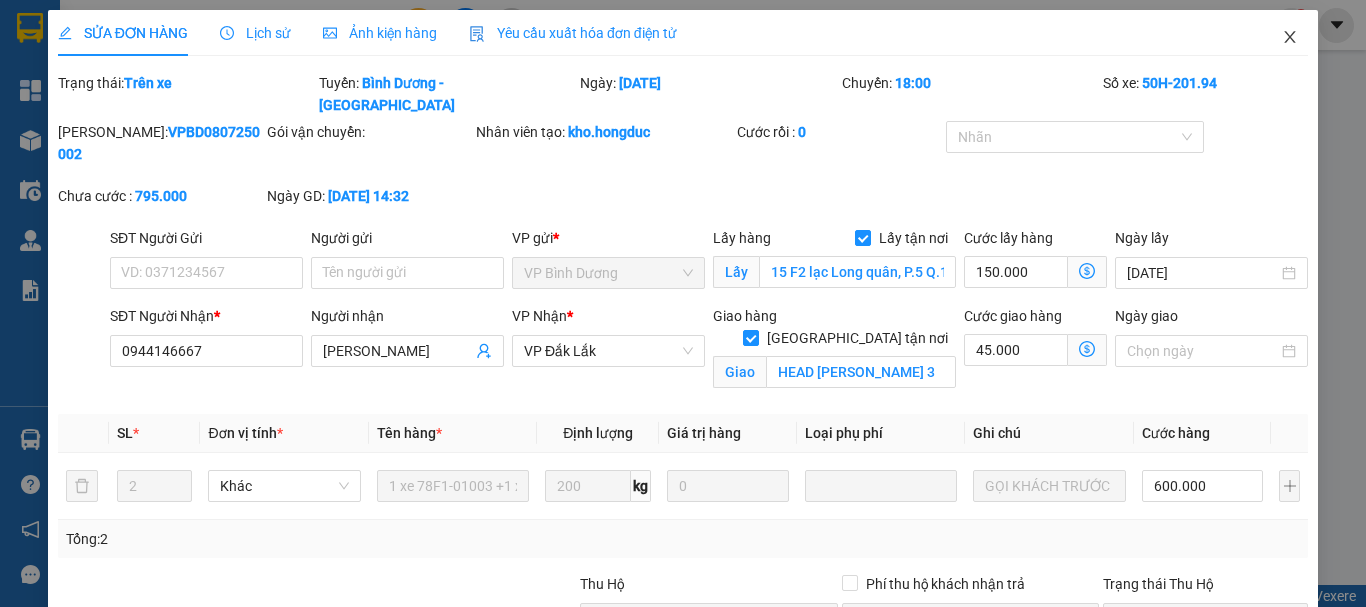 click 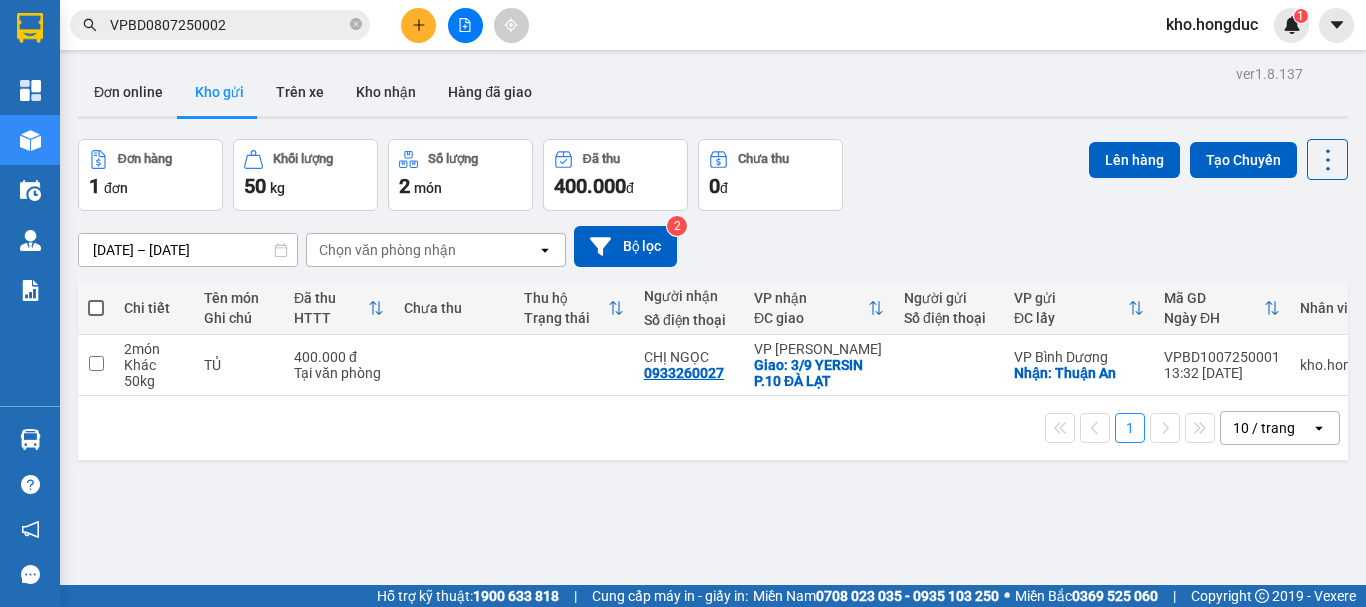 click 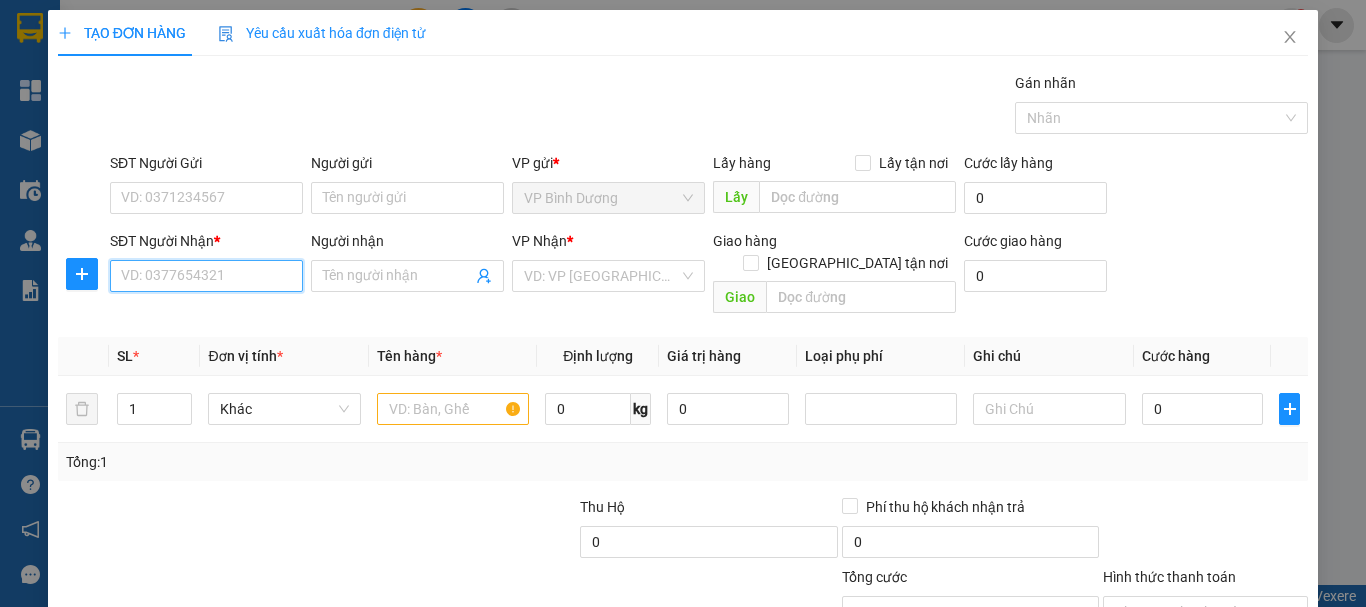 click on "SĐT Người Nhận  *" at bounding box center [206, 276] 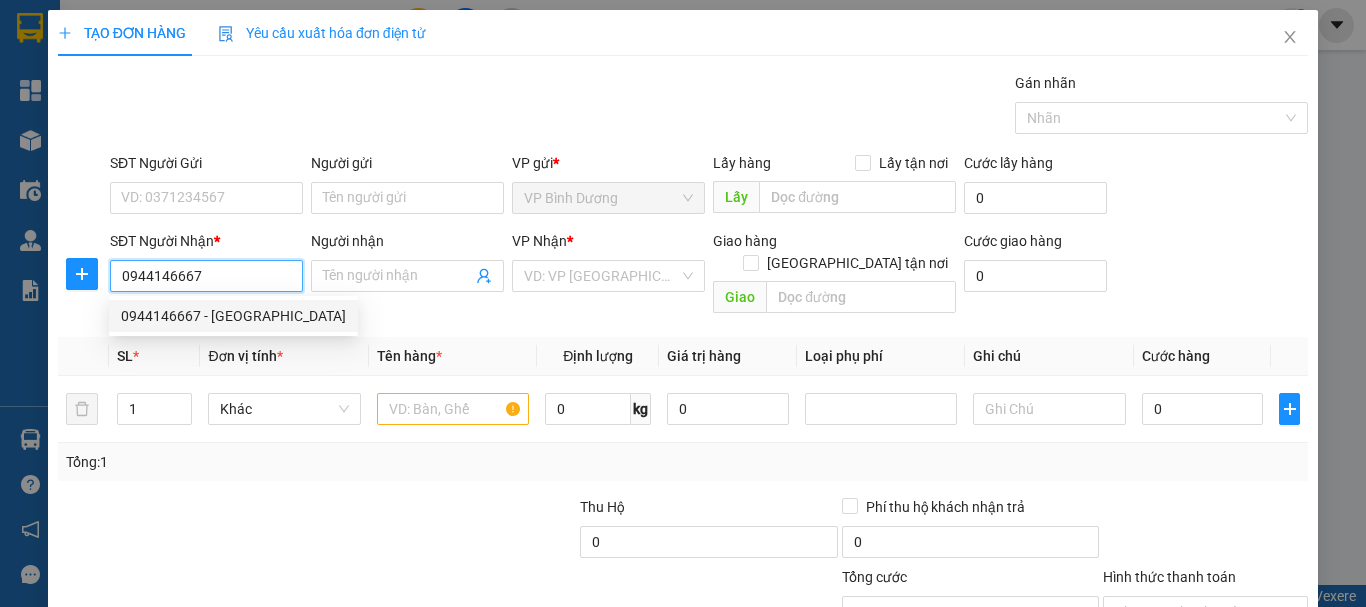 click on "0944146667" at bounding box center [206, 276] 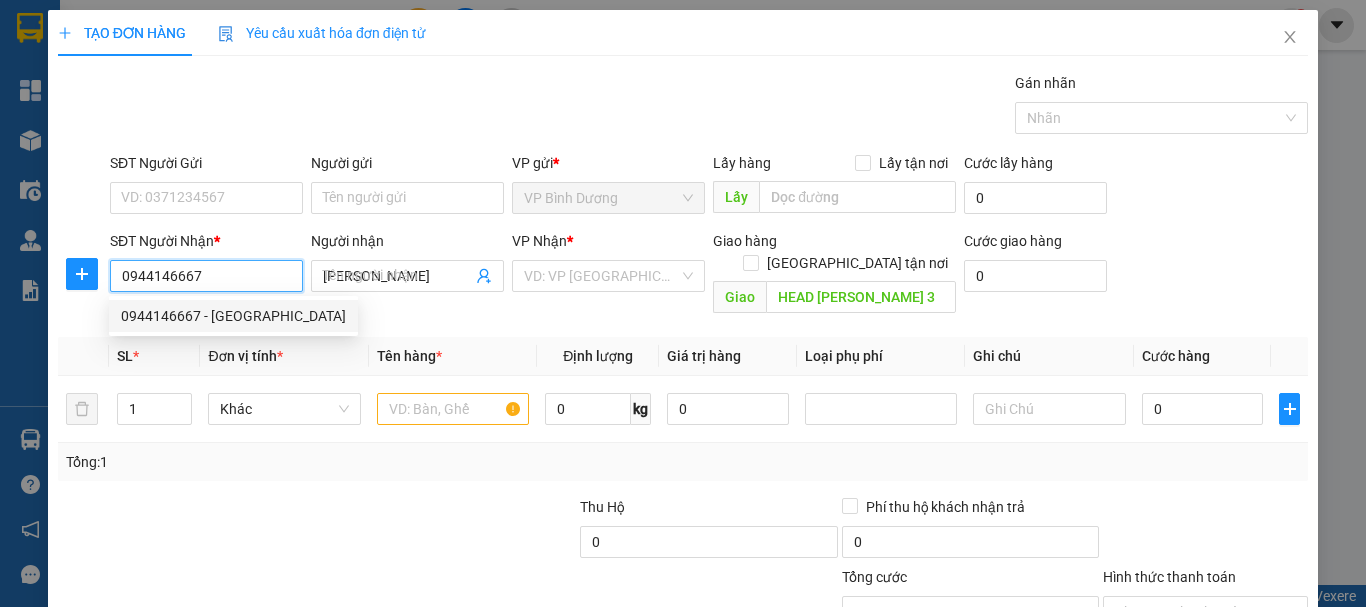 type on "645.000" 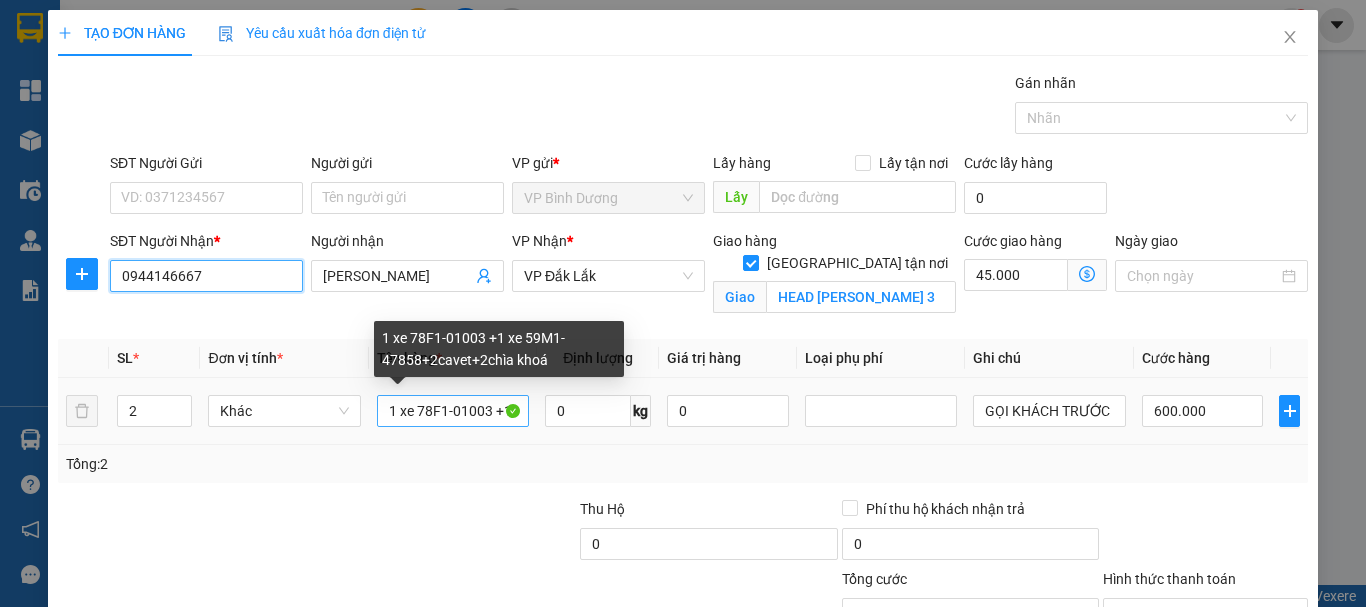 type on "0944146667" 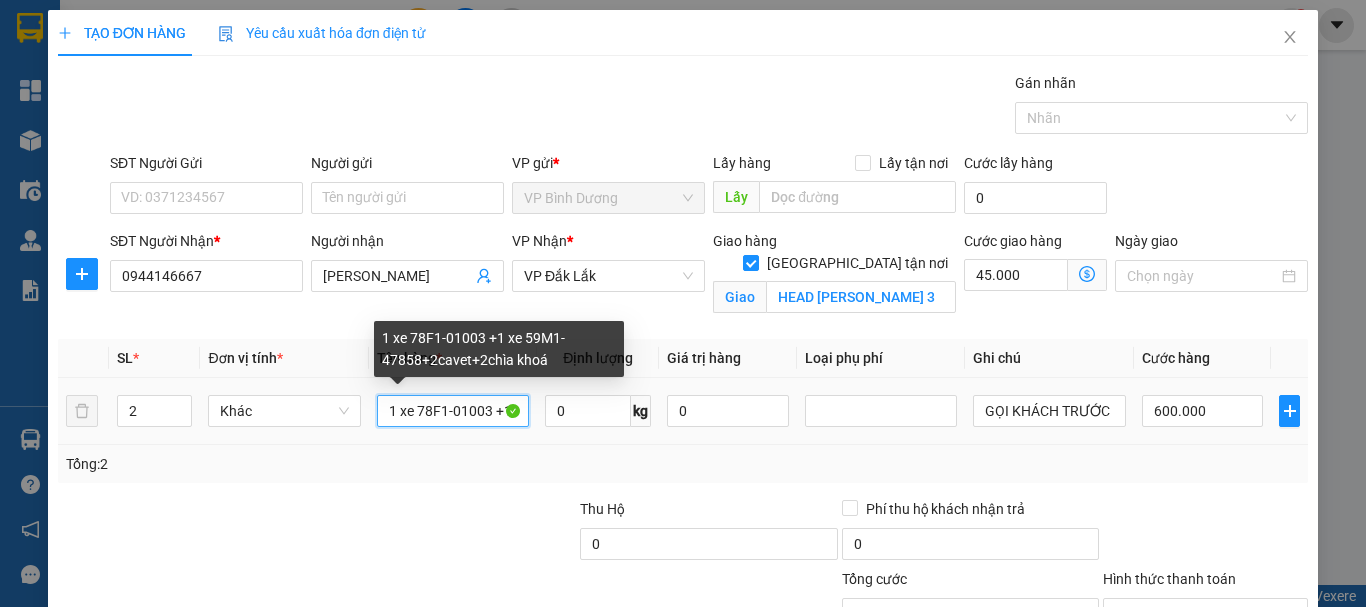scroll, scrollTop: 0, scrollLeft: 222, axis: horizontal 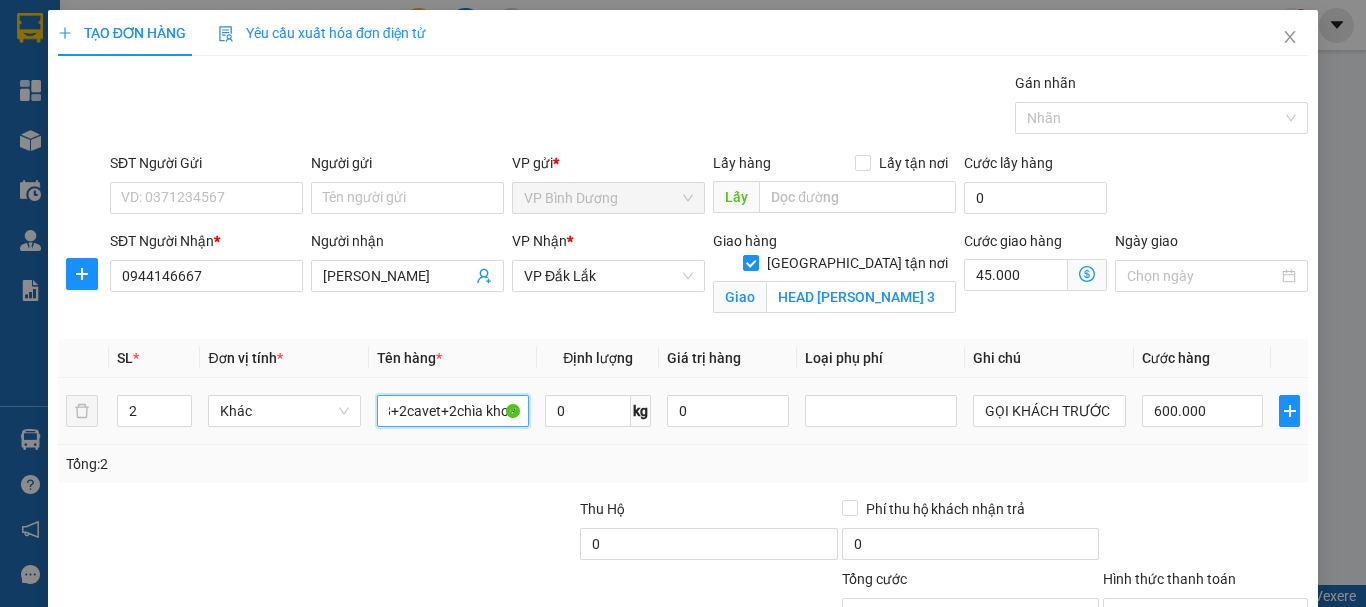 drag, startPoint x: 395, startPoint y: 414, endPoint x: 682, endPoint y: 441, distance: 288.26724 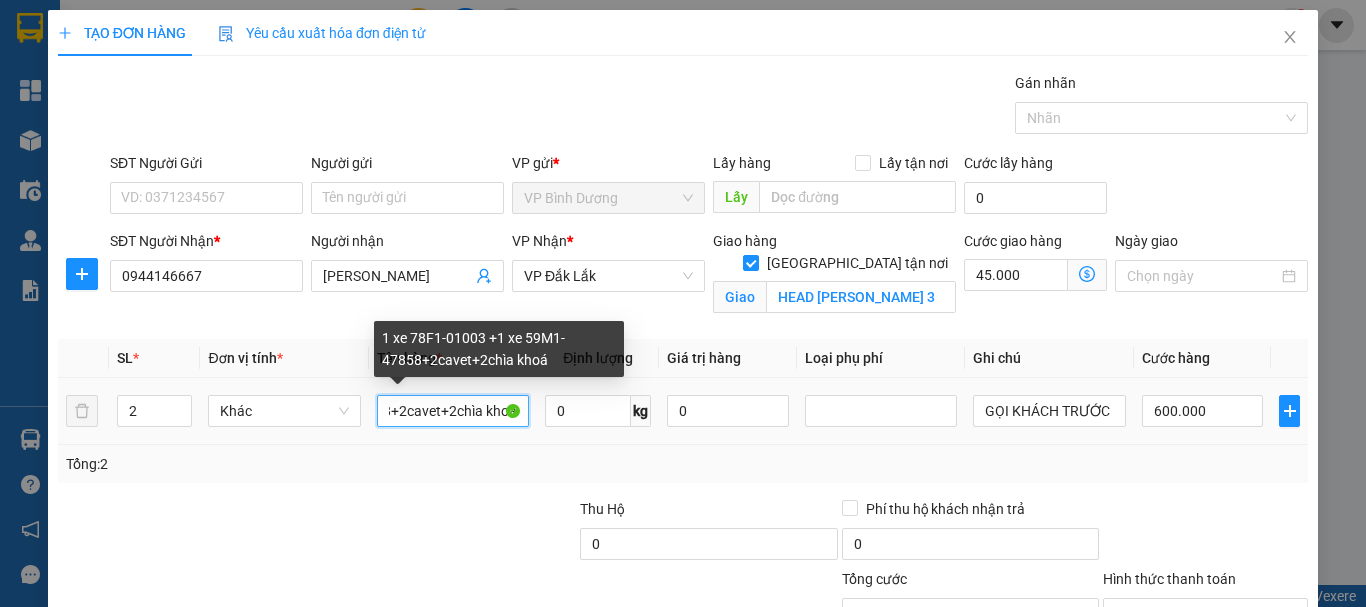 click on "1 xe 78F1-01003 +1 xe 59M1-47858+2cavet+2chìa khoá" at bounding box center (453, 411) 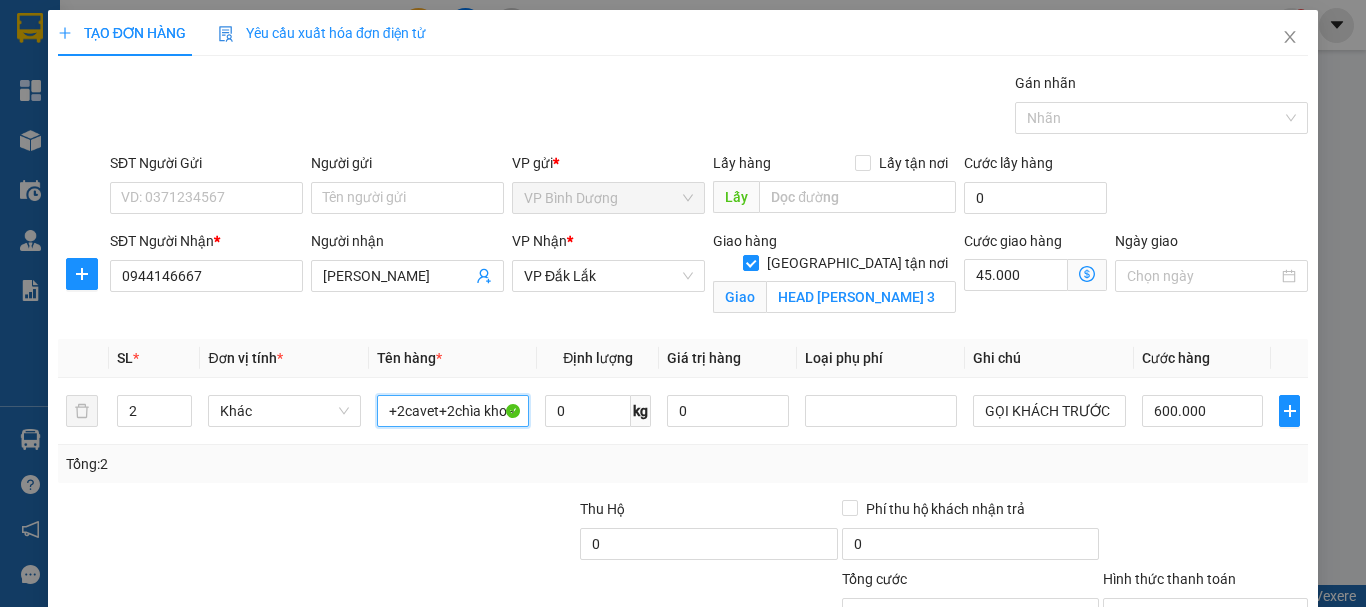 scroll, scrollTop: 0, scrollLeft: 0, axis: both 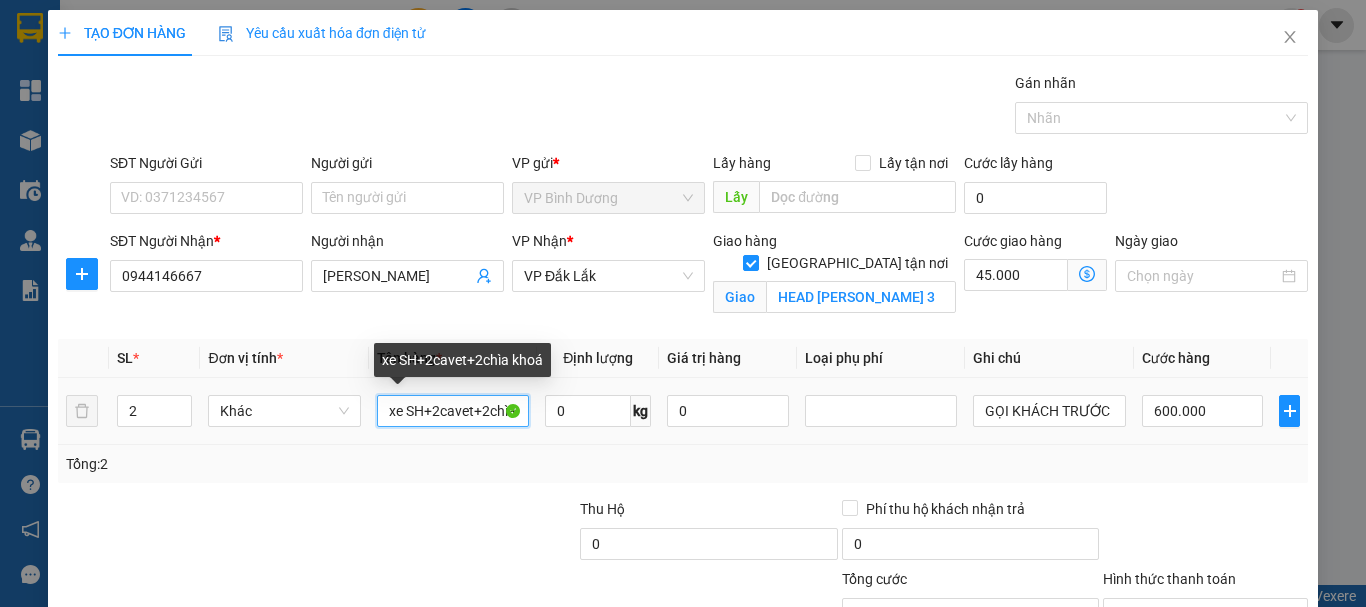 click on "xe SH+2cavet+2chìa khoá" at bounding box center [453, 411] 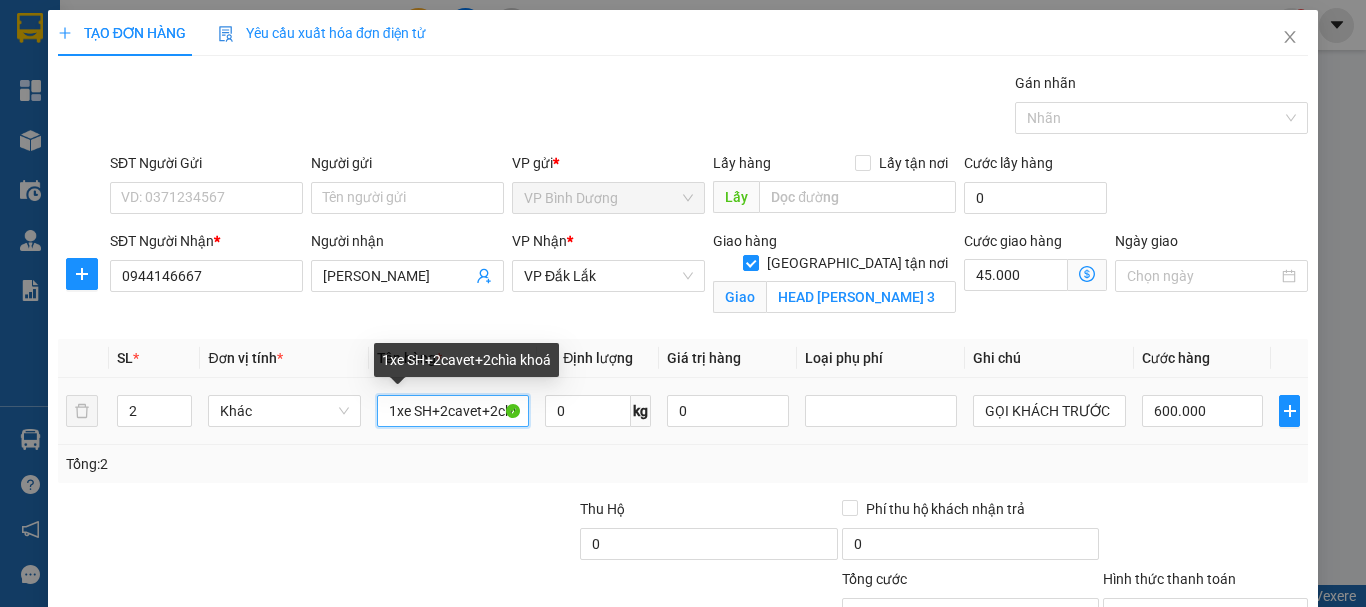 click on "1xe SH+2cavet+2chìa khoá" at bounding box center (453, 411) 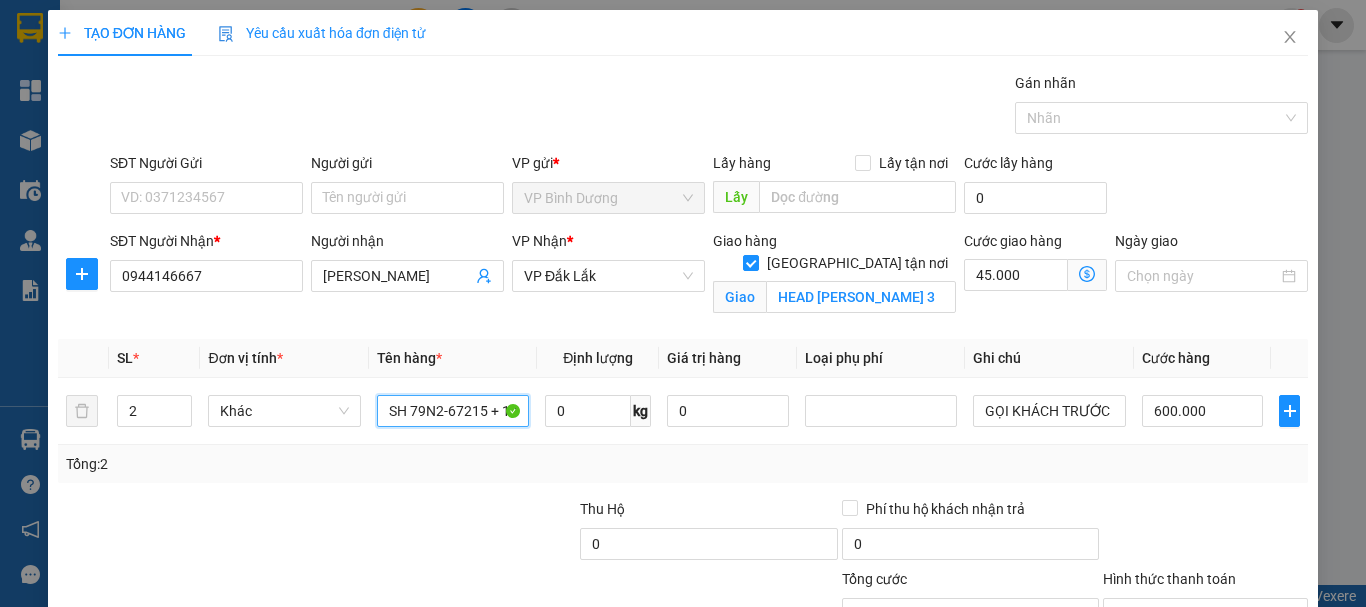 scroll, scrollTop: 0, scrollLeft: 0, axis: both 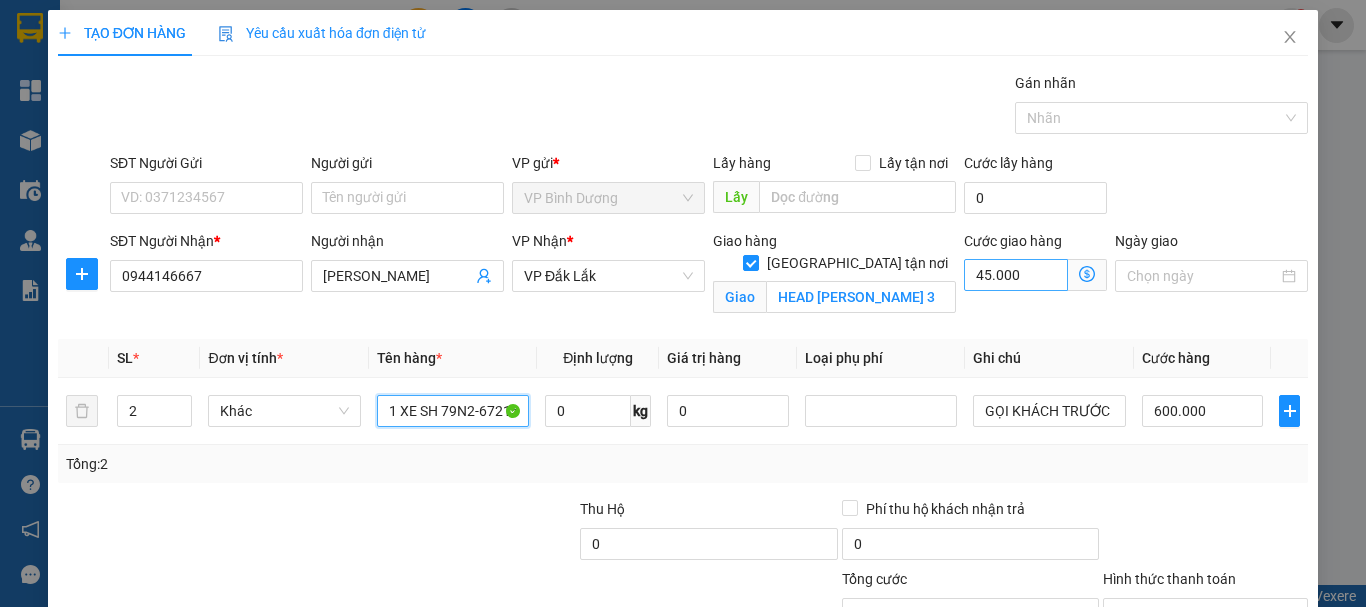 type on "1 XE SH 79N2-67215 + 1 XE SH 59C1-41576 +2cavet+2chìa khoá" 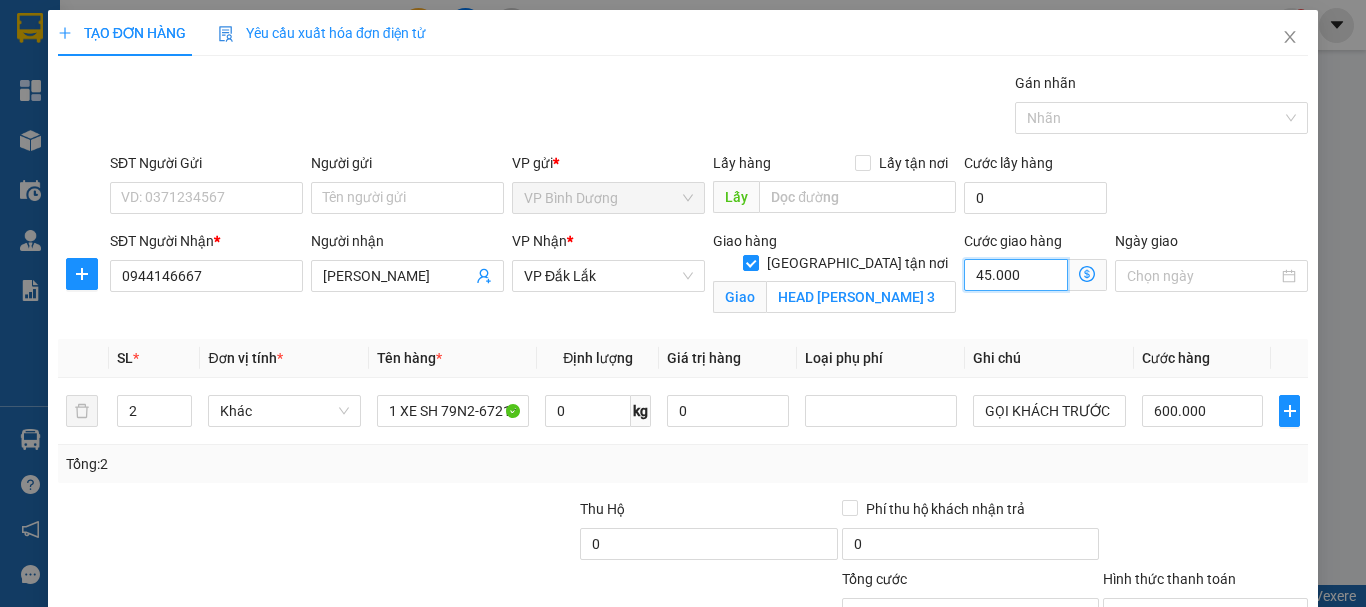 click on "45.000" at bounding box center [1016, 275] 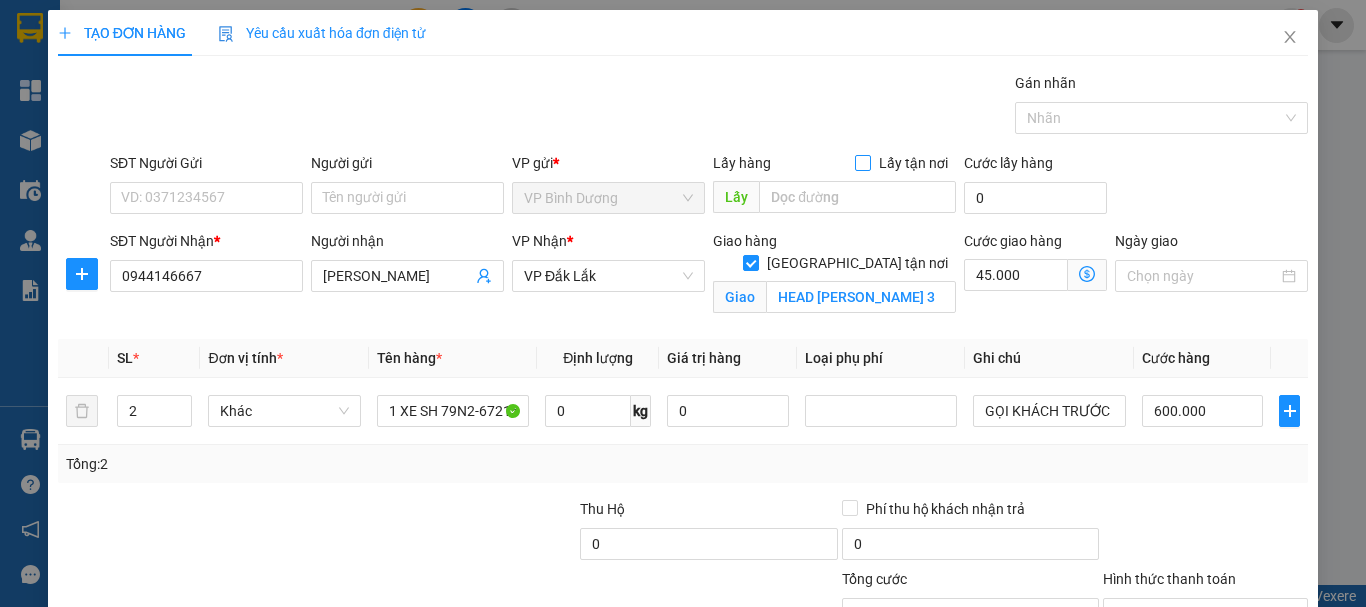 click on "Lấy tận nơi" at bounding box center (862, 162) 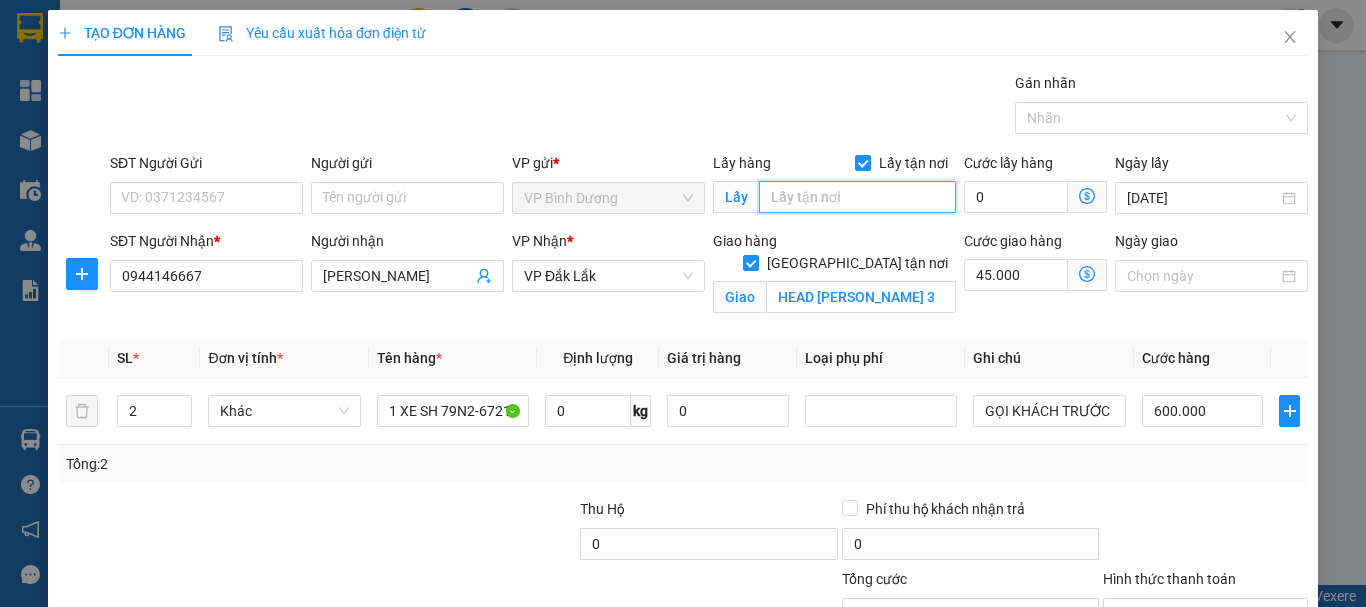 click at bounding box center [857, 197] 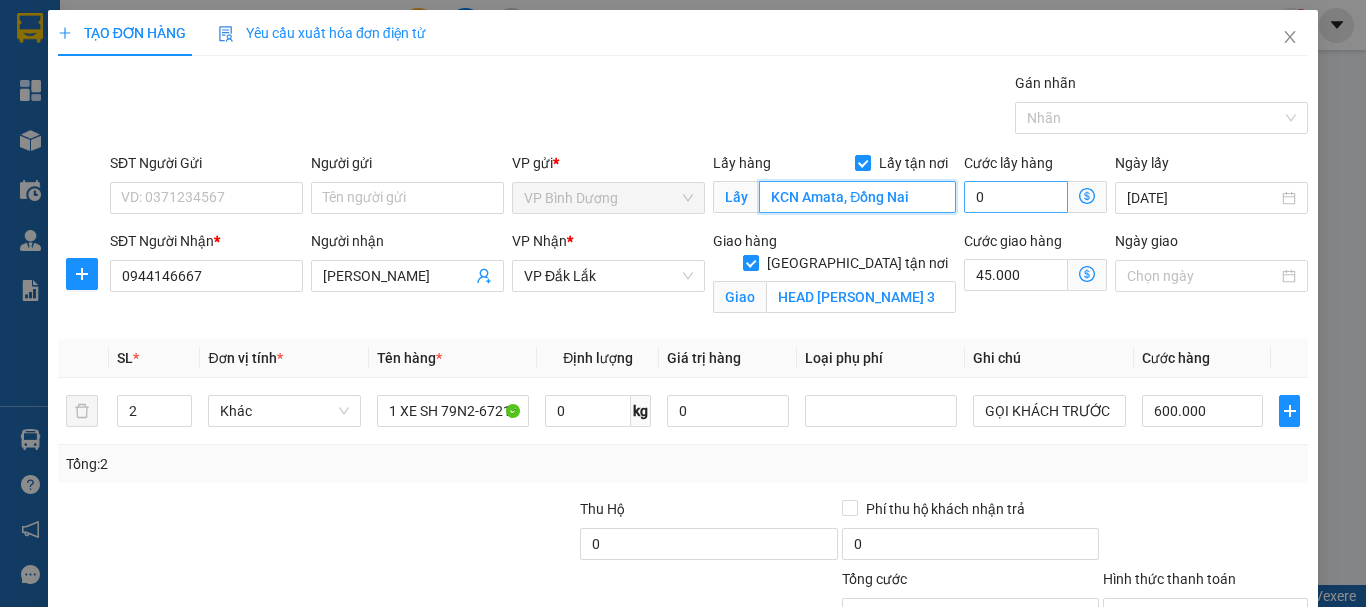 type on "KCN Amata, Đồng Nai" 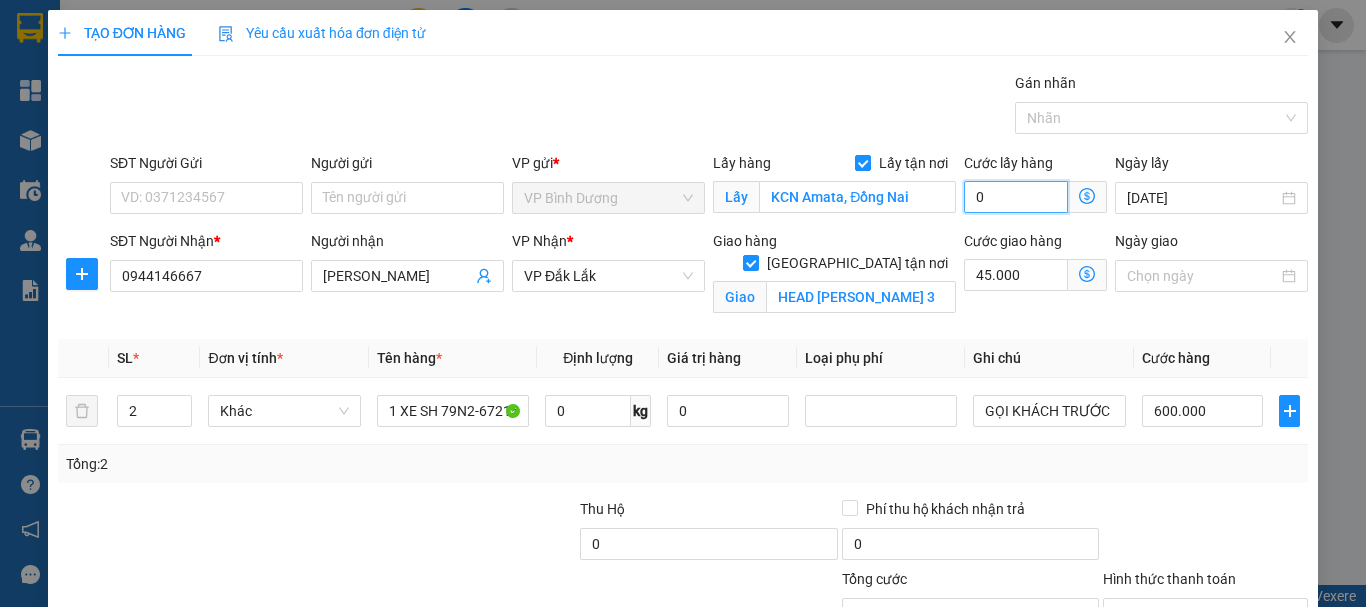 click on "0" at bounding box center (1016, 197) 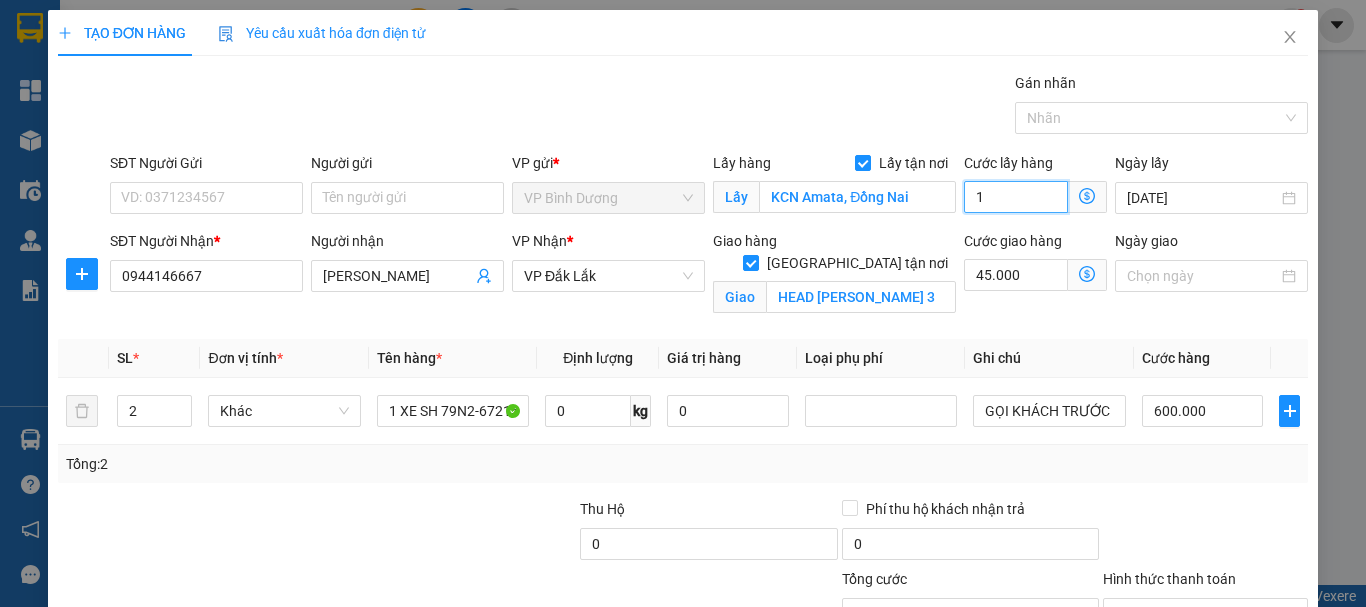 type on "645.001" 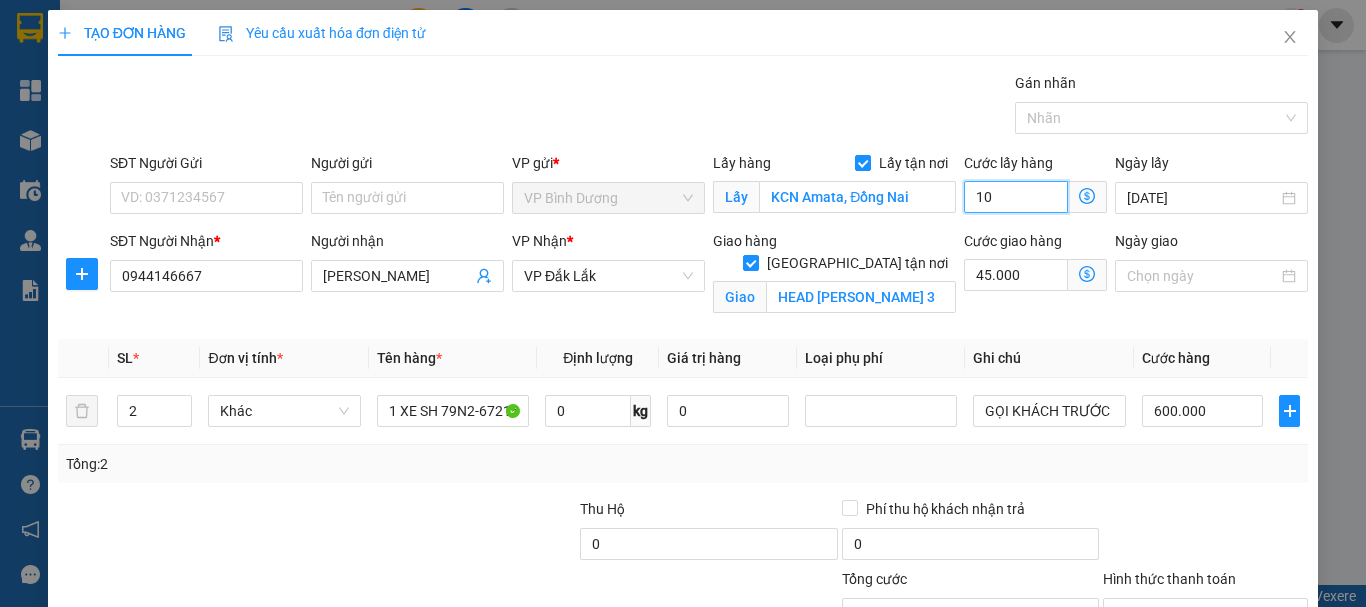 type on "645.010" 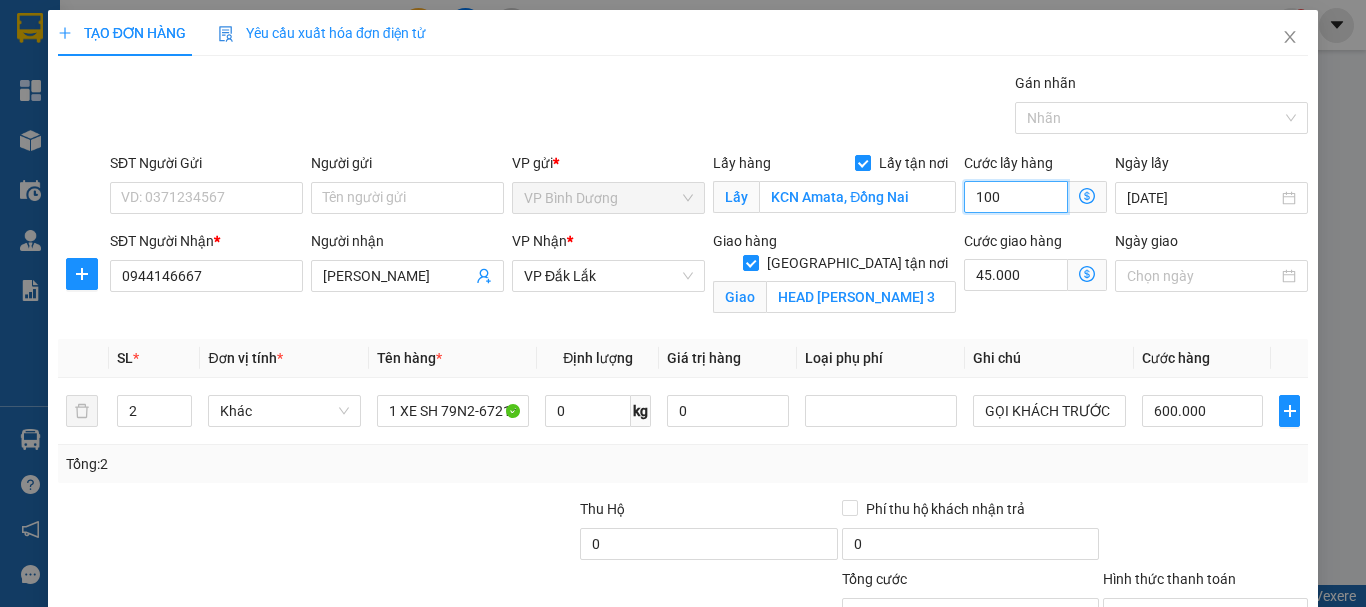type on "1.000" 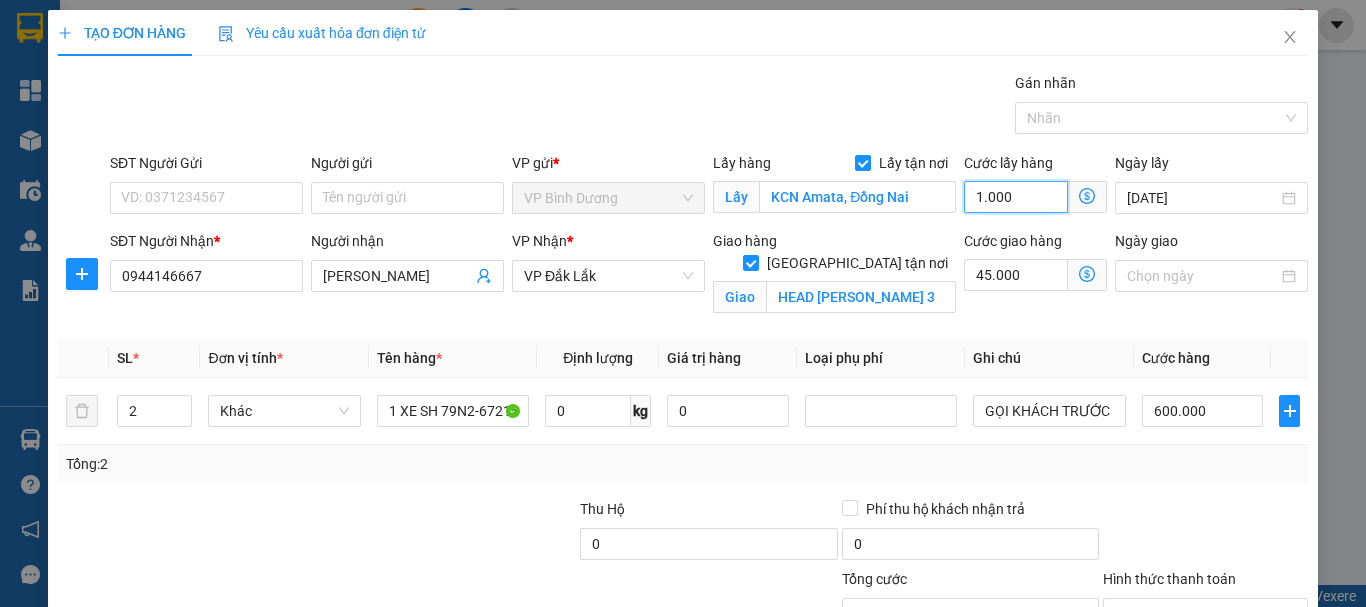 type on "646.000" 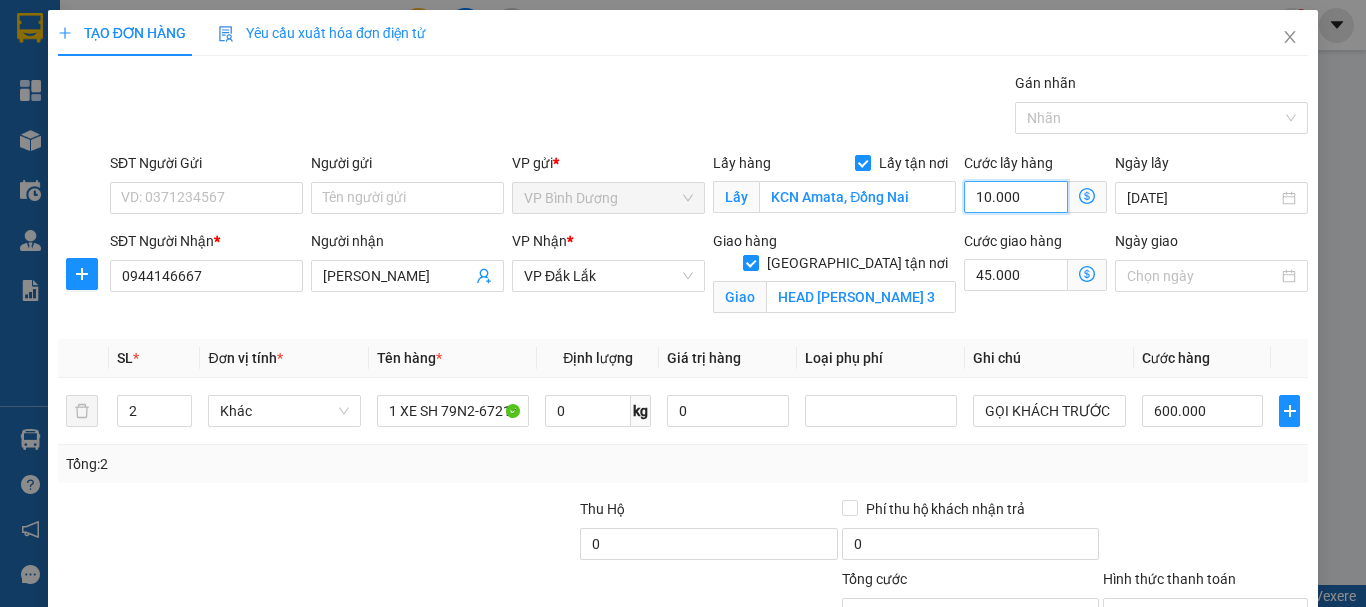 type on "655.000" 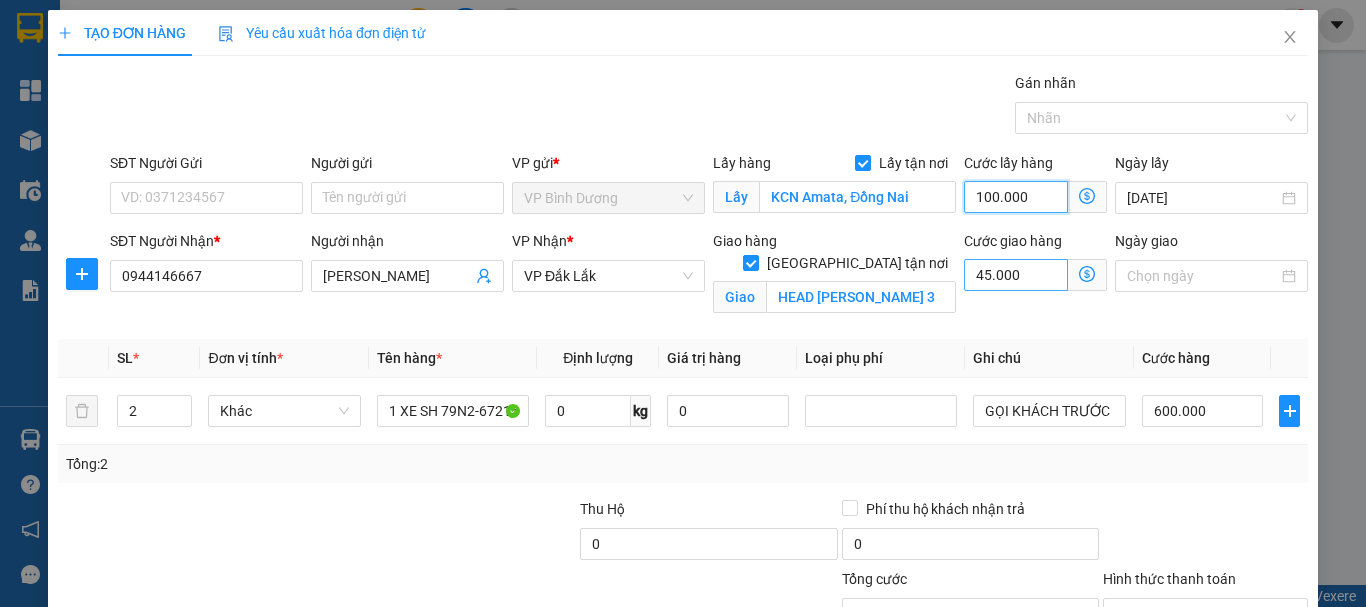 type on "100.000" 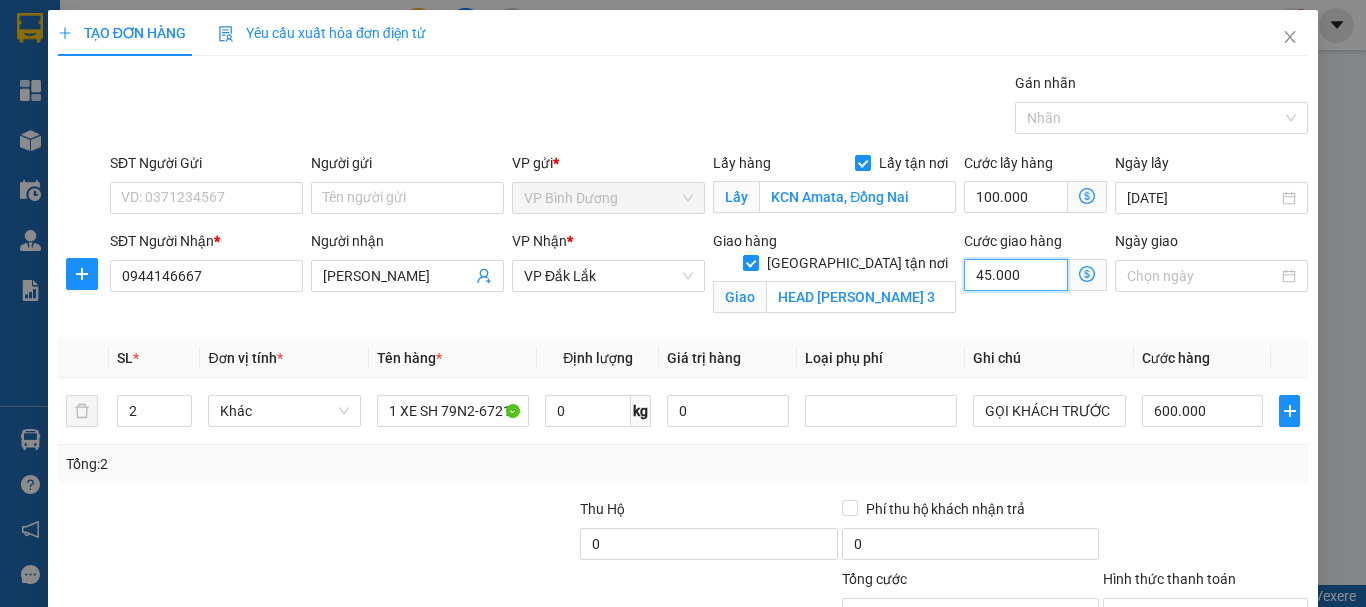 click on "45.000" at bounding box center [1016, 275] 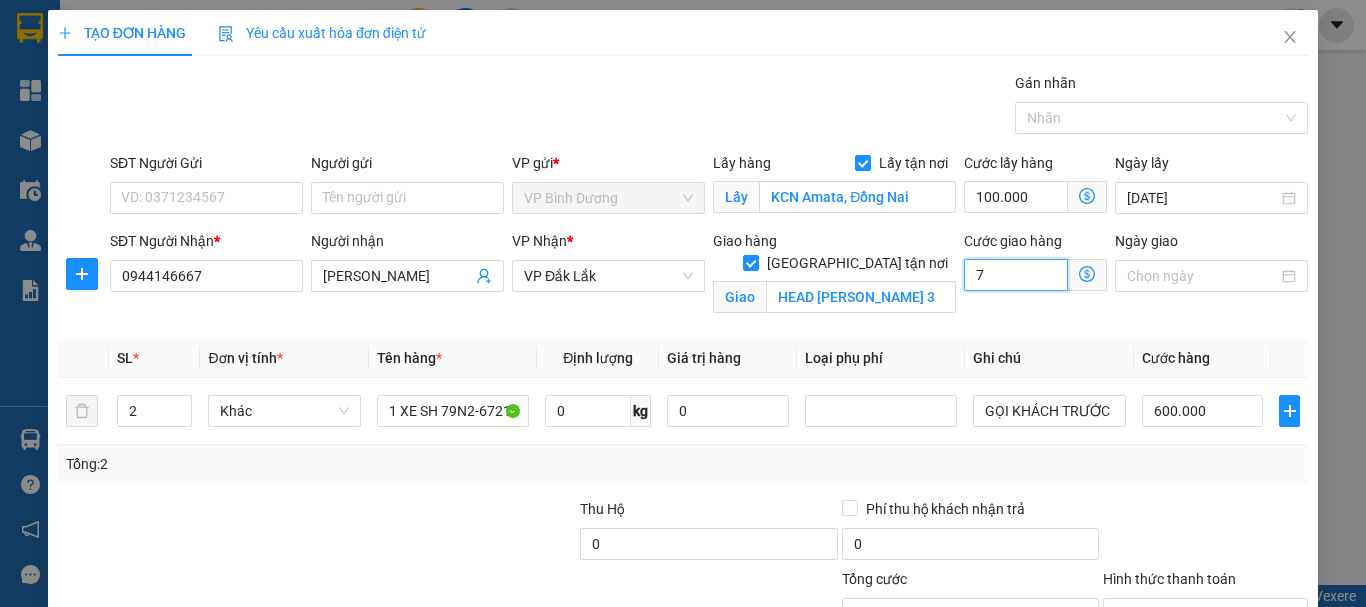 type on "700.007" 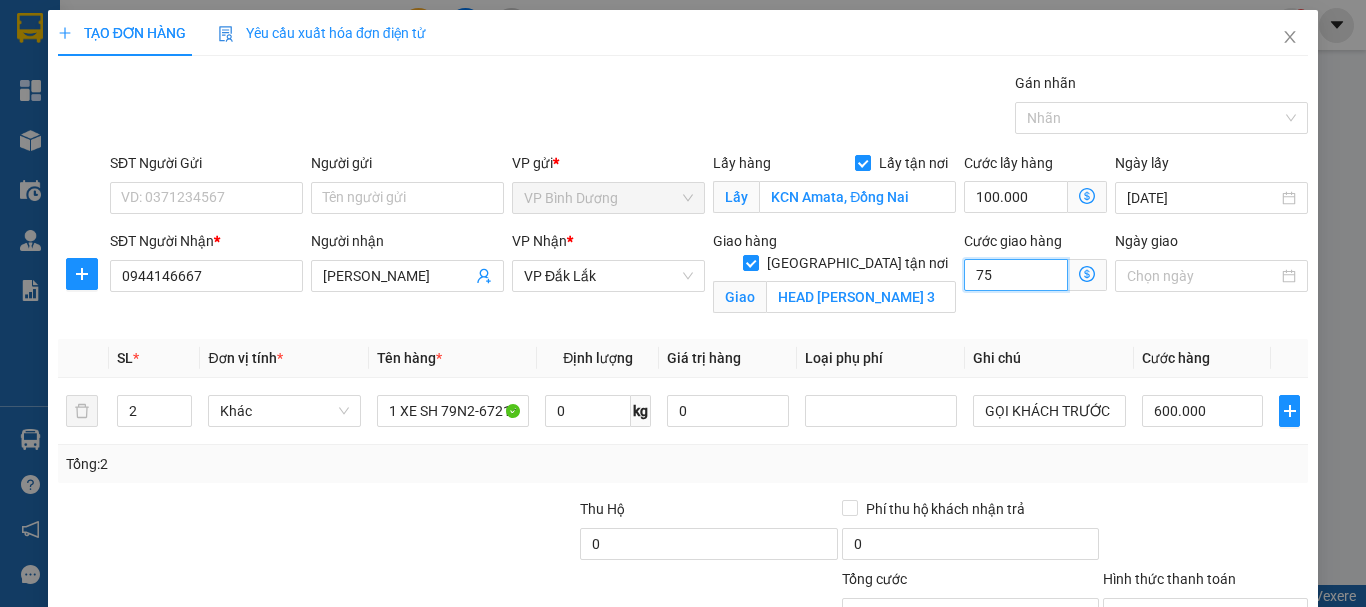 type on "750" 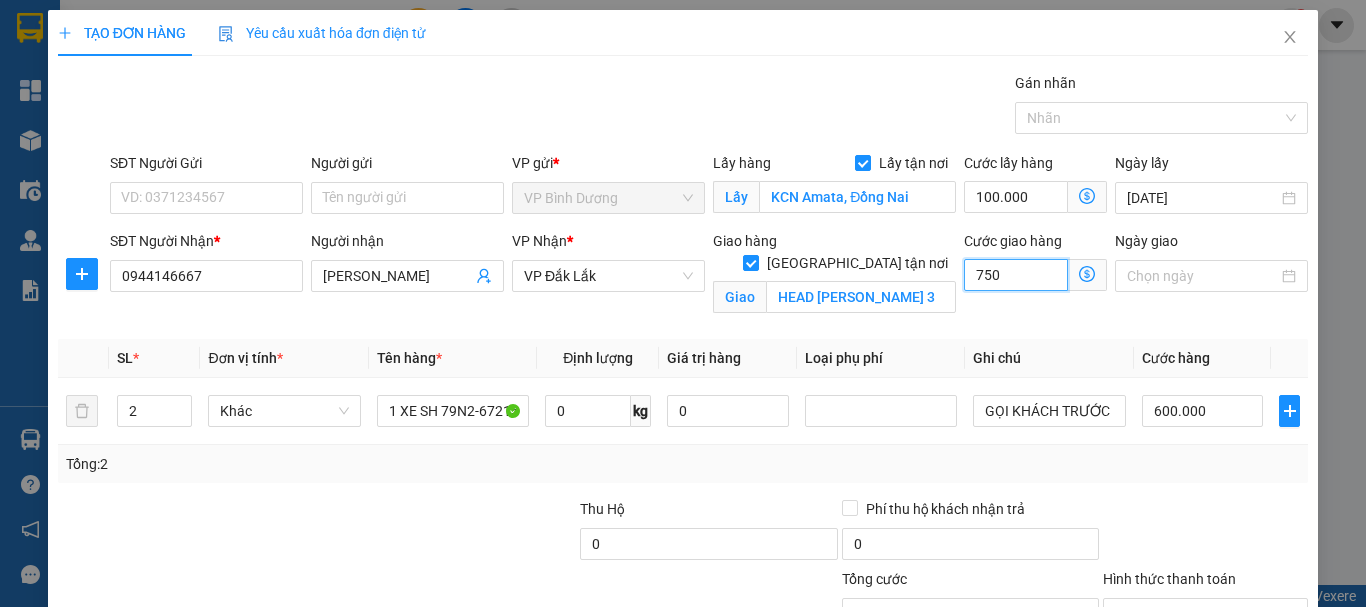 type on "700.750" 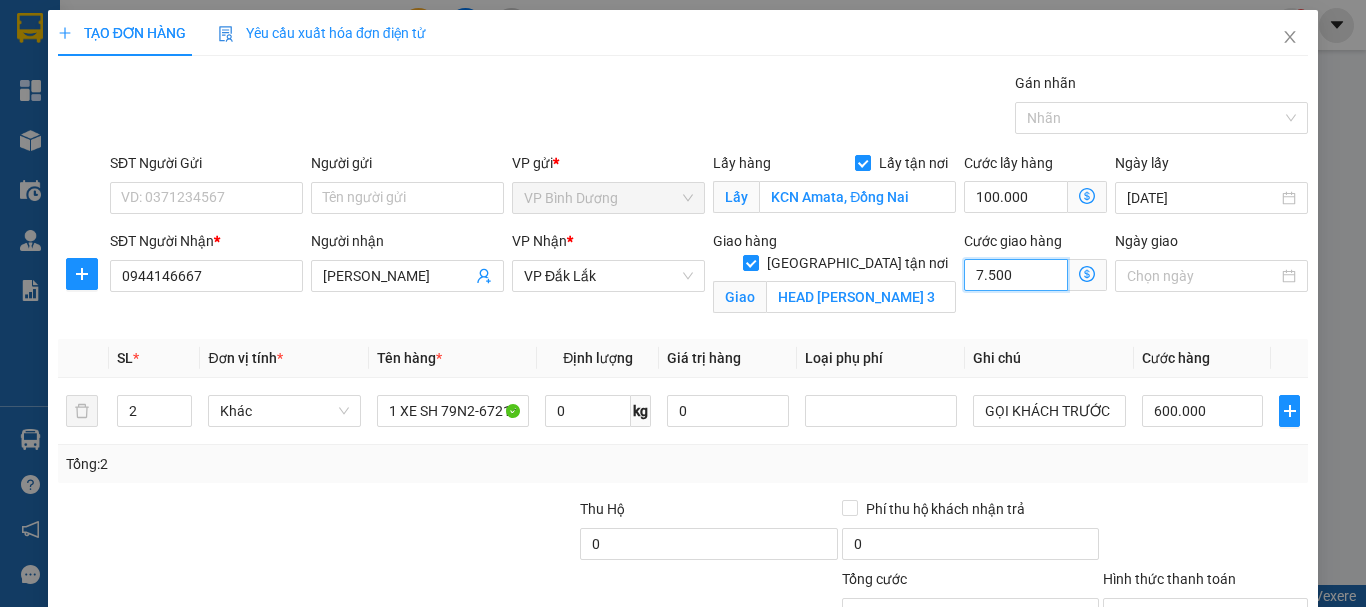 type on "775.000" 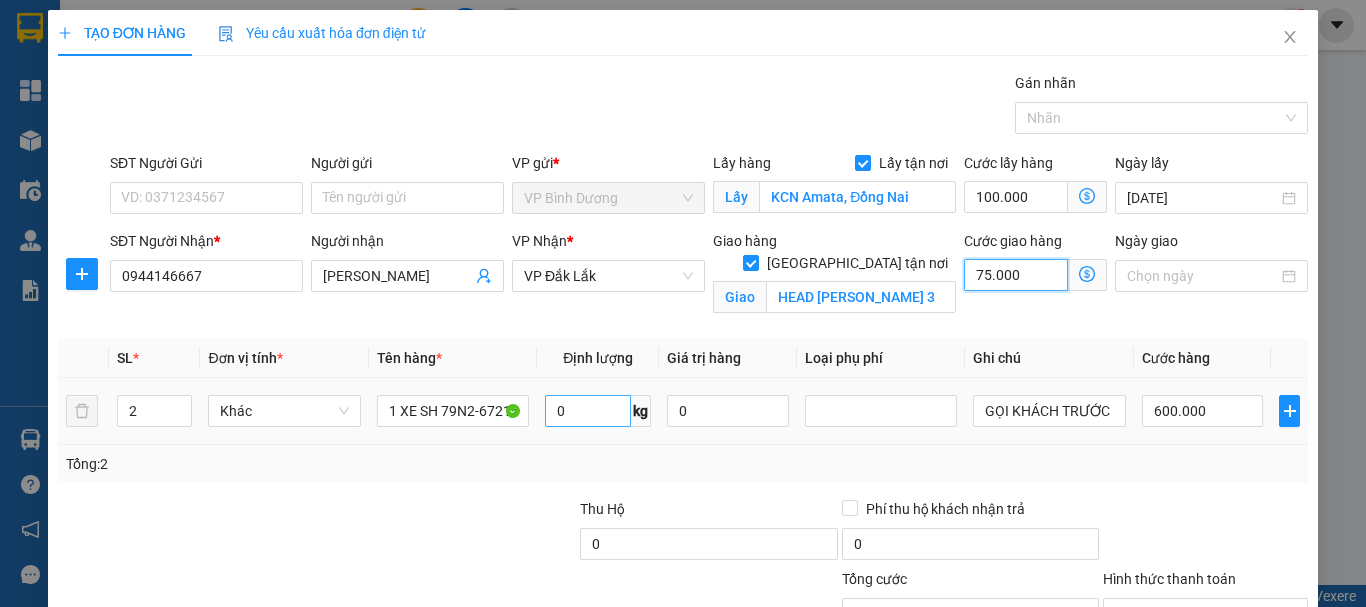 type on "75.000" 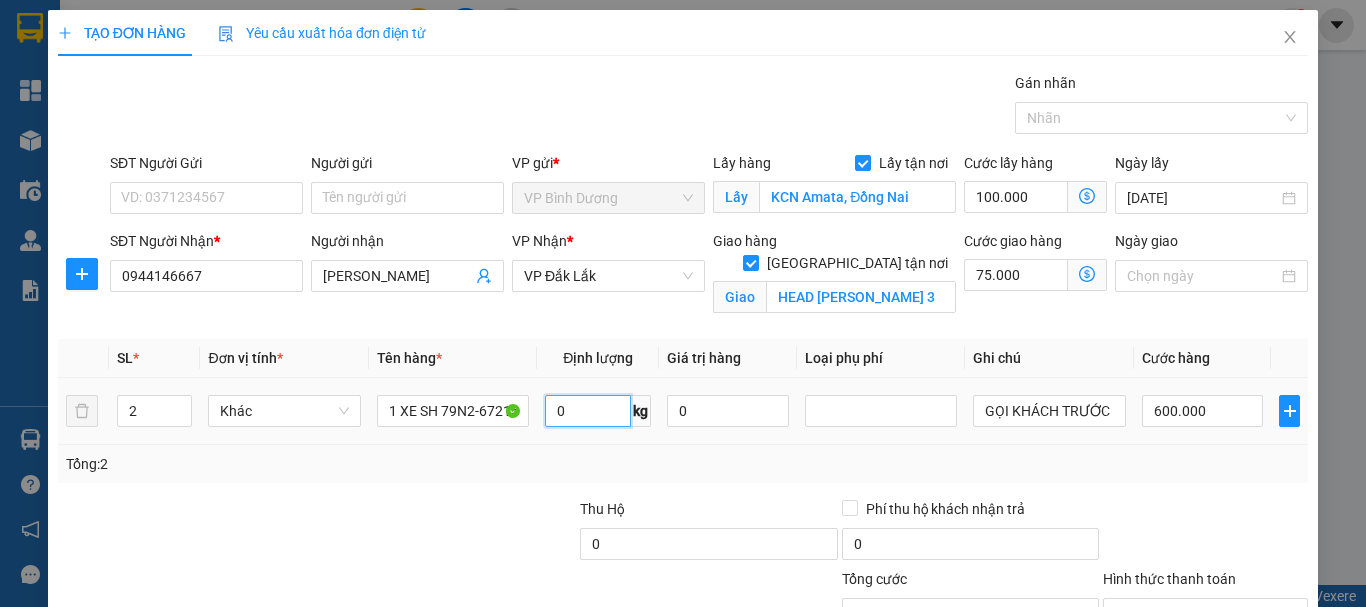 click on "0" at bounding box center [588, 411] 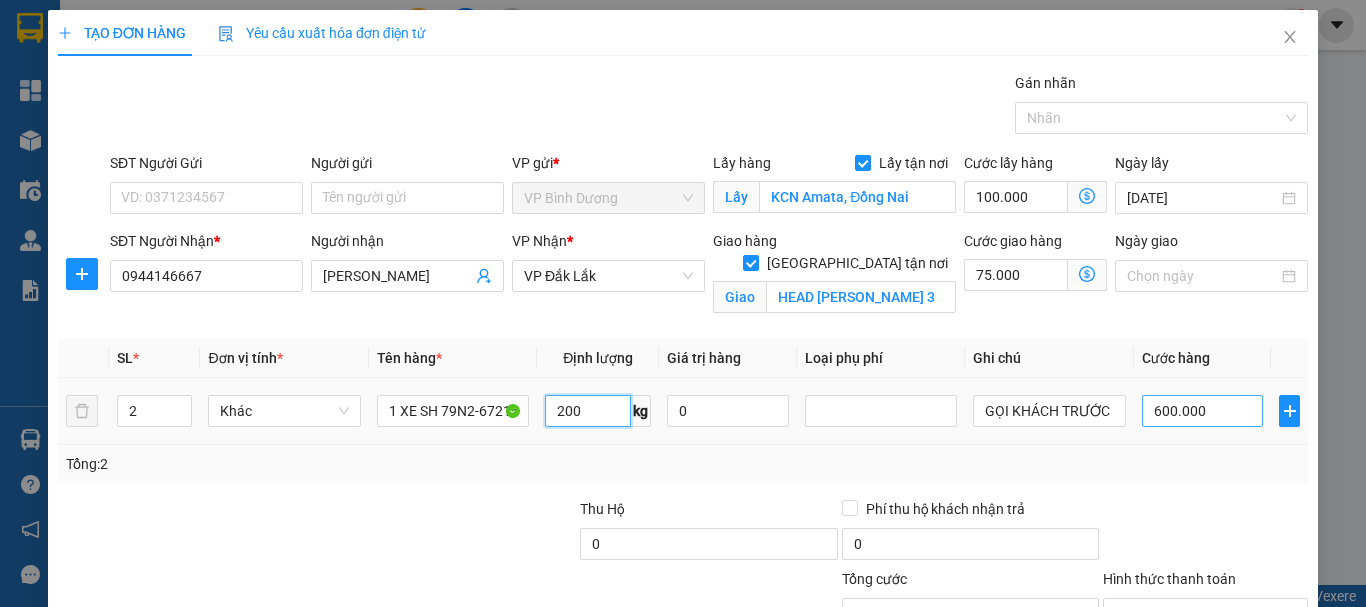 type on "200" 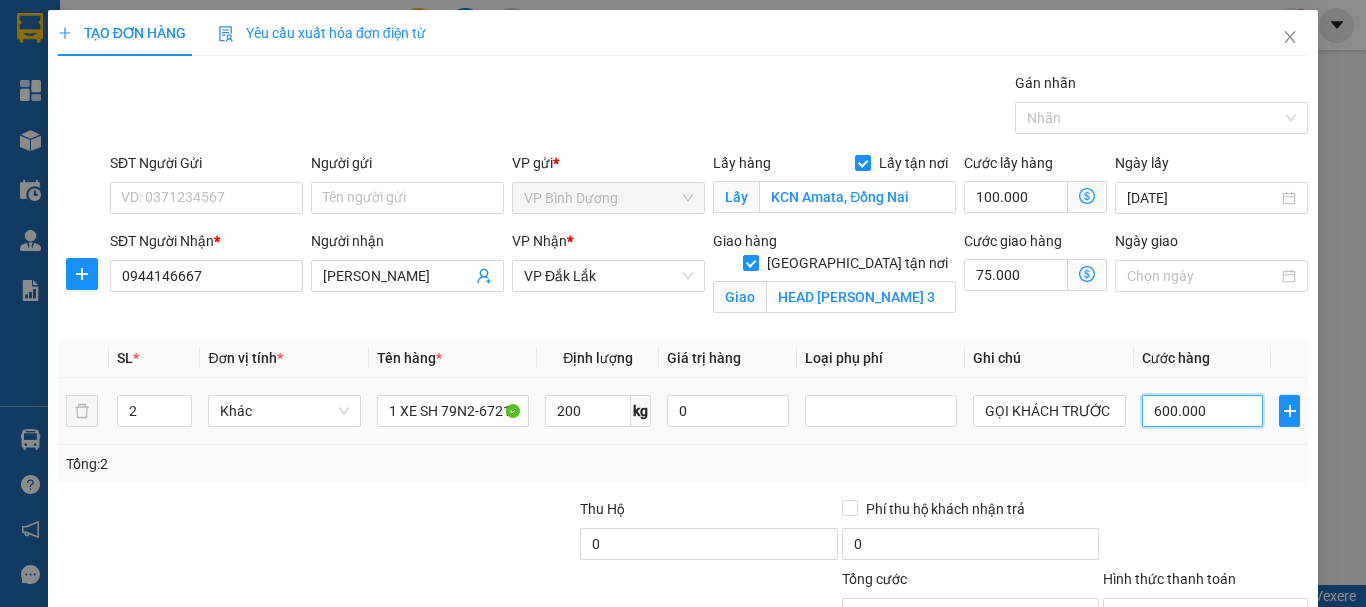 click on "600.000" at bounding box center [1203, 411] 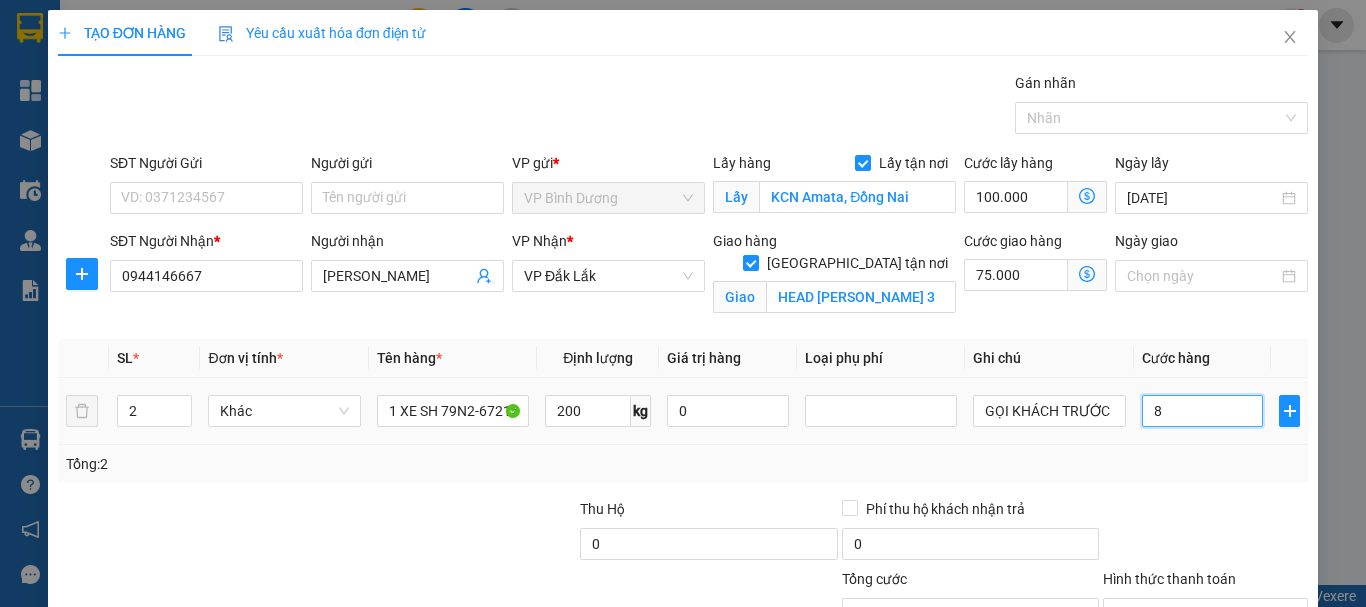 type on "80" 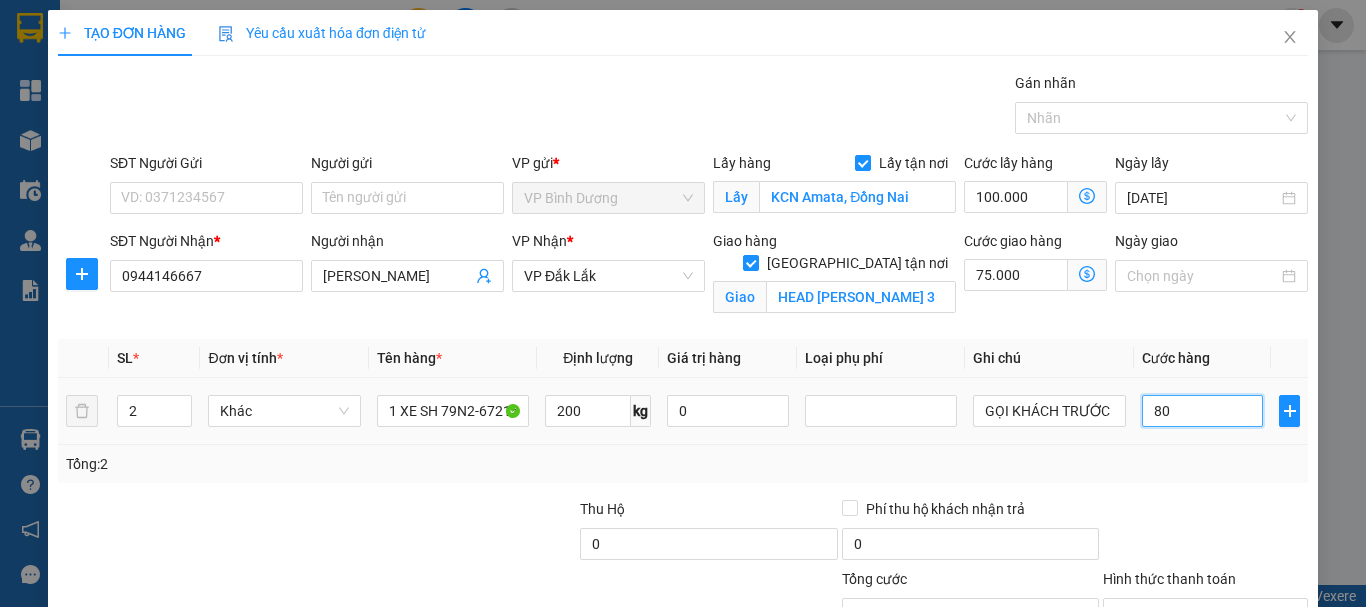 type on "175.080" 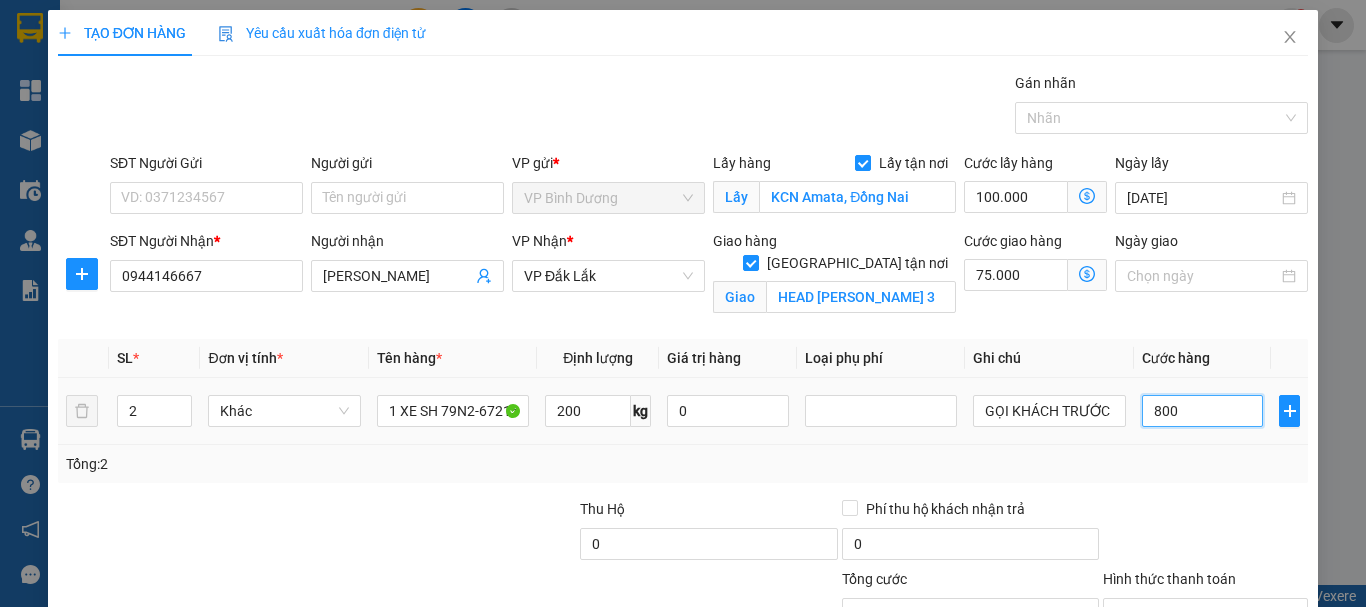 type on "175.800" 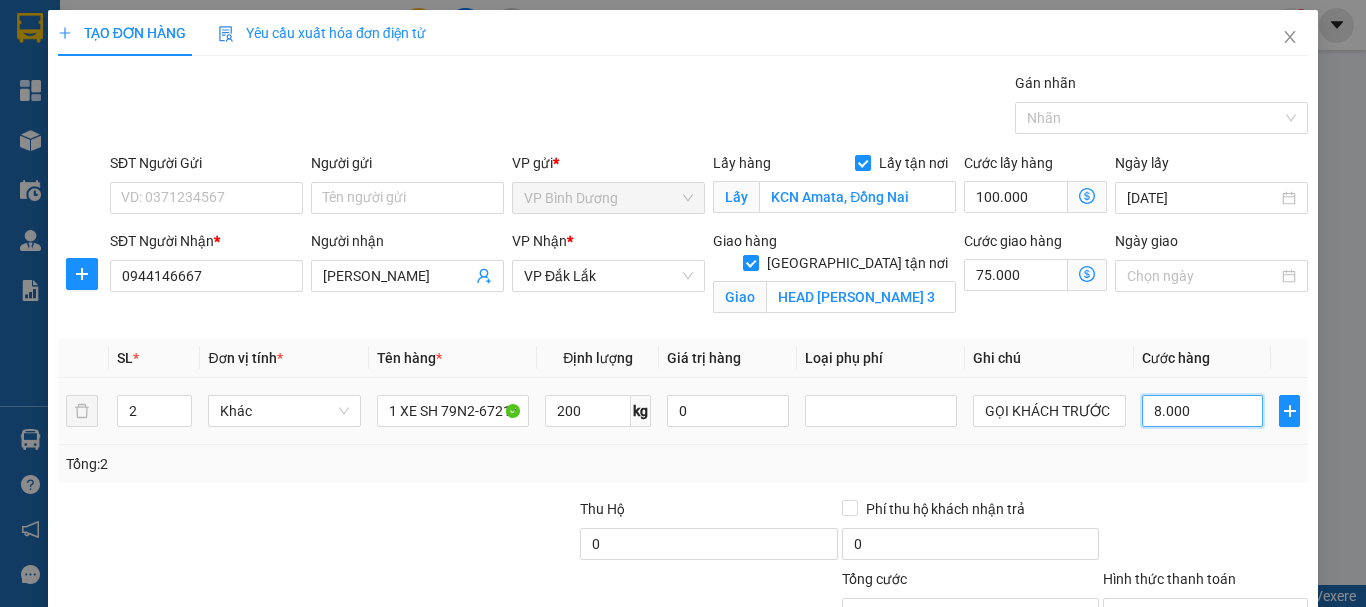 type on "183.000" 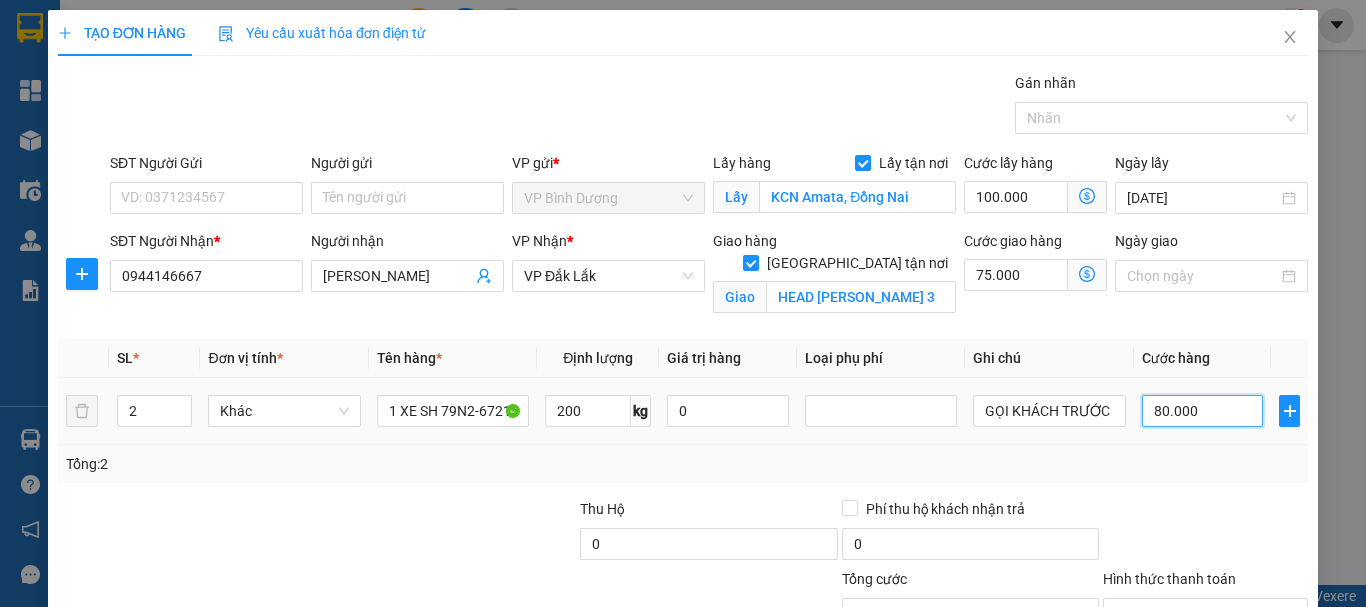 type on "255.000" 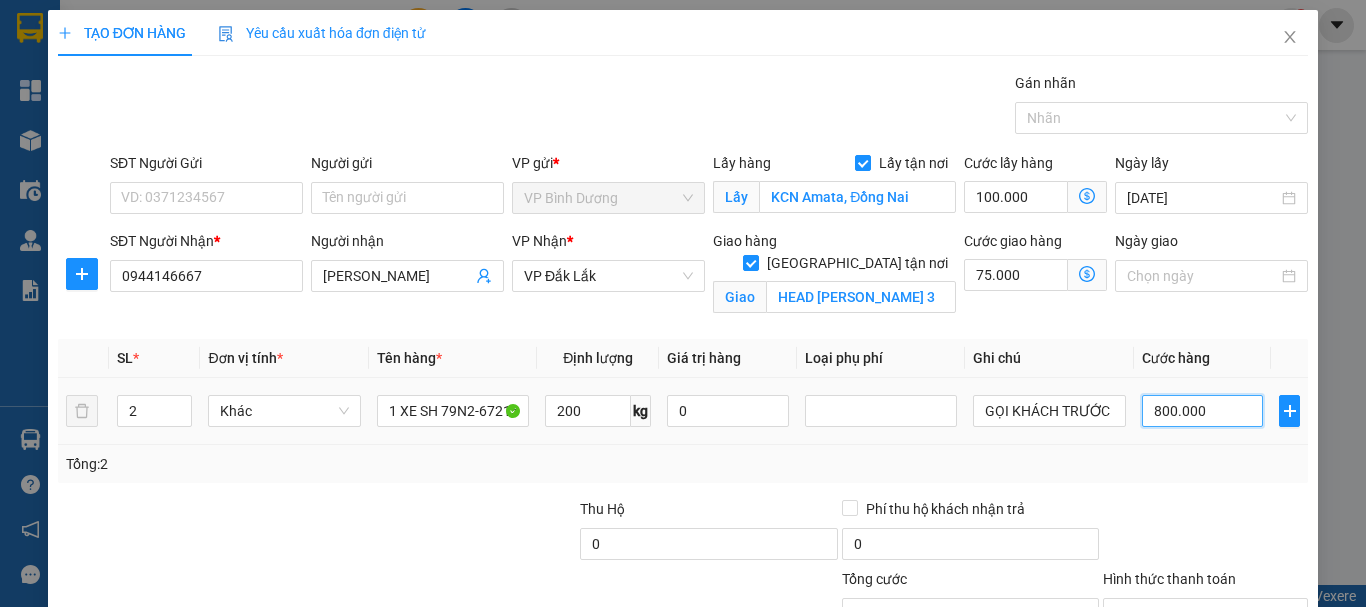 type on "975.000" 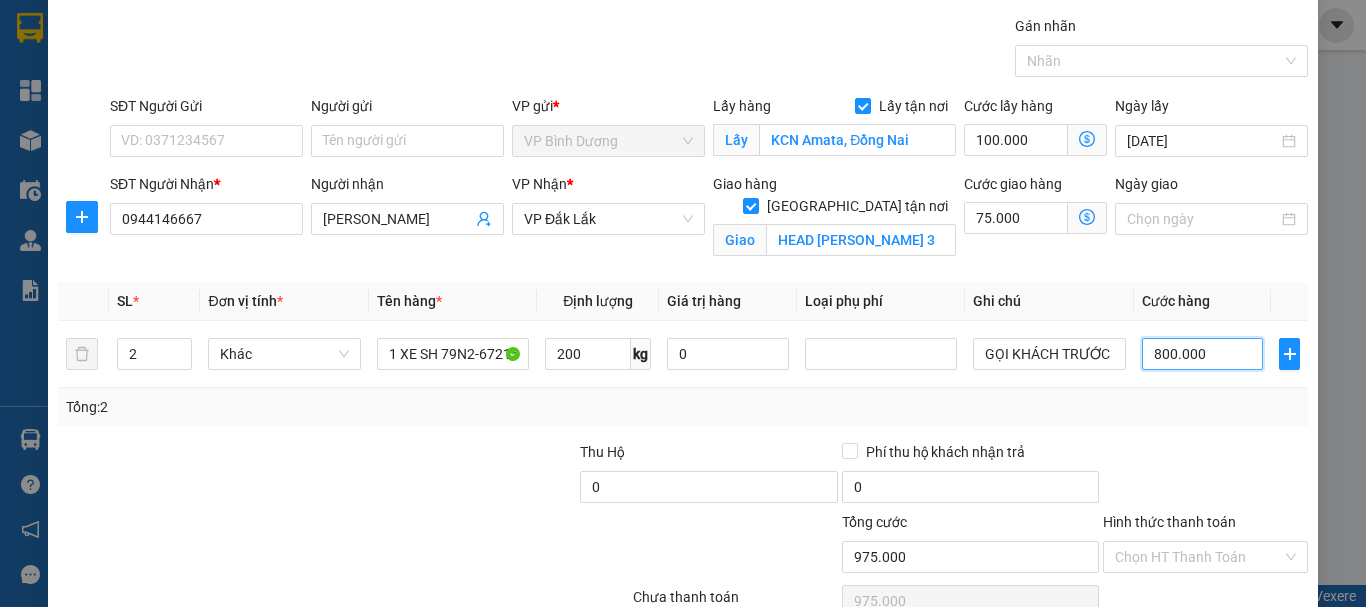 scroll, scrollTop: 157, scrollLeft: 0, axis: vertical 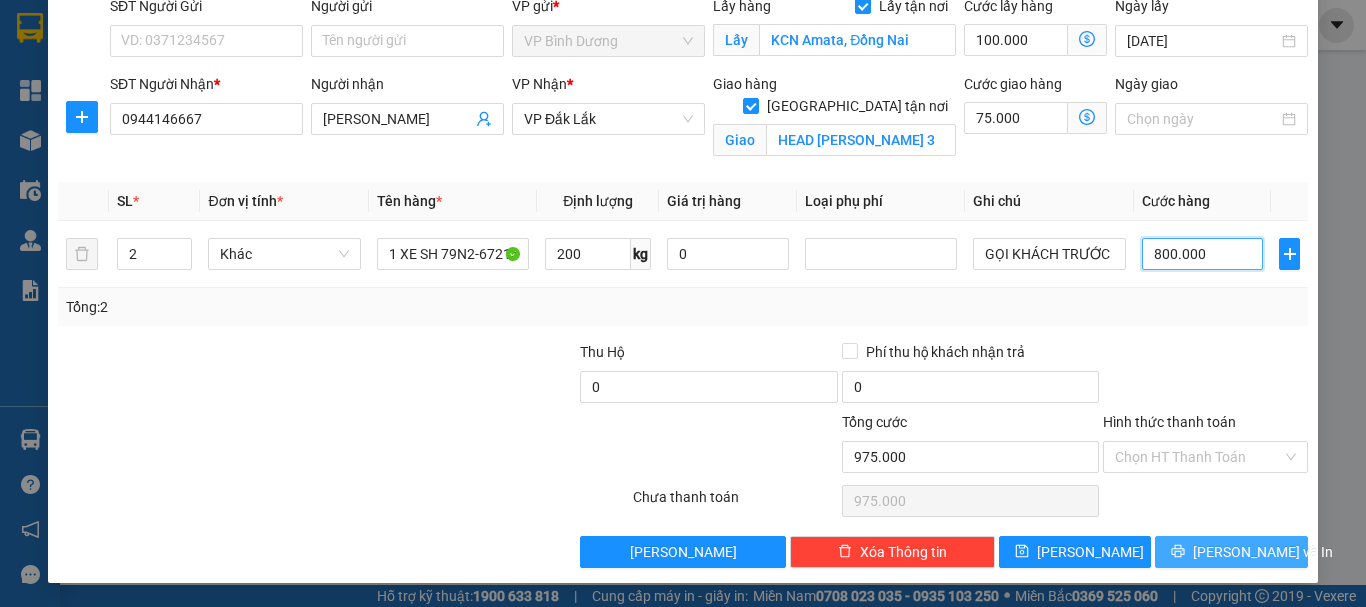 type on "800.000" 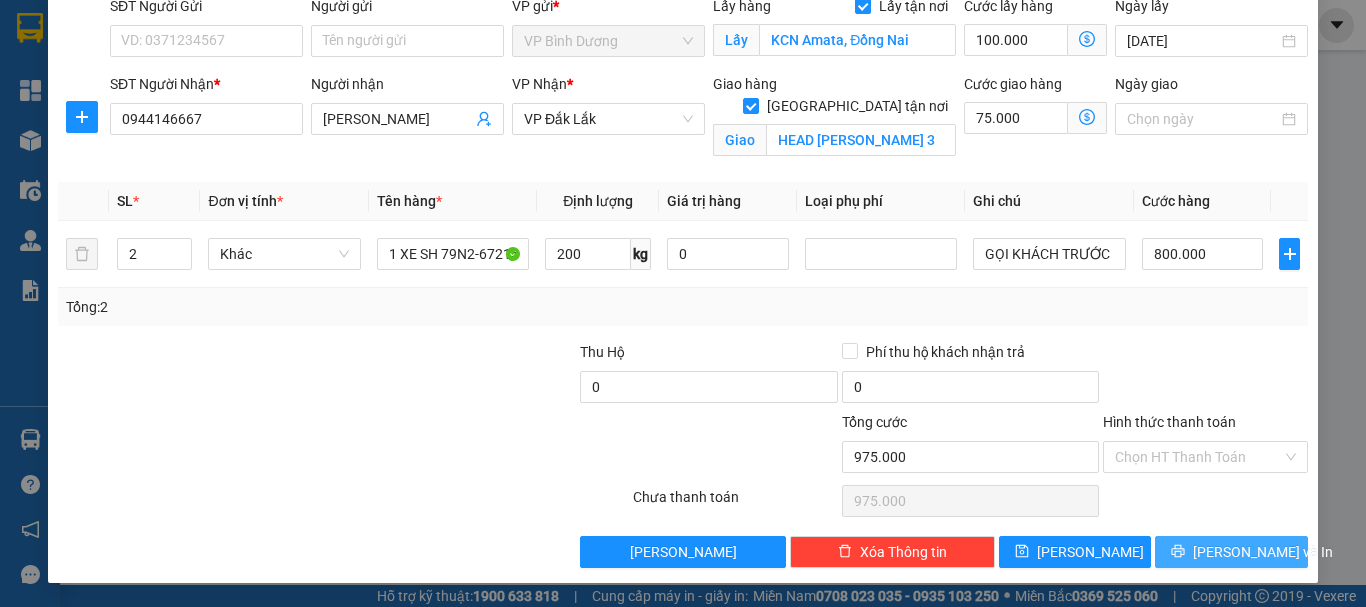 click on "[PERSON_NAME] và In" at bounding box center [1263, 552] 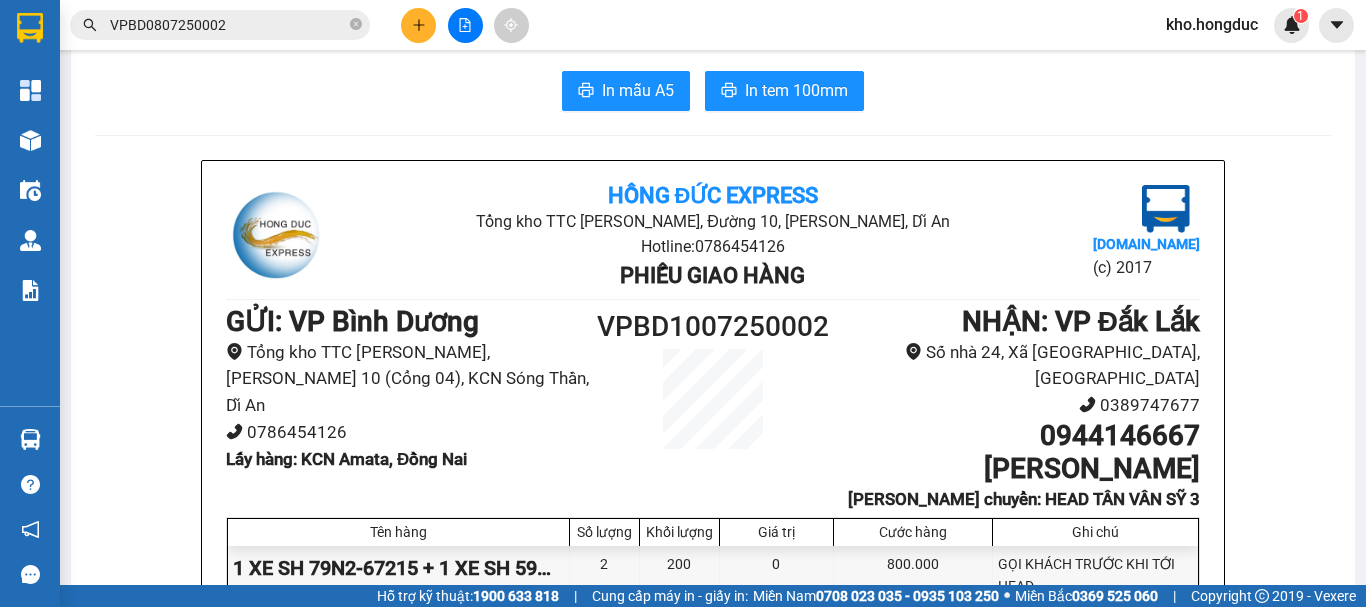 scroll, scrollTop: 0, scrollLeft: 0, axis: both 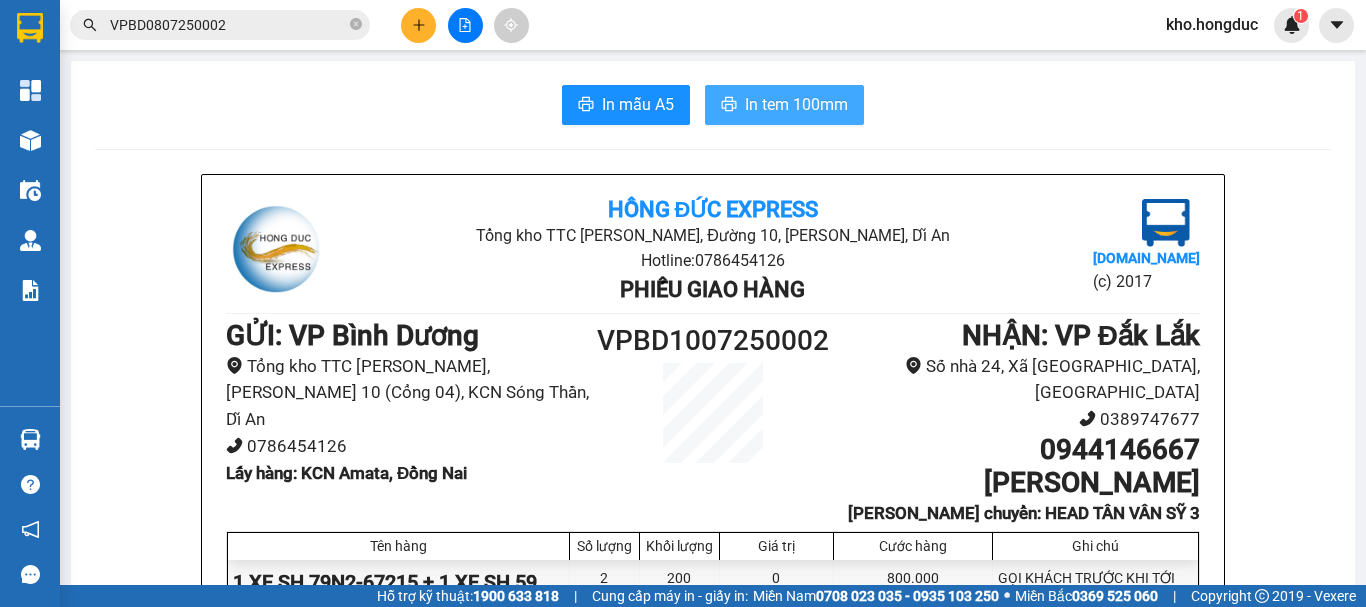 click on "In tem 100mm" at bounding box center [796, 104] 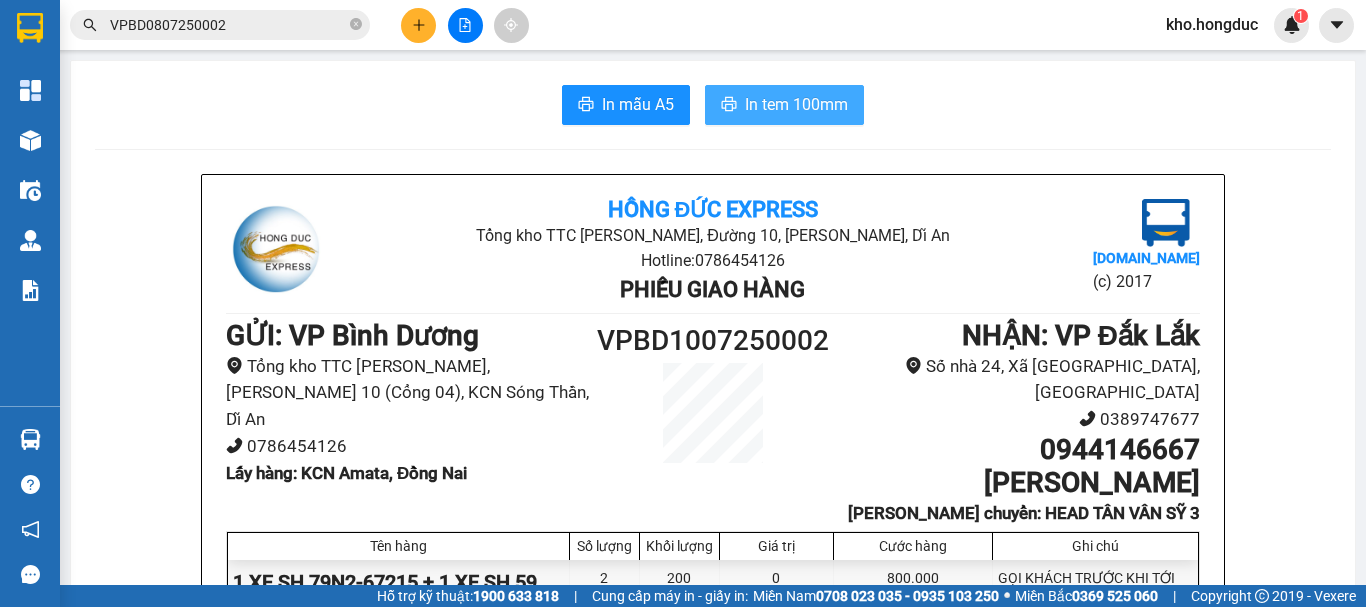 scroll, scrollTop: 0, scrollLeft: 0, axis: both 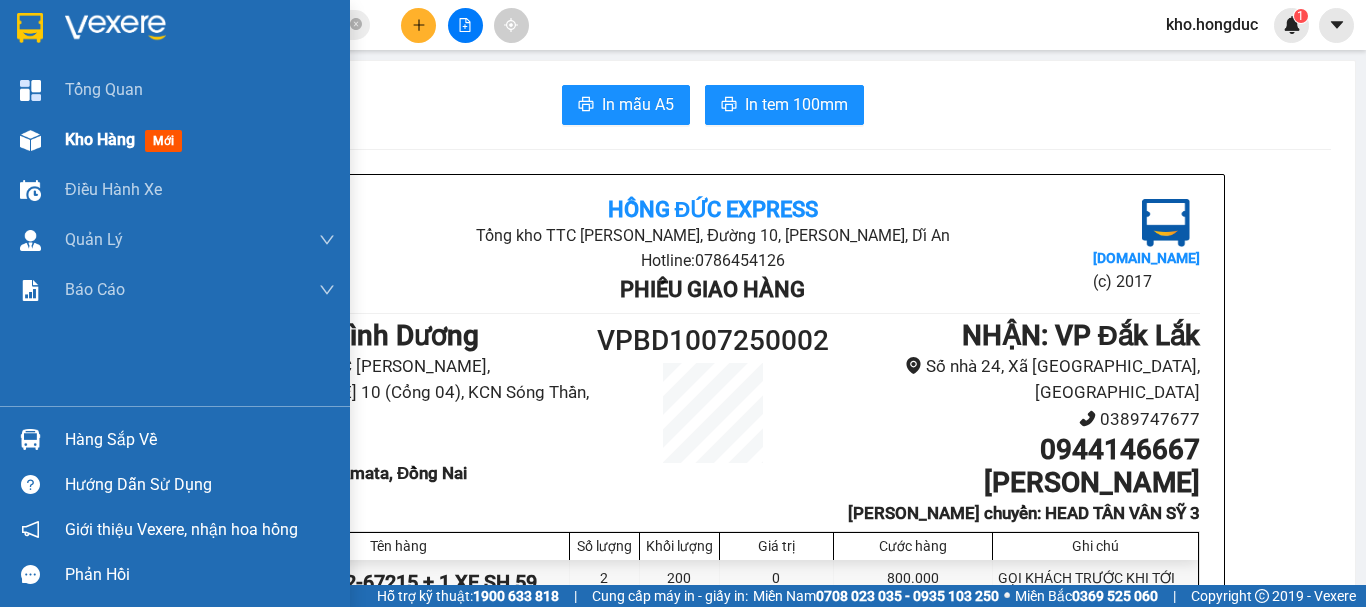 click on "Kho hàng" at bounding box center [100, 139] 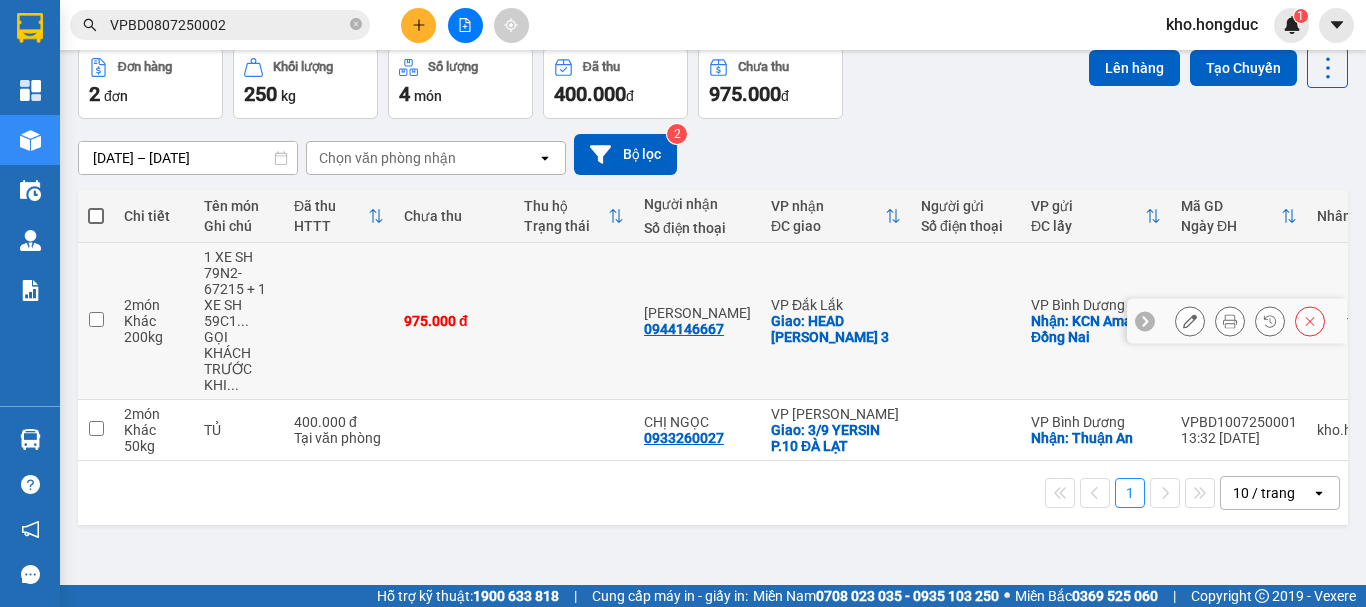 scroll, scrollTop: 0, scrollLeft: 0, axis: both 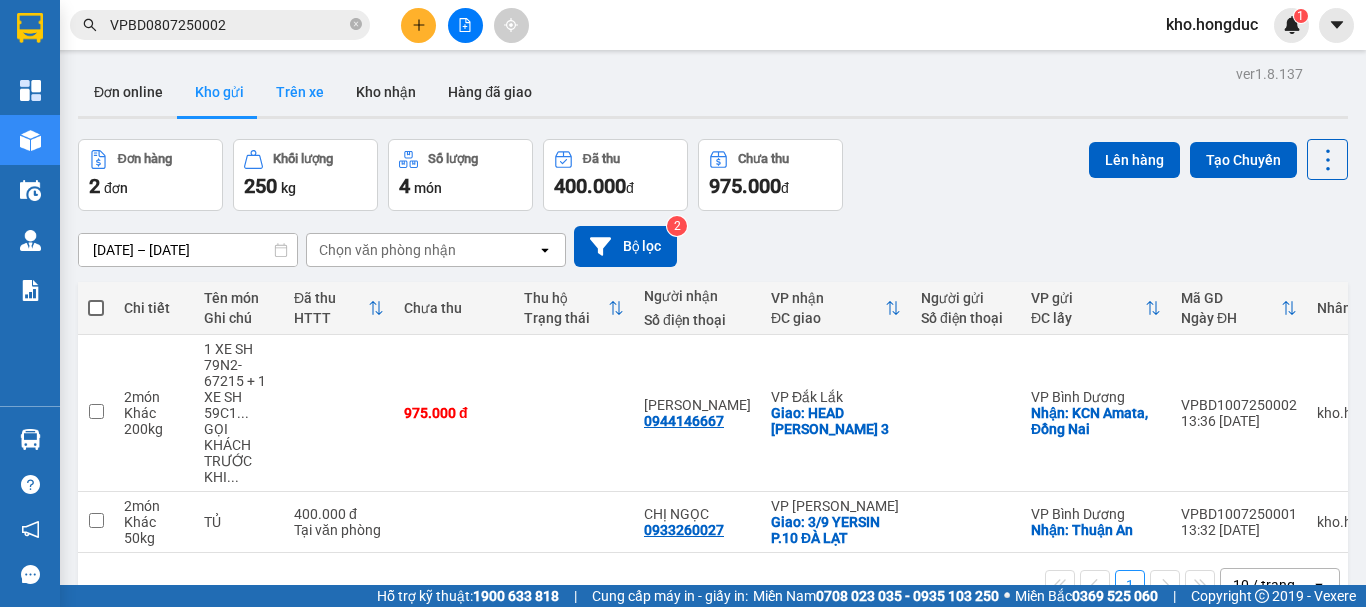 click on "Trên xe" at bounding box center [300, 92] 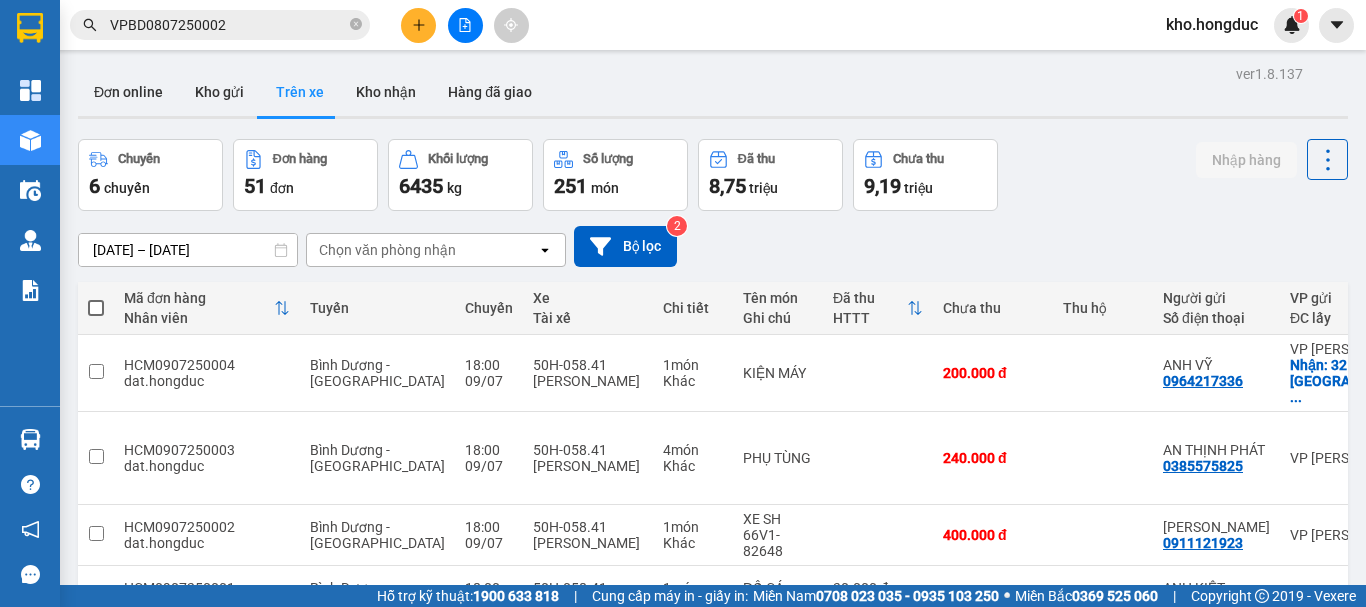 type 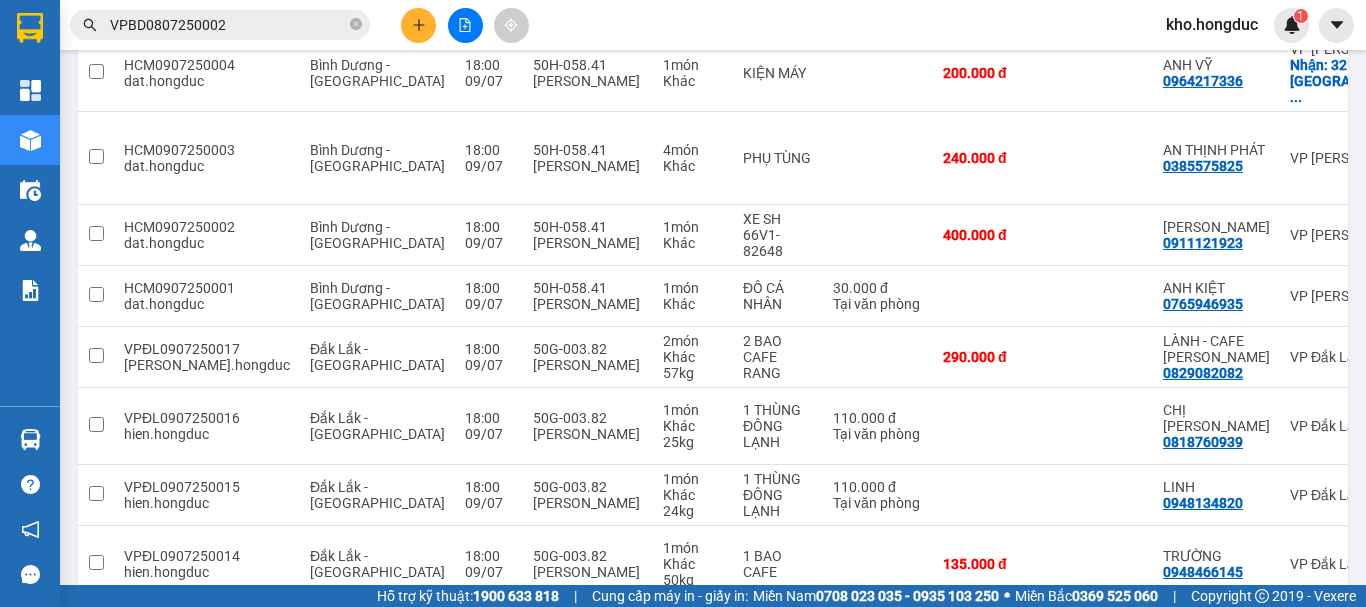 scroll, scrollTop: 400, scrollLeft: 0, axis: vertical 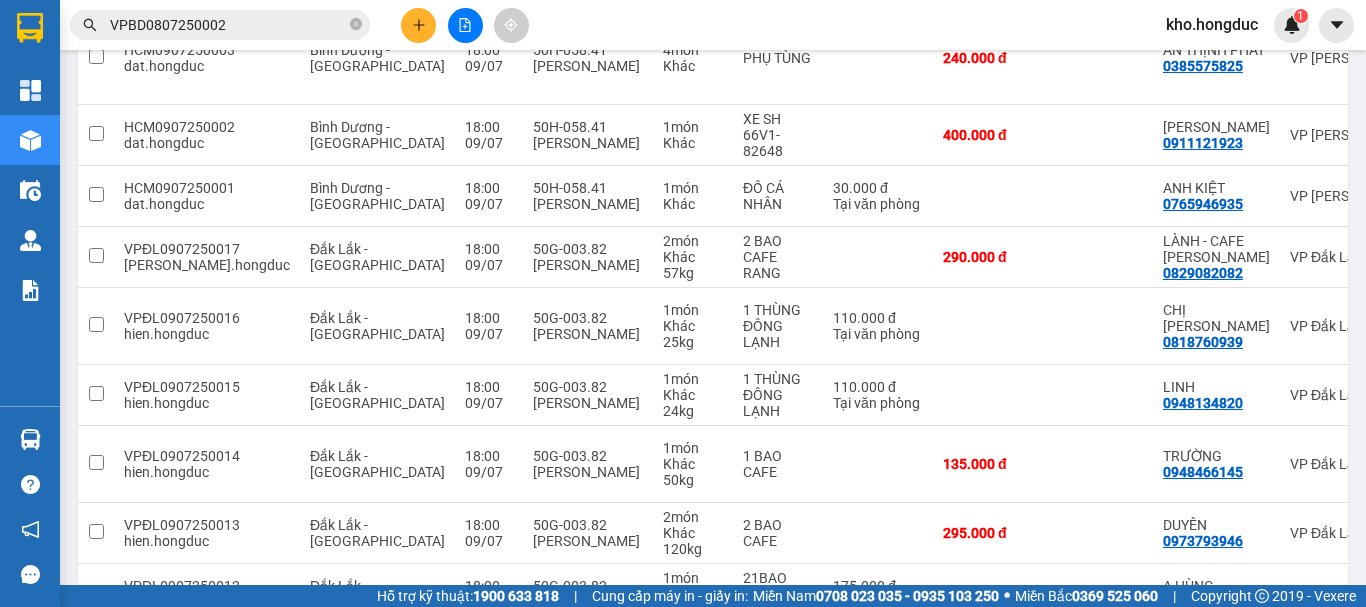 click on "2" at bounding box center [990, 657] 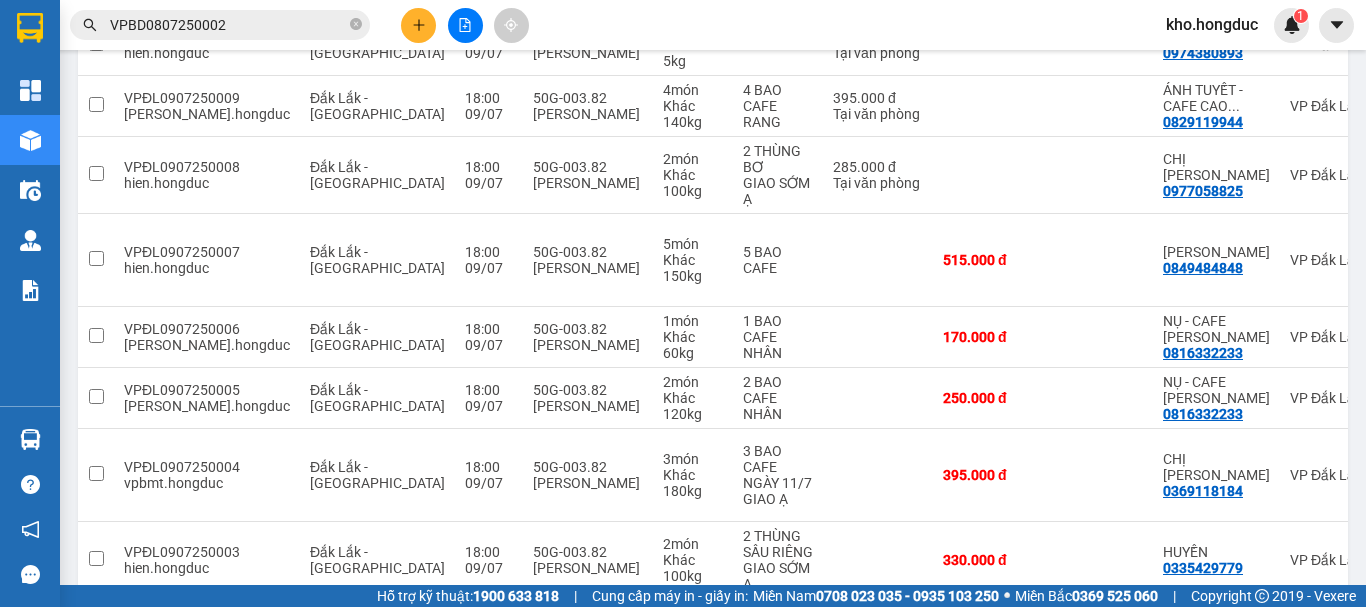 scroll, scrollTop: 400, scrollLeft: 0, axis: vertical 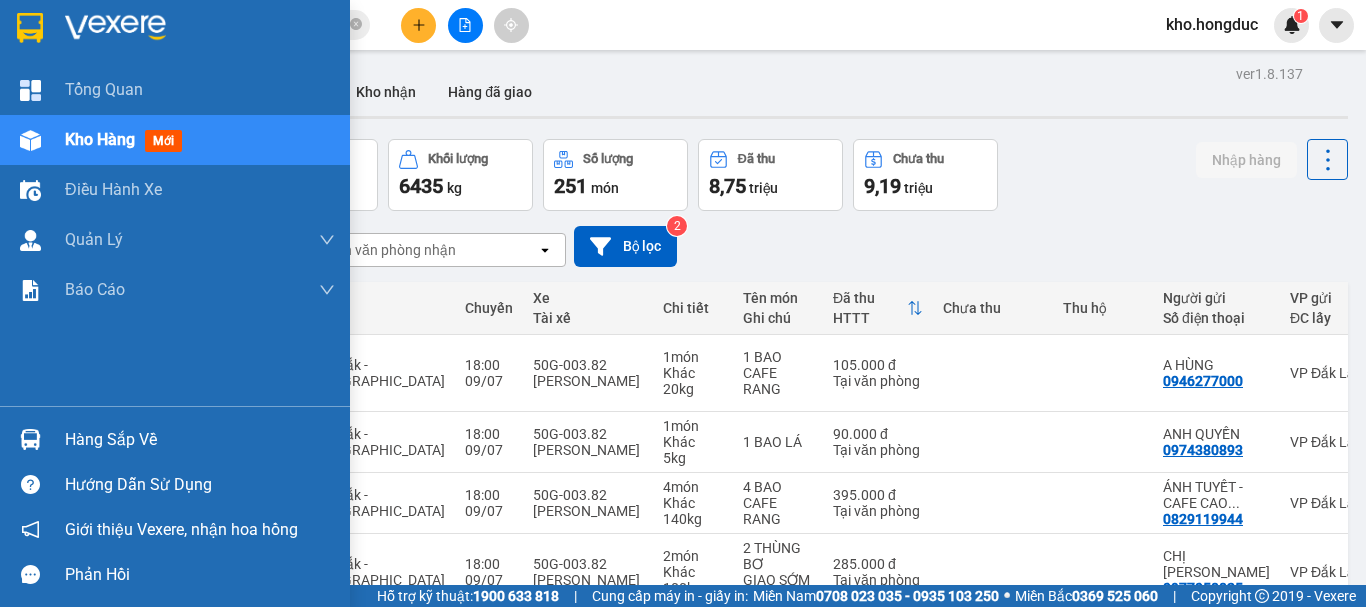 click at bounding box center (30, 140) 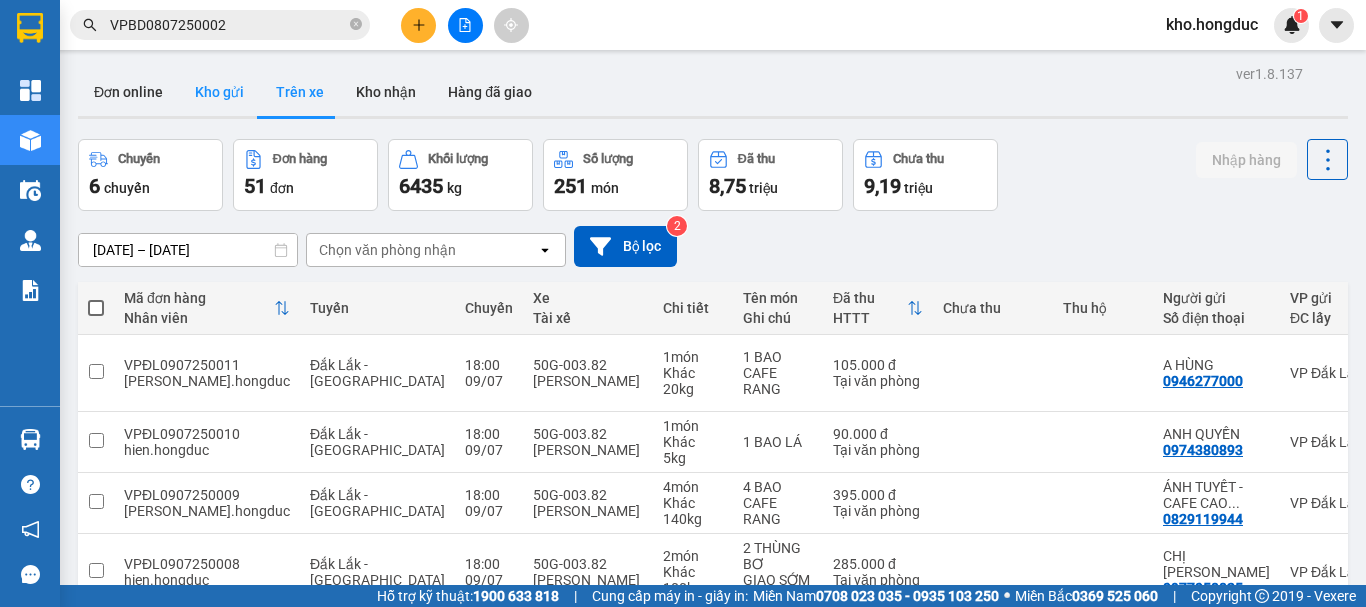 click on "Kho gửi" at bounding box center [219, 92] 